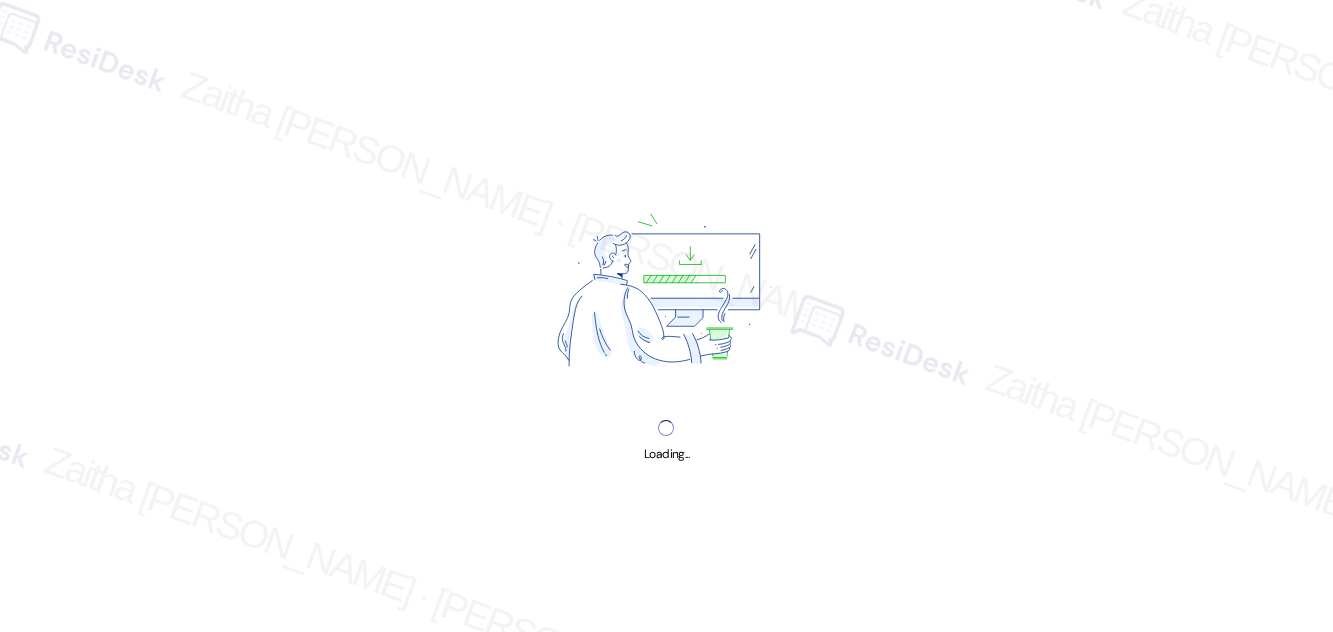 scroll, scrollTop: 0, scrollLeft: 0, axis: both 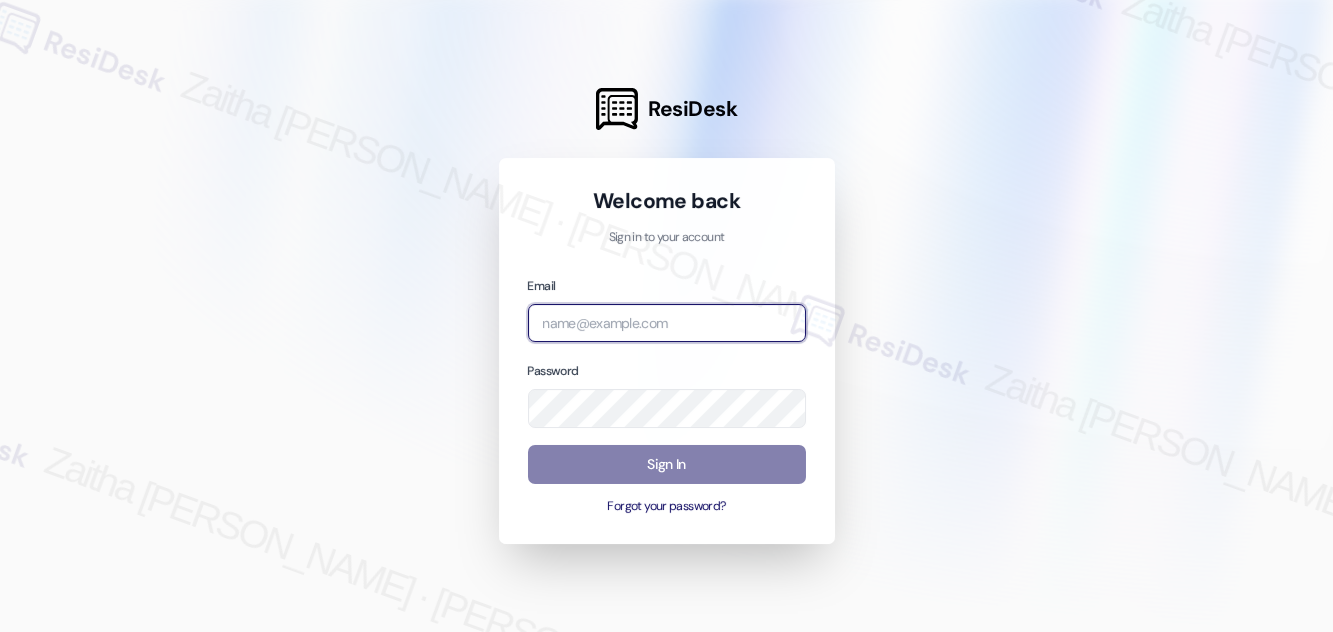 click at bounding box center (667, 323) 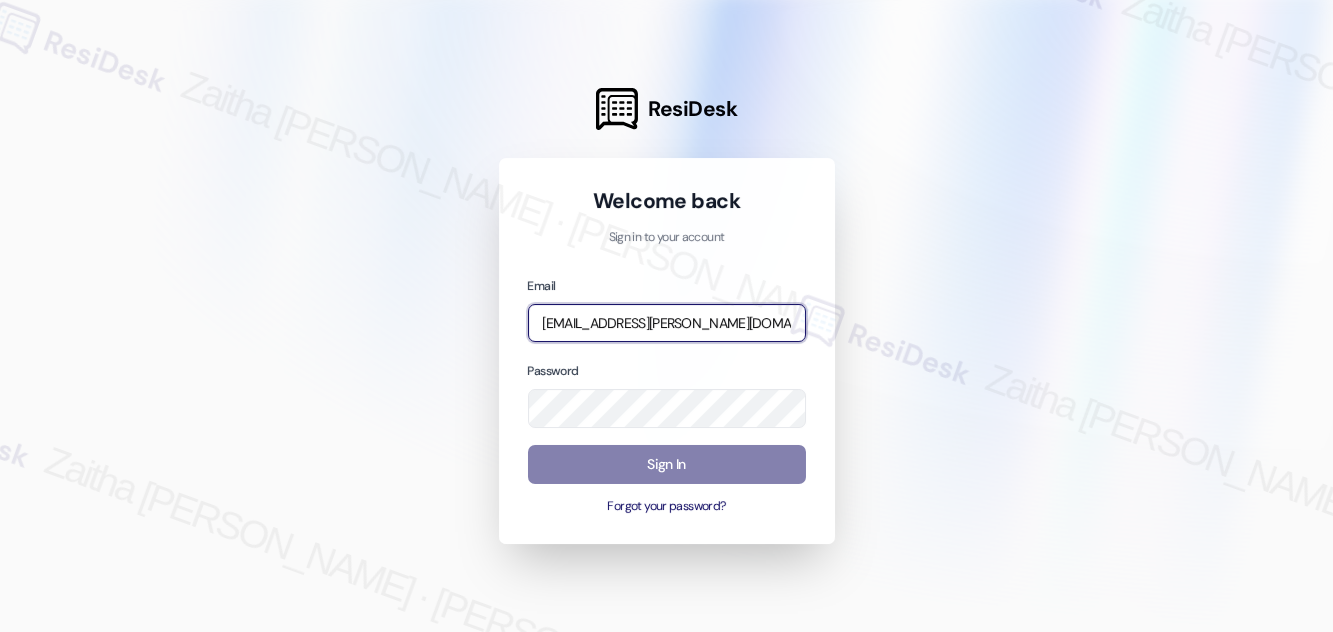 type on "[EMAIL_ADDRESS][PERSON_NAME][DOMAIN_NAME]" 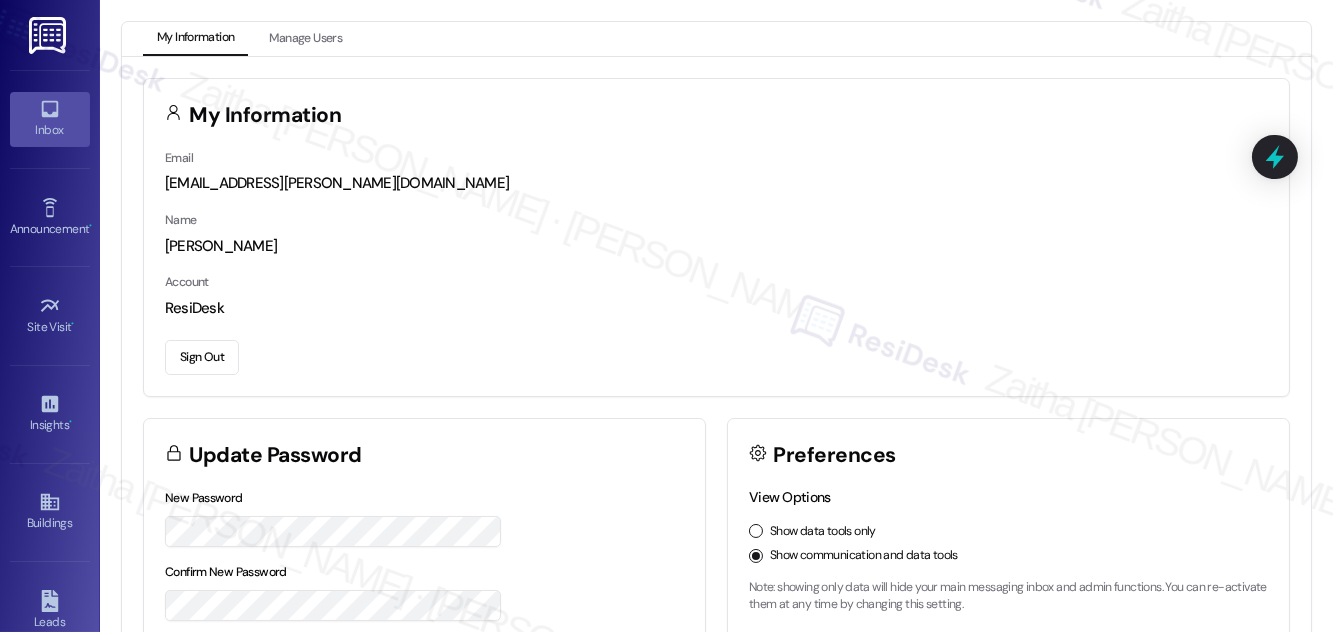 click on "Inbox" at bounding box center [50, 119] 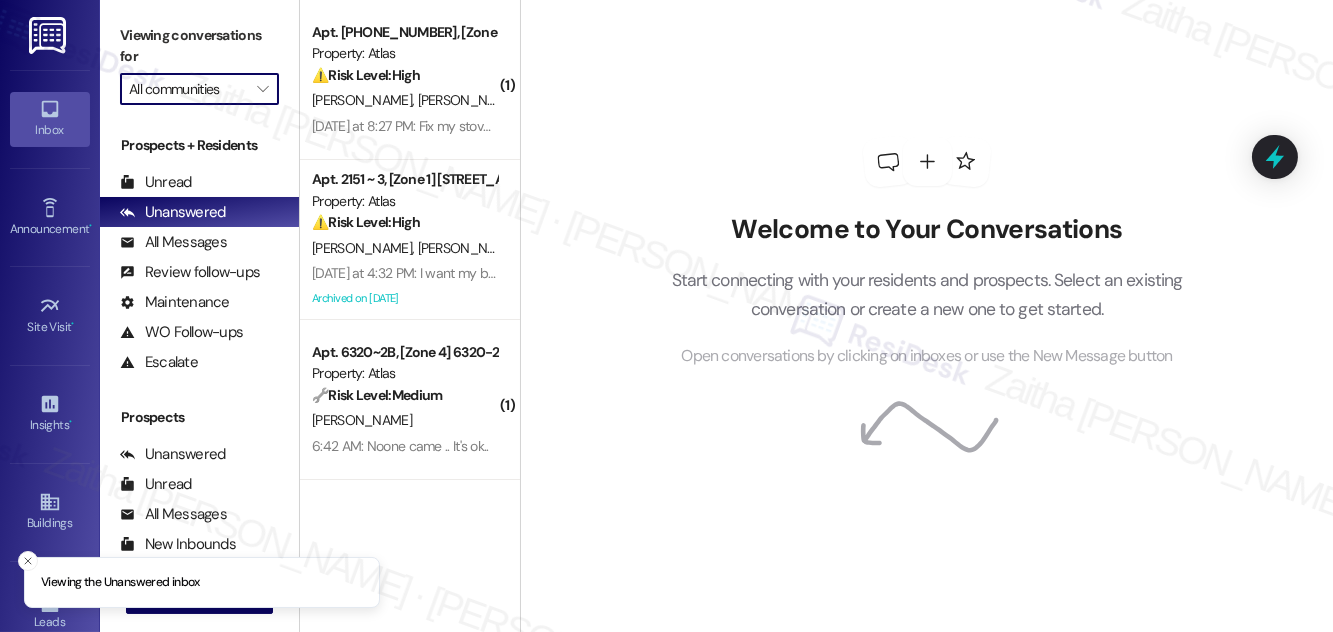 click on "All communities" at bounding box center [188, 89] 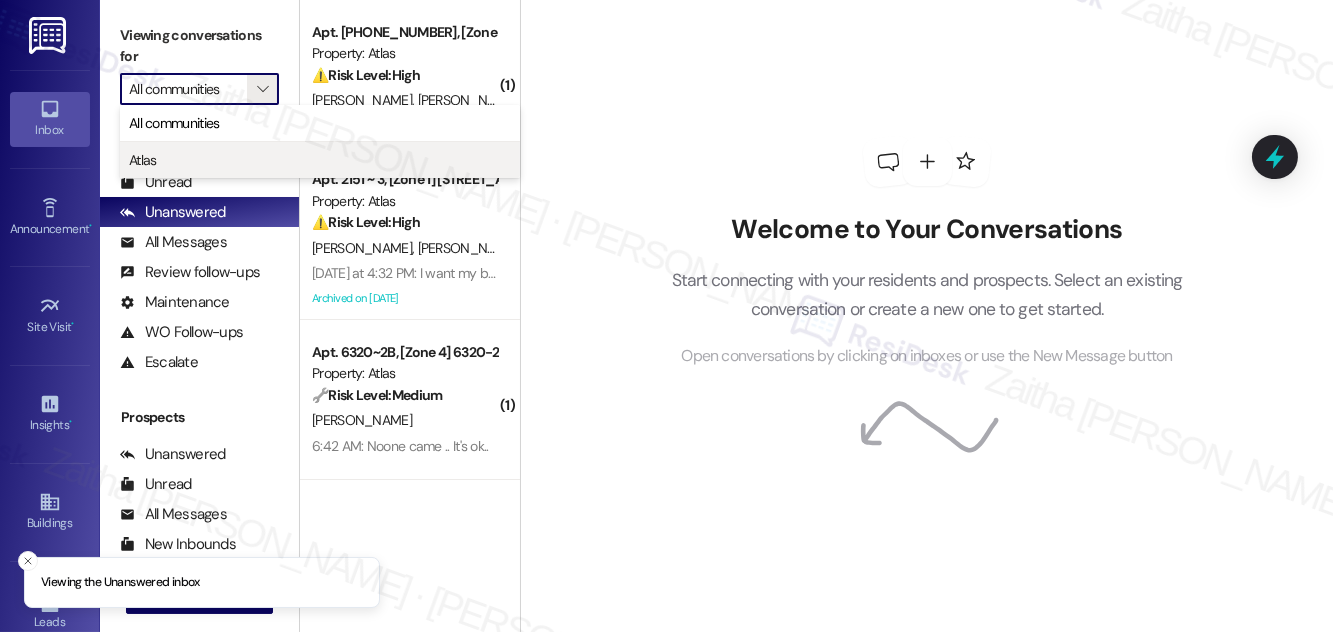 click on "Atlas" at bounding box center [320, 160] 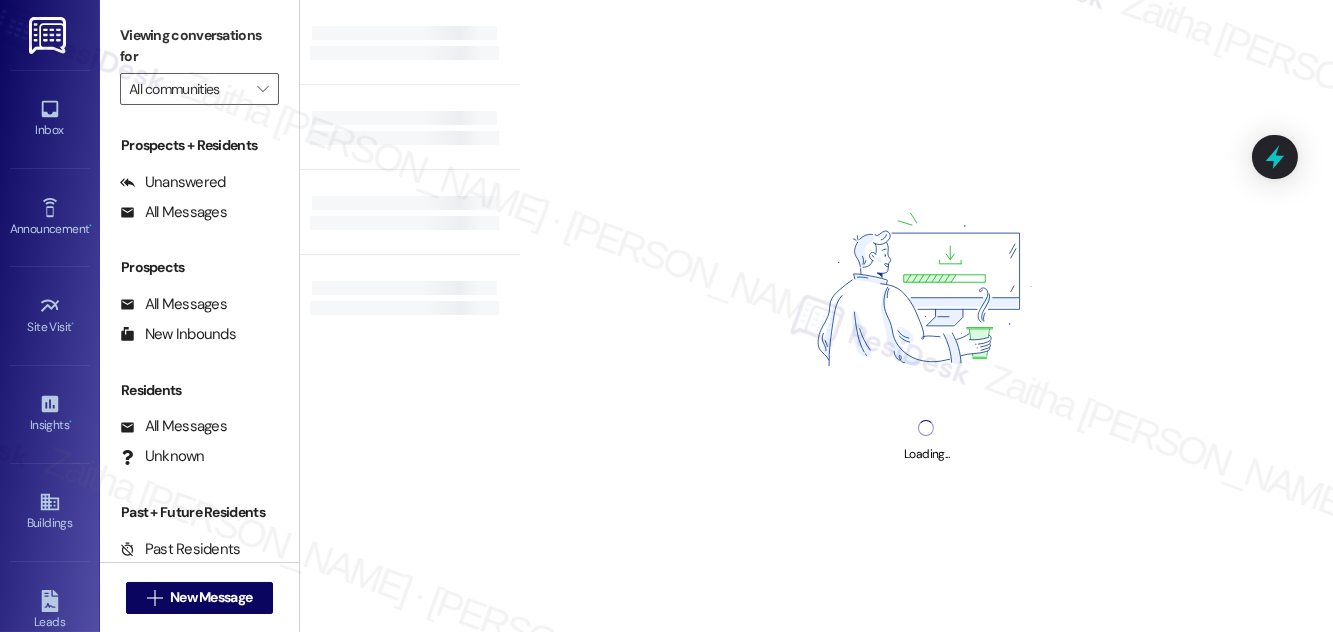 type on "Atlas" 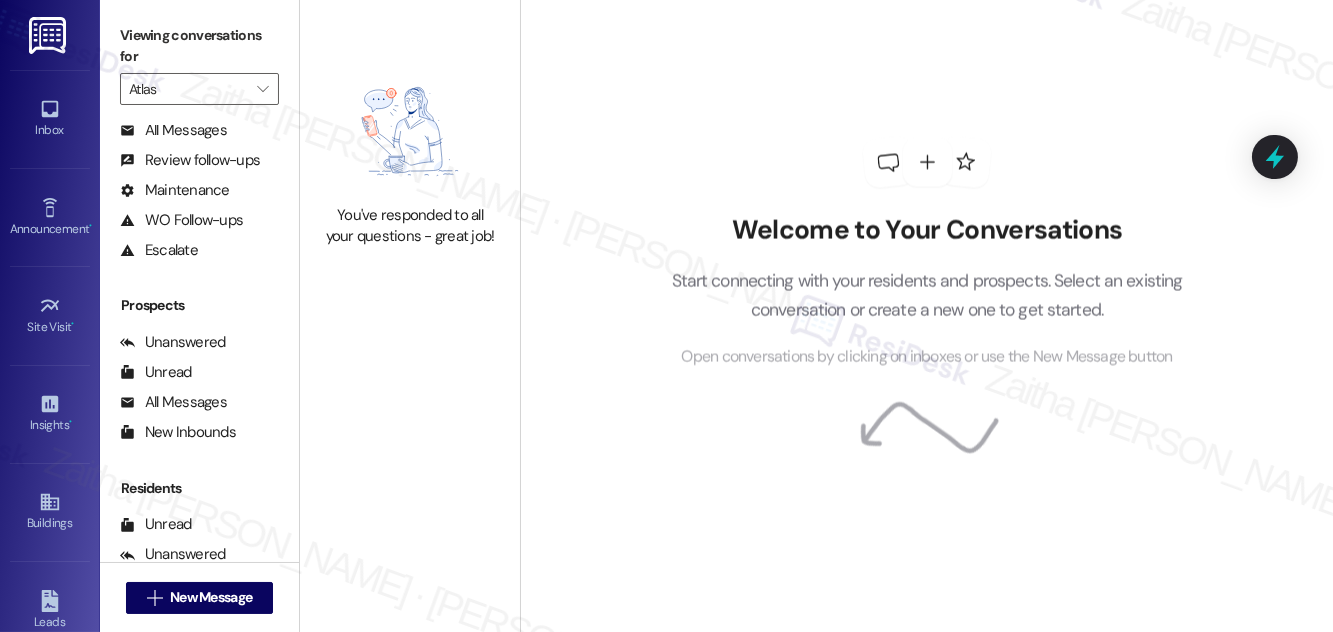 scroll, scrollTop: 264, scrollLeft: 0, axis: vertical 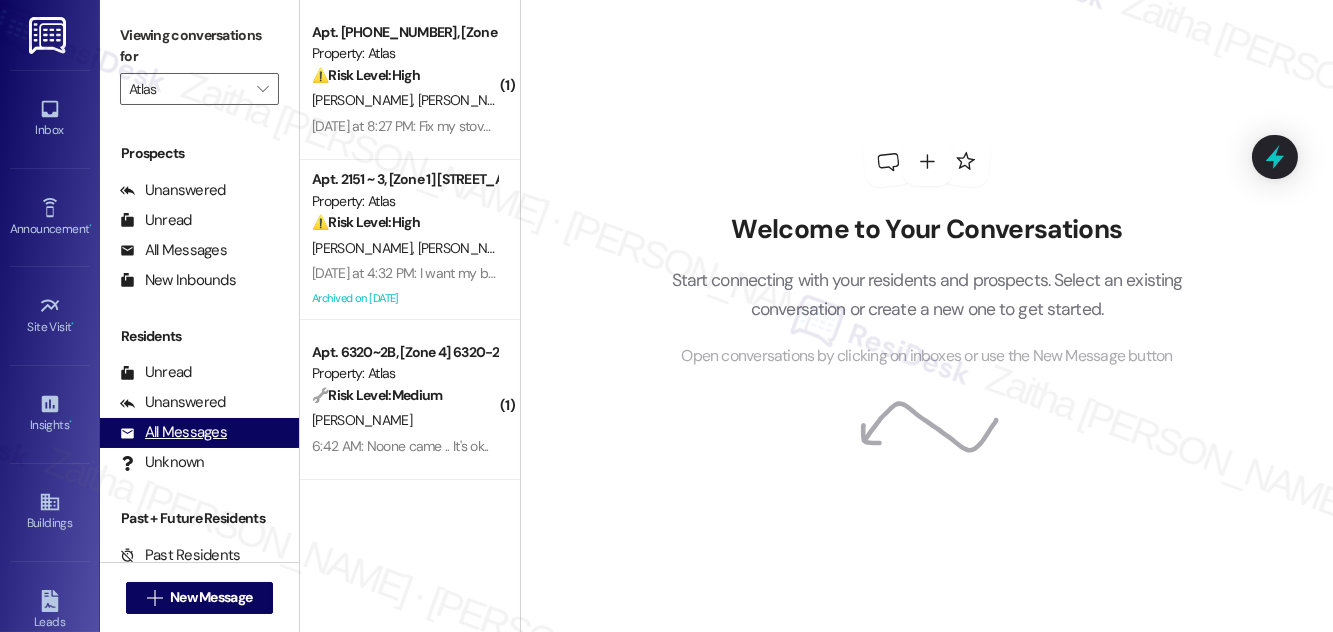 click on "All Messages" at bounding box center (173, 432) 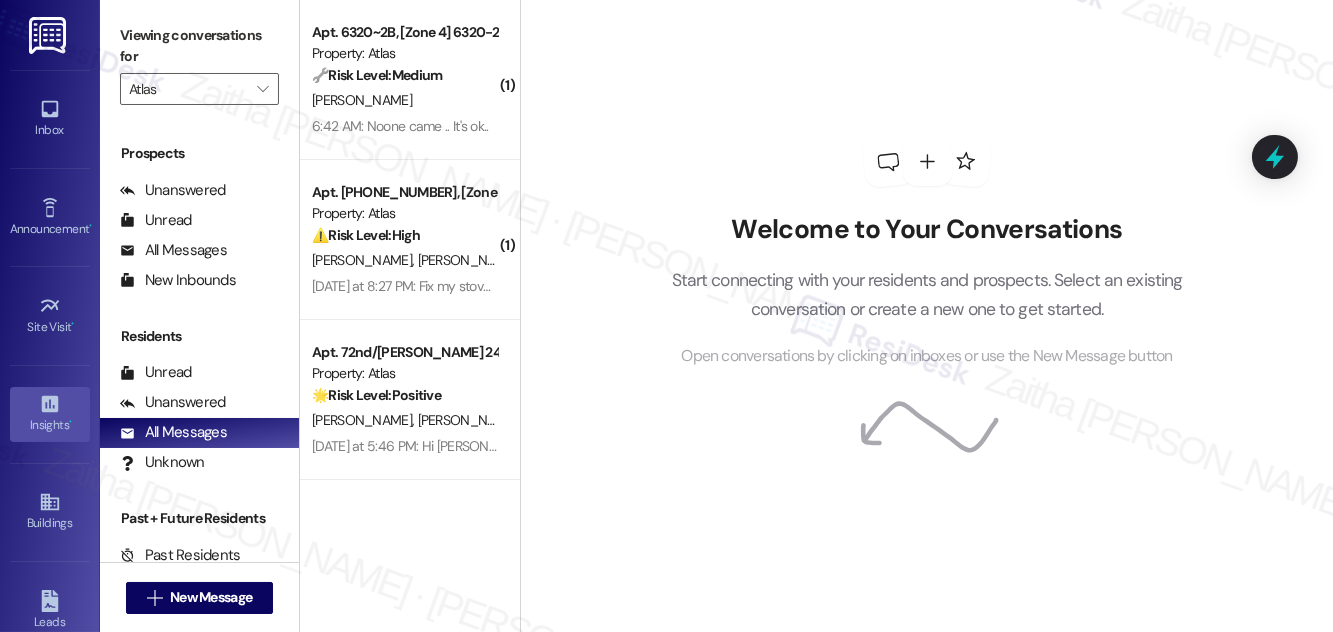 scroll, scrollTop: 272, scrollLeft: 0, axis: vertical 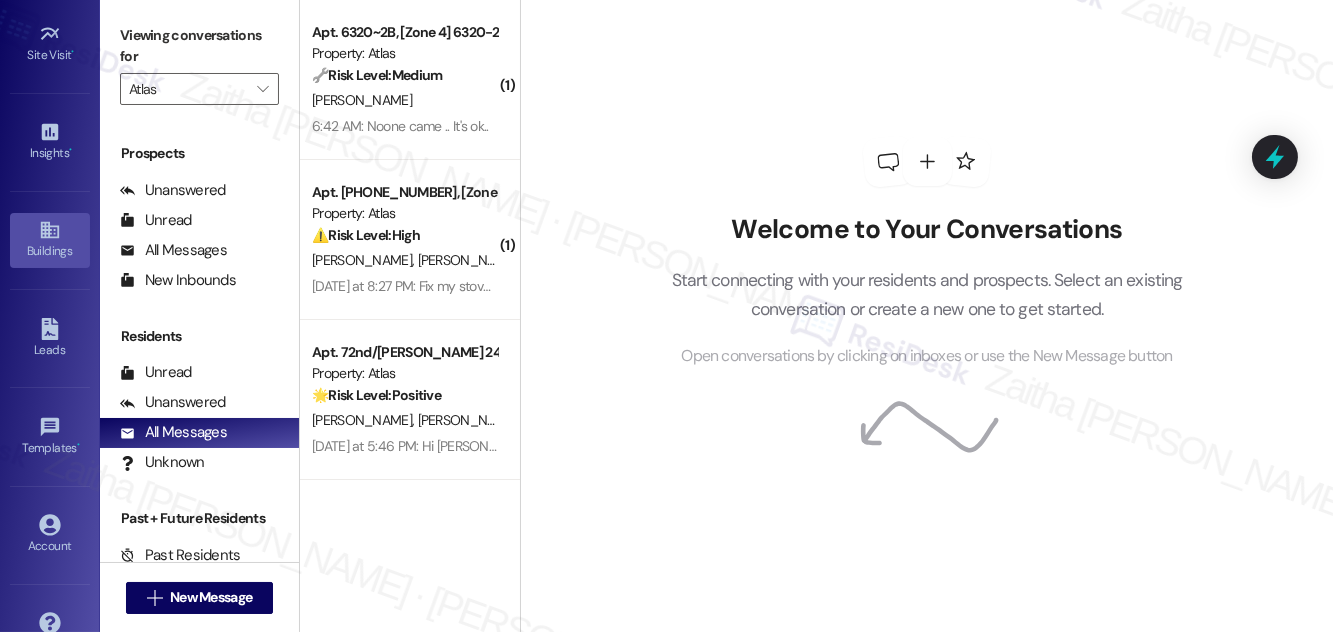 click on "Buildings" at bounding box center (50, 251) 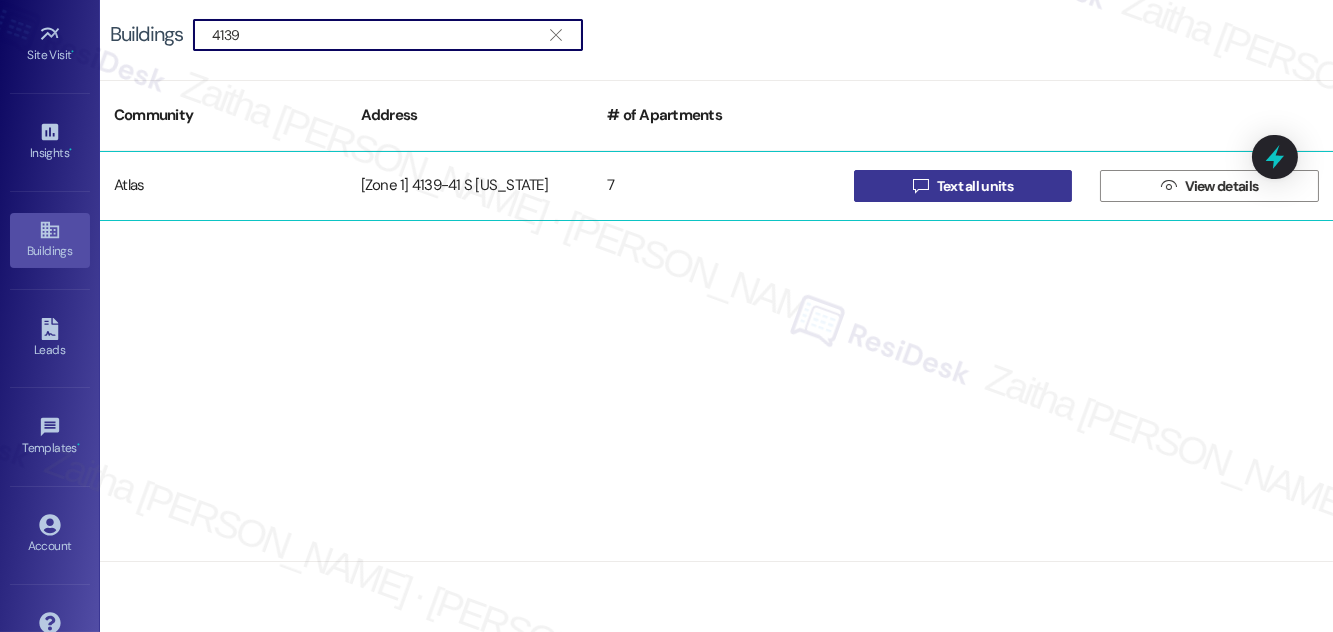type on "4139" 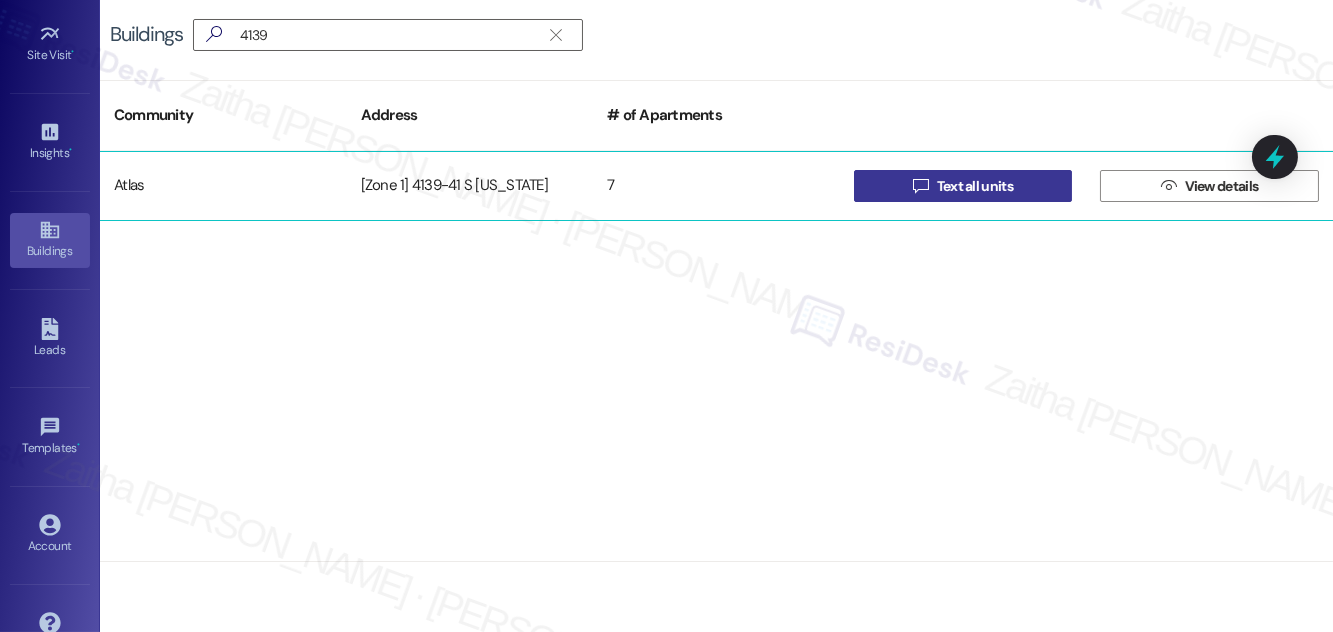 click on "Text all units" at bounding box center (975, 186) 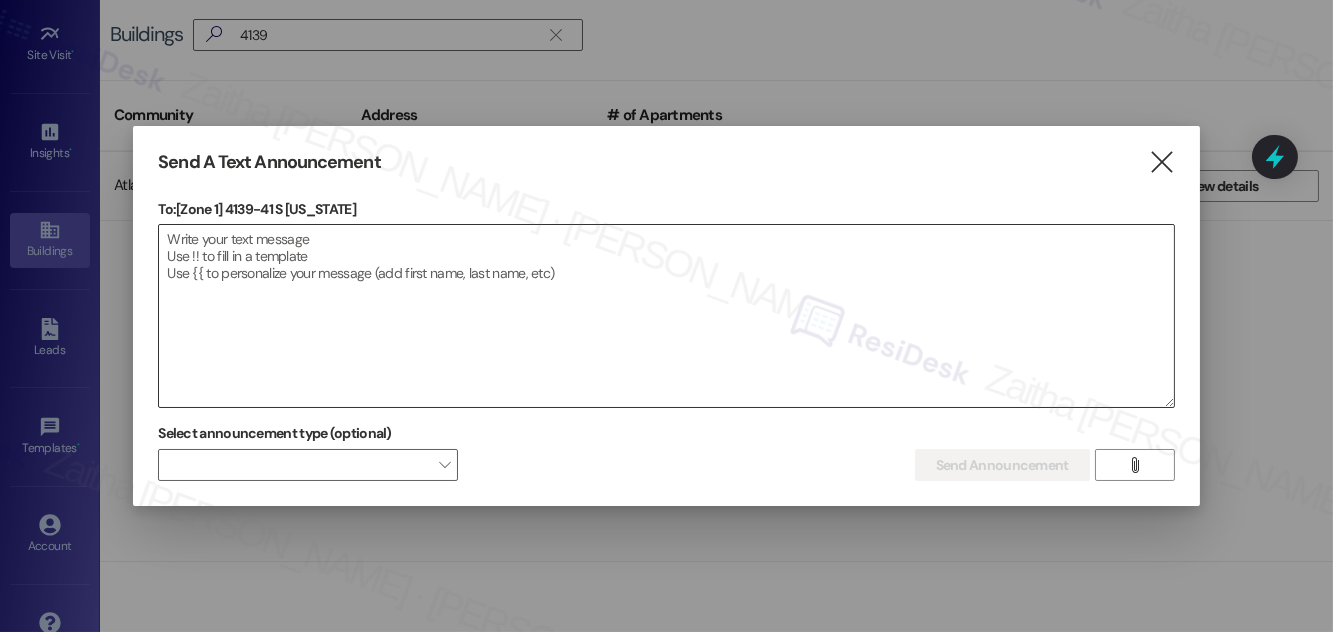 click at bounding box center [666, 316] 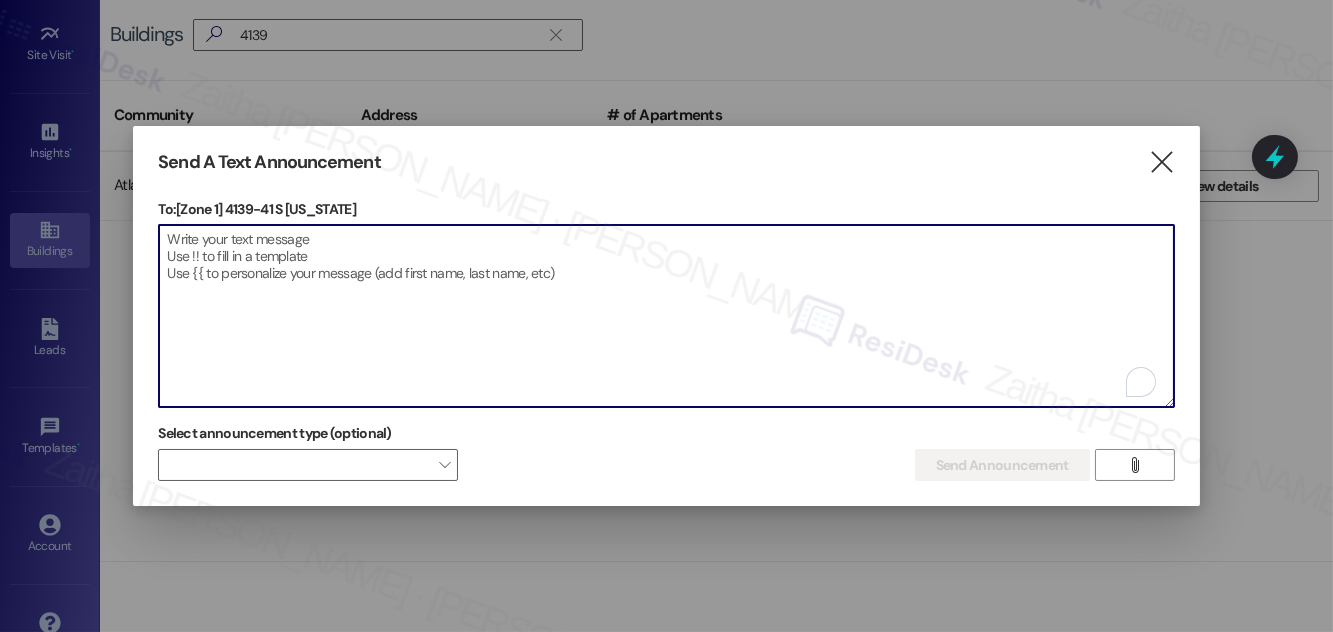 paste on "Hello {{first_name}}, Just a heads-up! Our routine pest control service will take place at {{property}} on [Date]. Please provide our team with access to your unit for treatment. Together we can keep your home pest-free! If you have any questions or concerns, please contact your property manager." 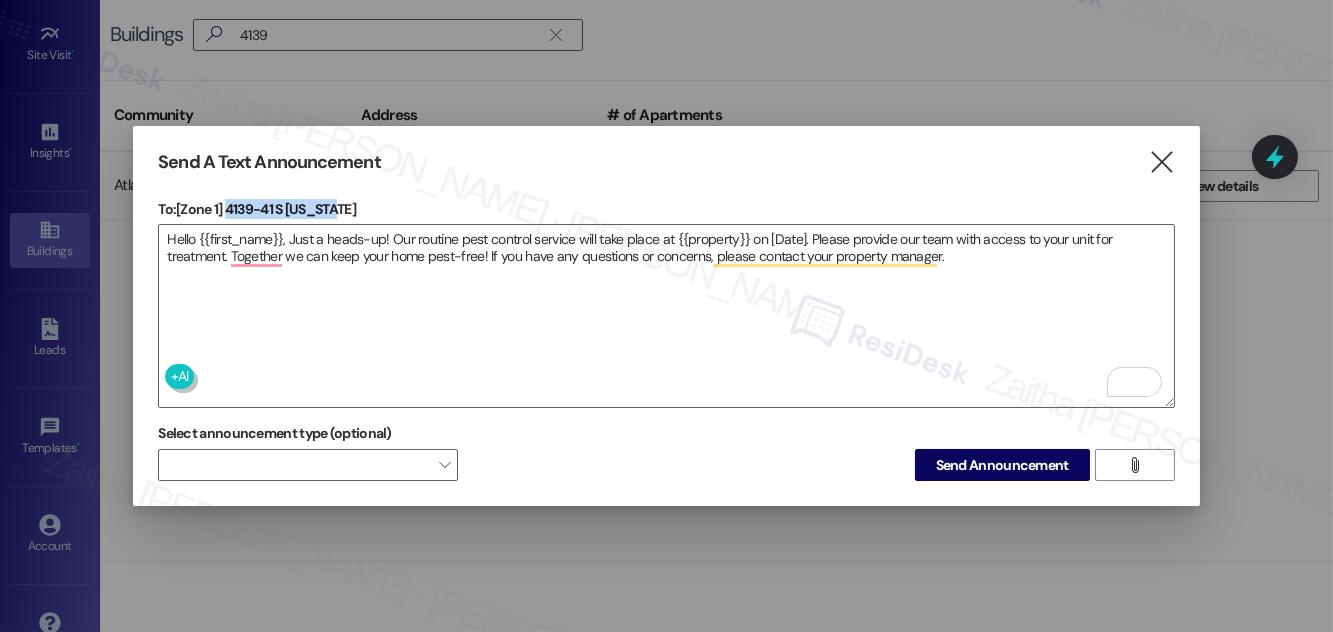 drag, startPoint x: 229, startPoint y: 199, endPoint x: 338, endPoint y: 210, distance: 109.55364 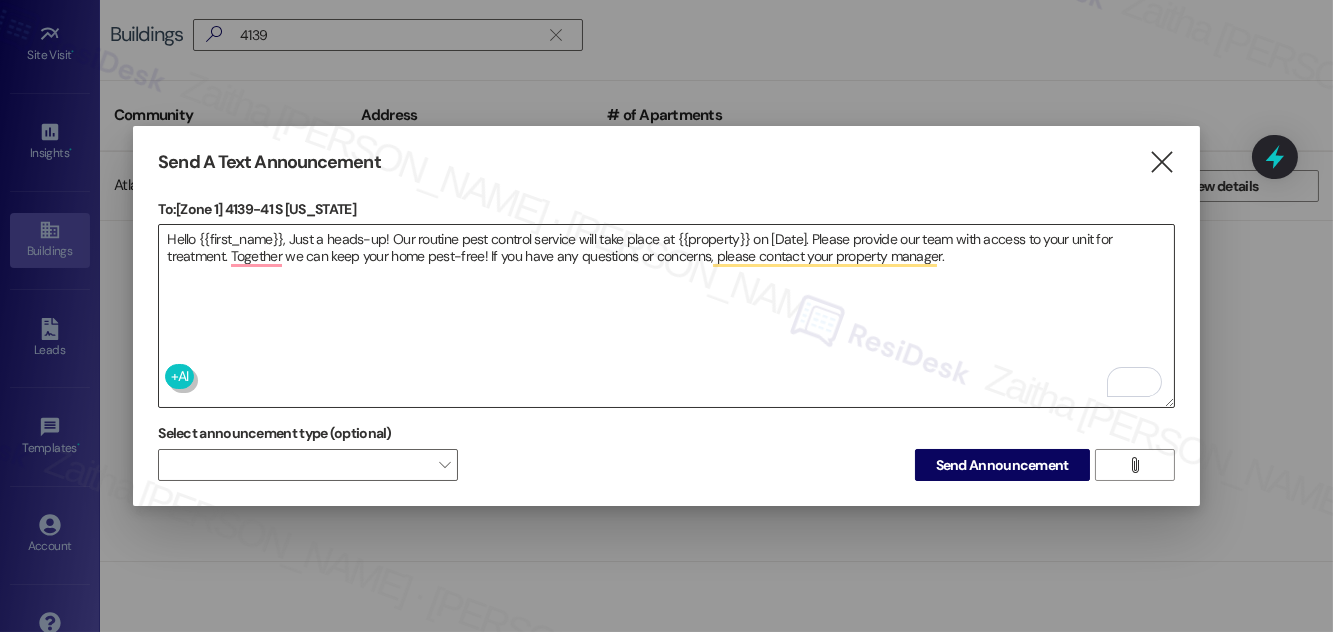 click on "Hello {{first_name}}, Just a heads-up! Our routine pest control service will take place at {{property}} on [Date]. Please provide our team with access to your unit for treatment. Together we can keep your home pest-free! If you have any questions or concerns, please contact your property manager." at bounding box center (666, 316) 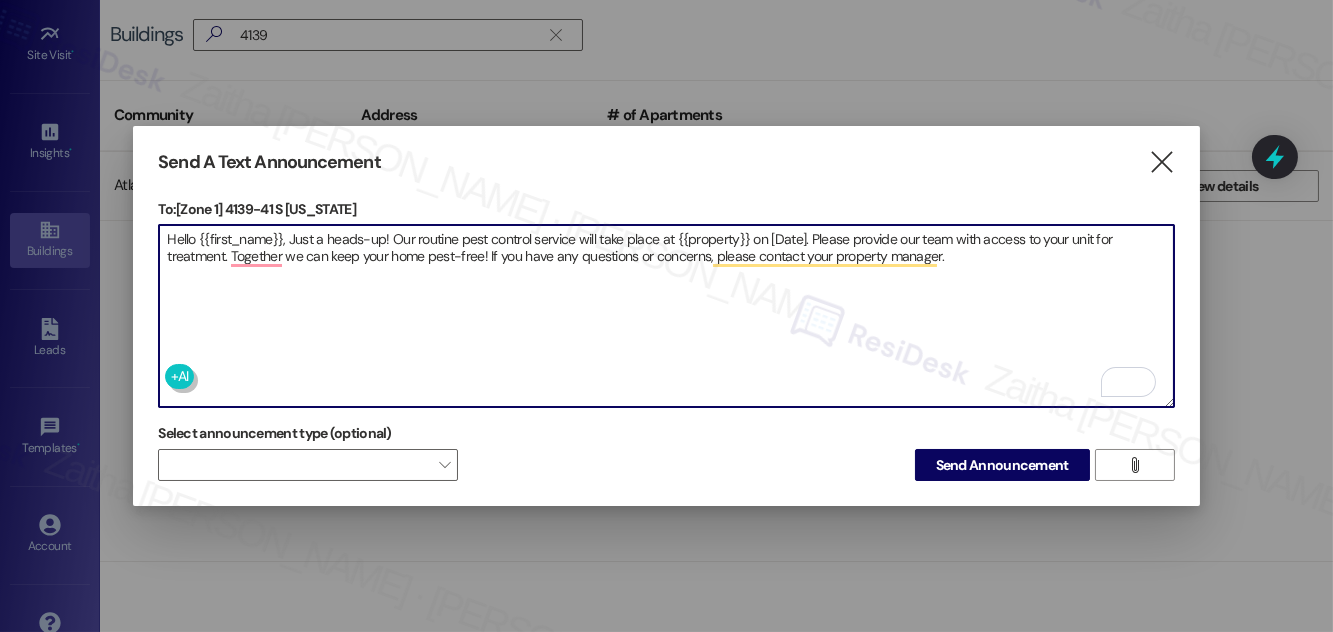 click on "Hello {{first_name}}, Just a heads-up! Our routine pest control service will take place at {{property}} on [Date]. Please provide our team with access to your unit for treatment. Together we can keep your home pest-free! If you have any questions or concerns, please contact your property manager." at bounding box center (666, 316) 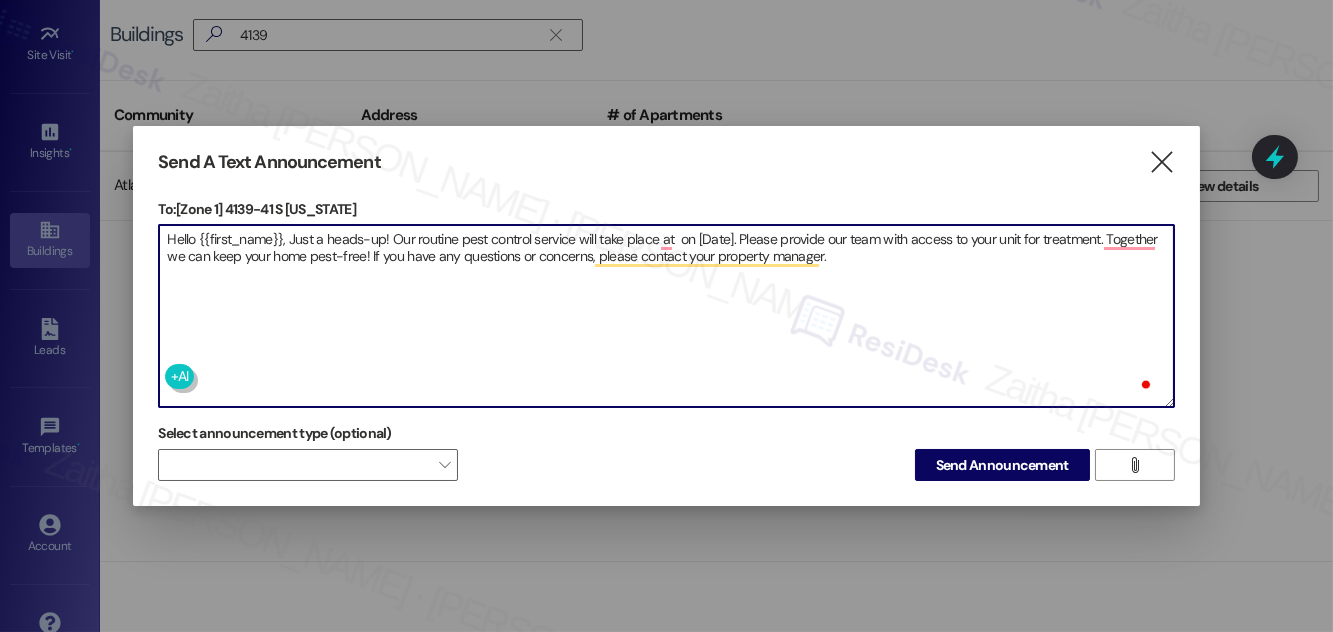 paste on "4139-41 S [US_STATE]" 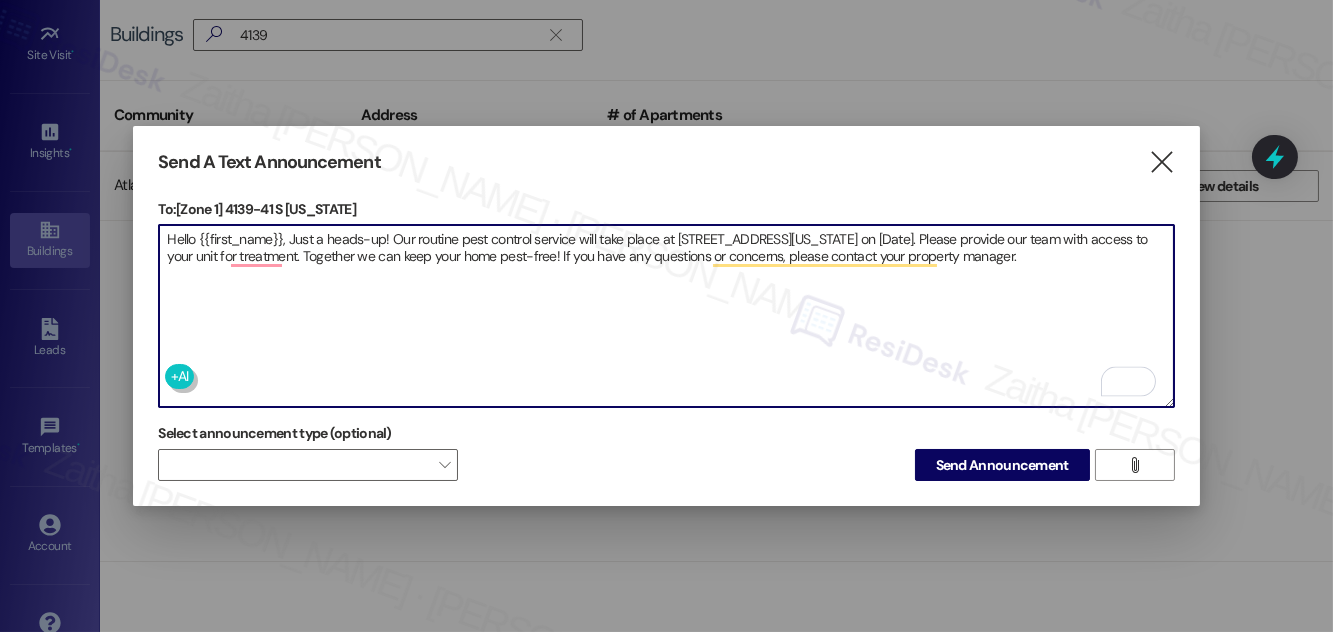 click on "Hello {{first_name}}, Just a heads-up! Our routine pest control service will take place at [STREET_ADDRESS][US_STATE] on [Date]. Please provide our team with access to your unit for treatment. Together we can keep your home pest-free! If you have any questions or concerns, please contact your property manager." at bounding box center (666, 316) 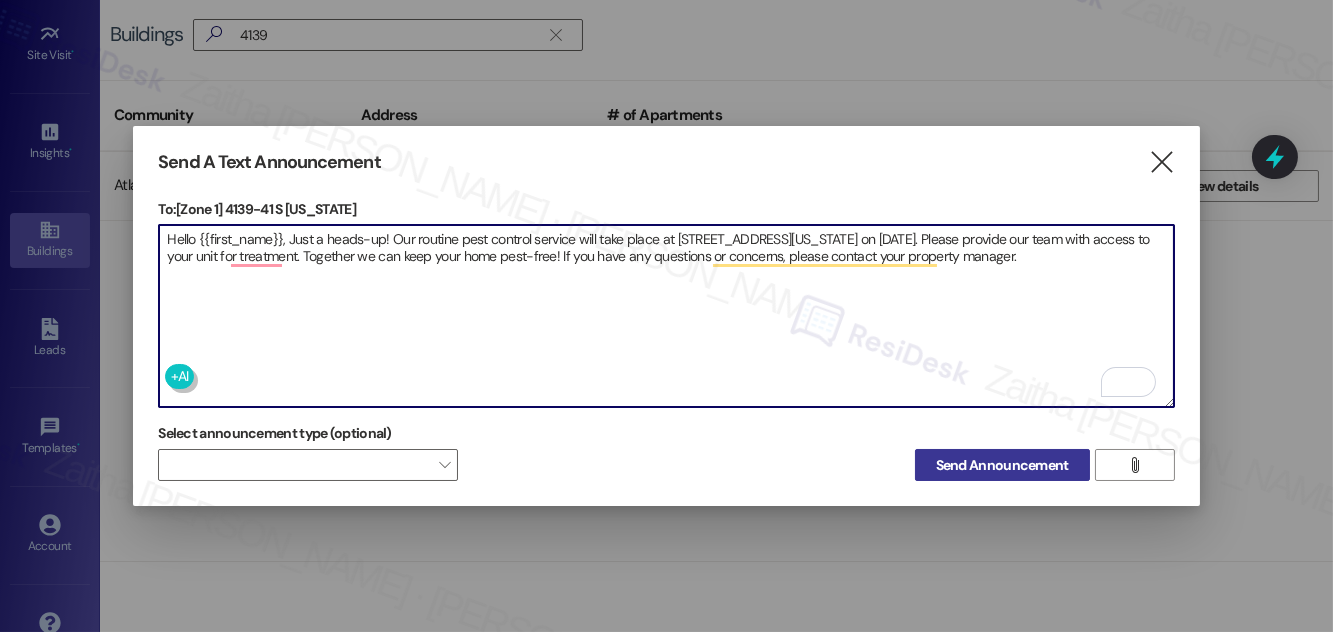 type on "Hello {{first_name}}, Just a heads-up! Our routine pest control service will take place at [STREET_ADDRESS][US_STATE] on [DATE]. Please provide our team with access to your unit for treatment. Together we can keep your home pest-free! If you have any questions or concerns, please contact your property manager." 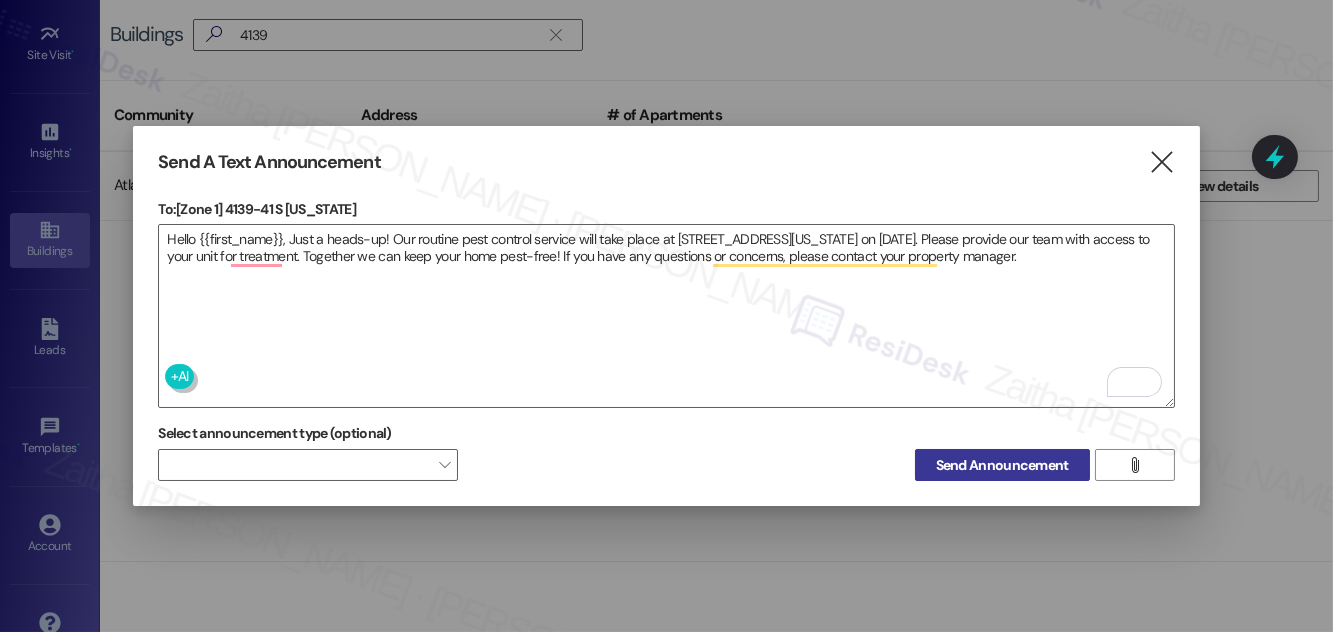 click on "Send Announcement" at bounding box center [1002, 465] 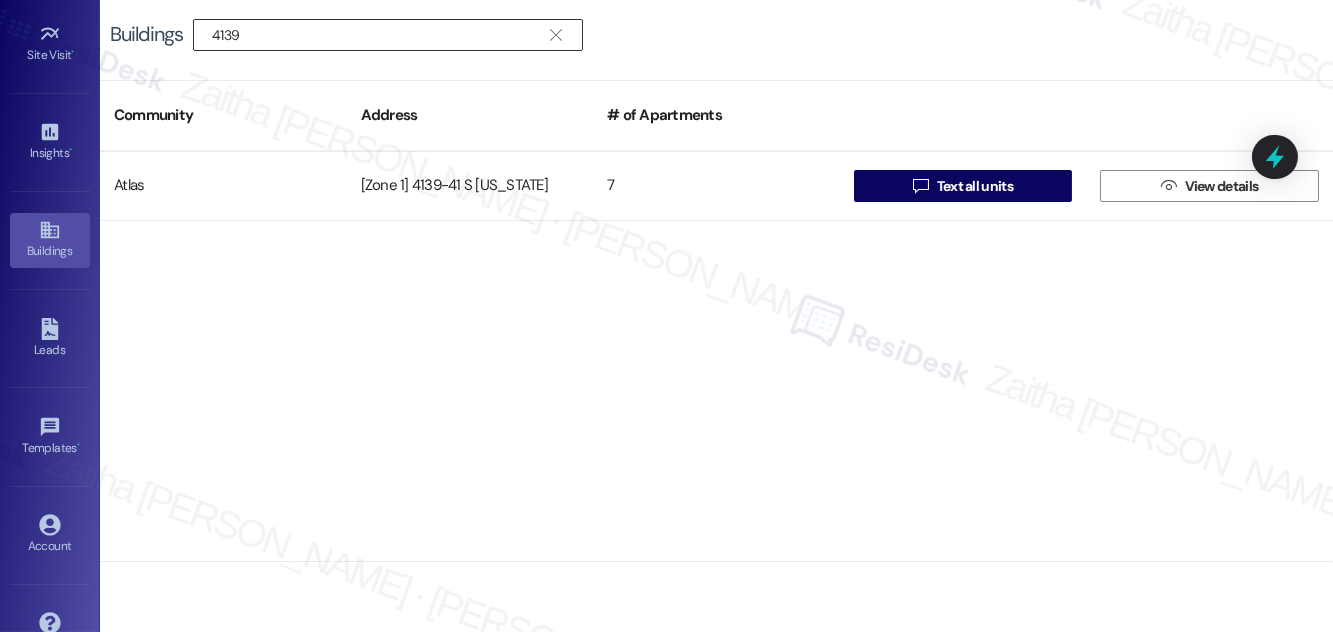 click on "4139" at bounding box center (376, 35) 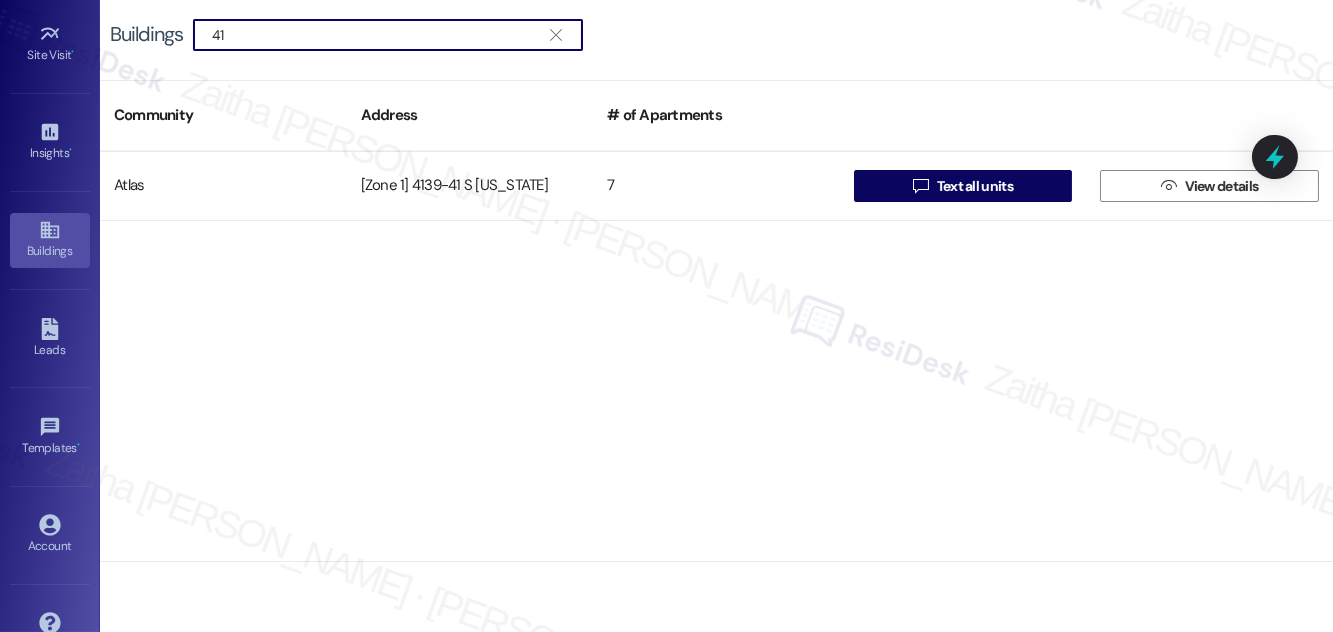 type on "4" 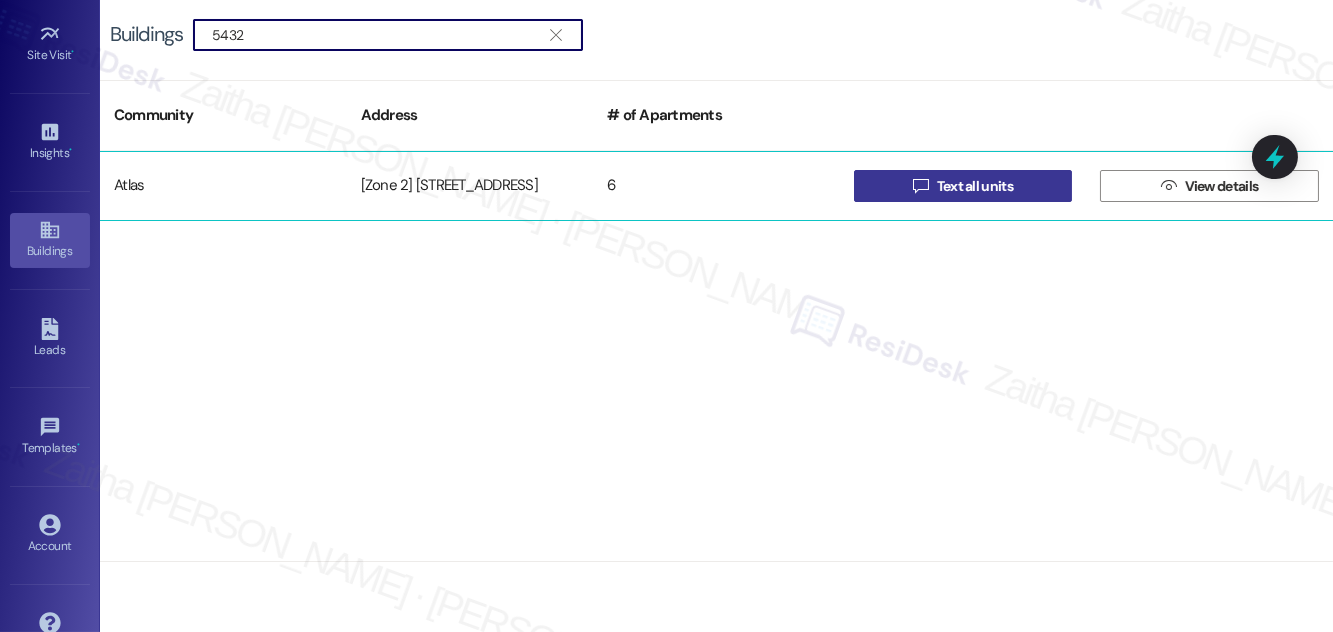 type on "5432" 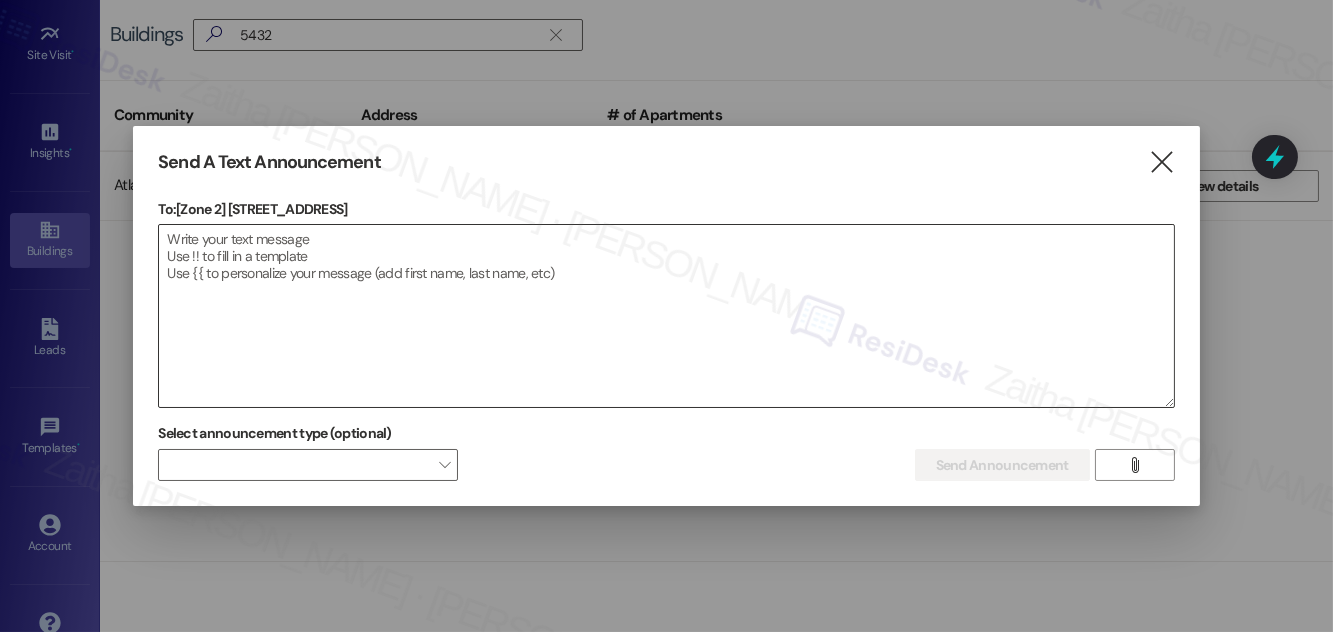 click at bounding box center [666, 316] 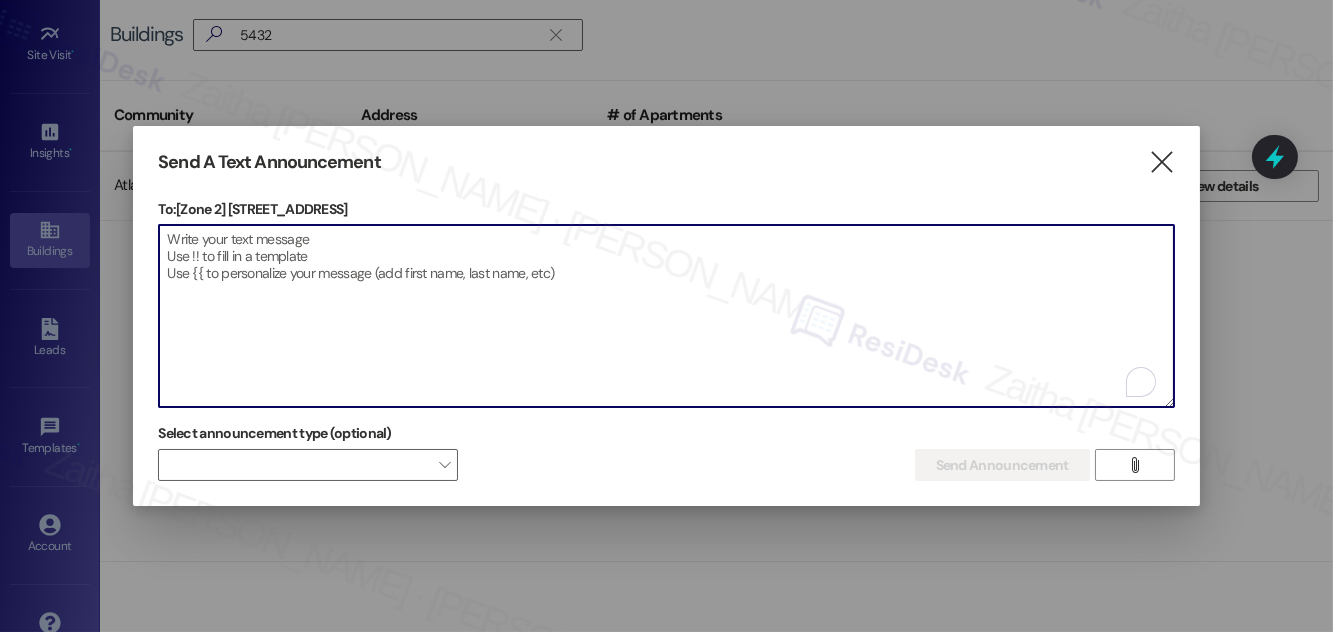 paste on "Hello {{first_name}}, Just a heads-up! Our routine pest control service will take place at {{property}} on [Date]. Please provide our team with access to your unit for treatment. Together we can keep your home pest-free! If you have any questions or concerns, please contact your property manager." 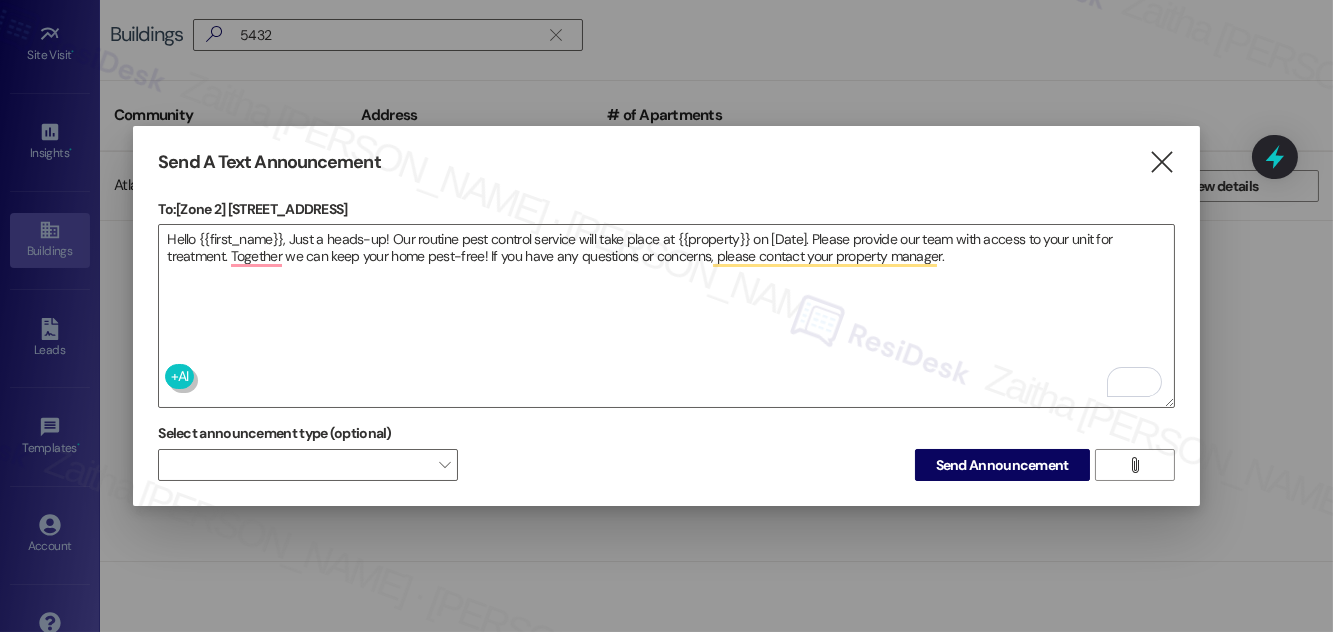 drag, startPoint x: 233, startPoint y: 205, endPoint x: 396, endPoint y: 204, distance: 163.00307 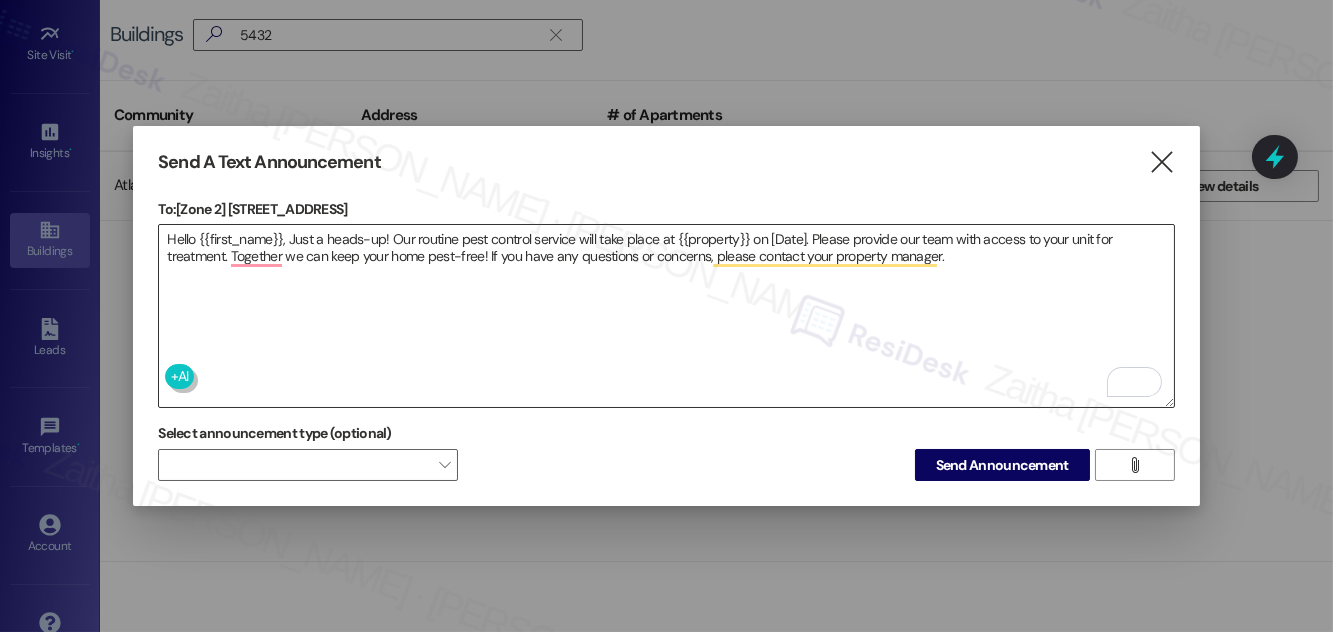 click on "Hello {{first_name}}, Just a heads-up! Our routine pest control service will take place at {{property}} on [Date]. Please provide our team with access to your unit for treatment. Together we can keep your home pest-free! If you have any questions or concerns, please contact your property manager." at bounding box center (666, 316) 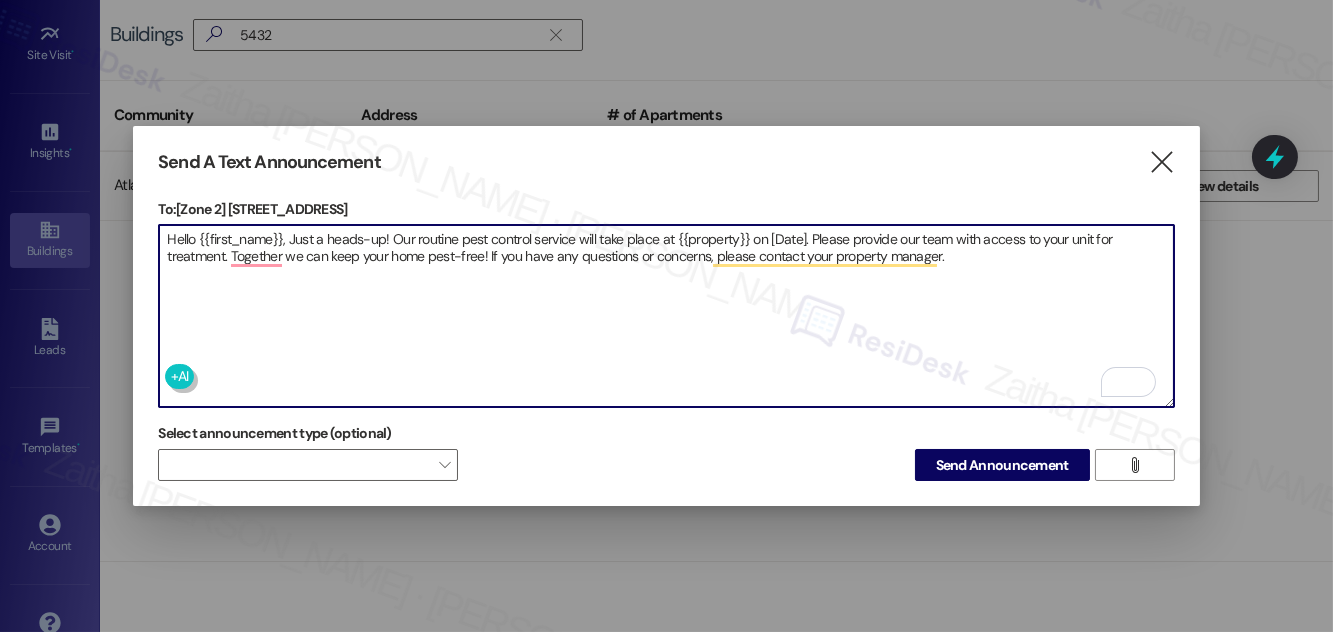 click on "Hello {{first_name}}, Just a heads-up! Our routine pest control service will take place at {{property}} on [Date]. Please provide our team with access to your unit for treatment. Together we can keep your home pest-free! If you have any questions or concerns, please contact your property manager." at bounding box center (666, 316) 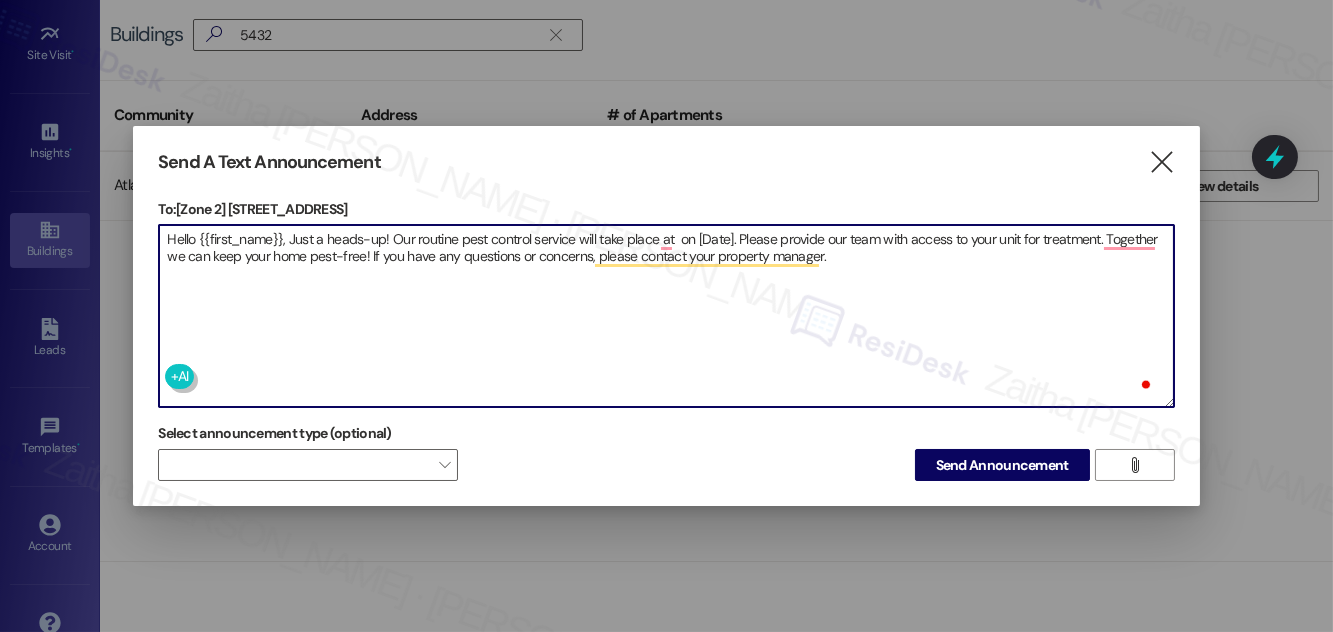 paste on "[STREET_ADDRESS]" 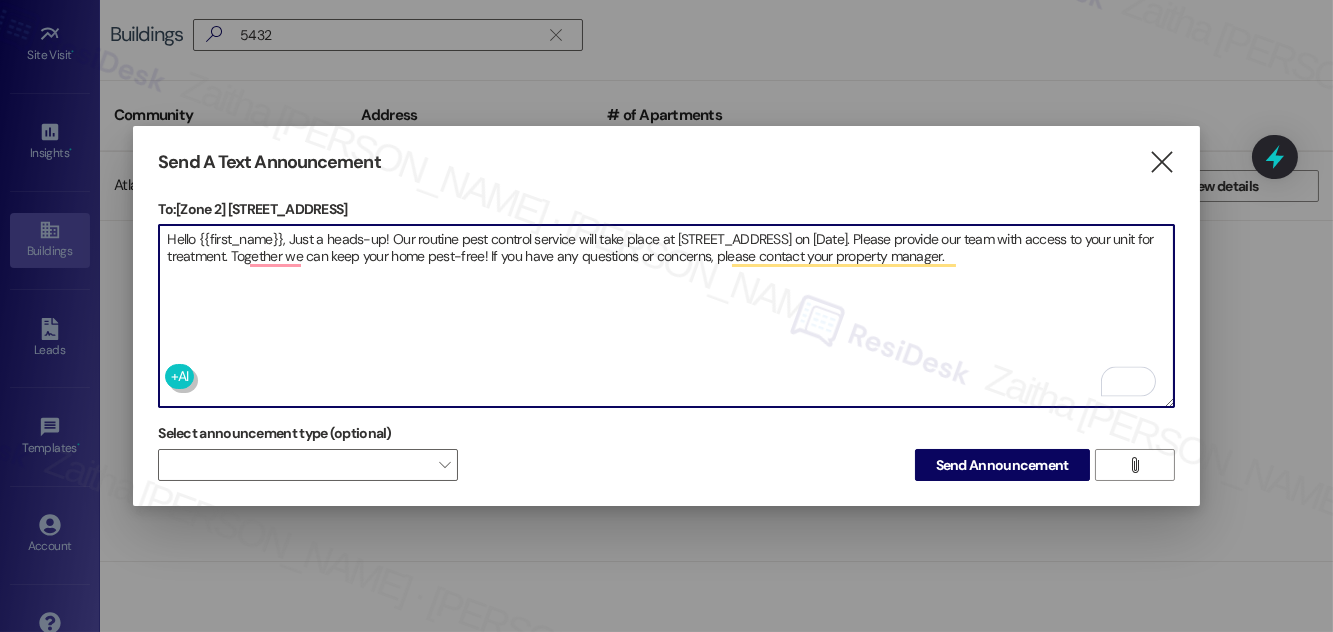click on "Hello {{first_name}}, Just a heads-up! Our routine pest control service will take place at [STREET_ADDRESS] on [Date]. Please provide our team with access to your unit for treatment. Together we can keep your home pest-free! If you have any questions or concerns, please contact your property manager." at bounding box center (666, 316) 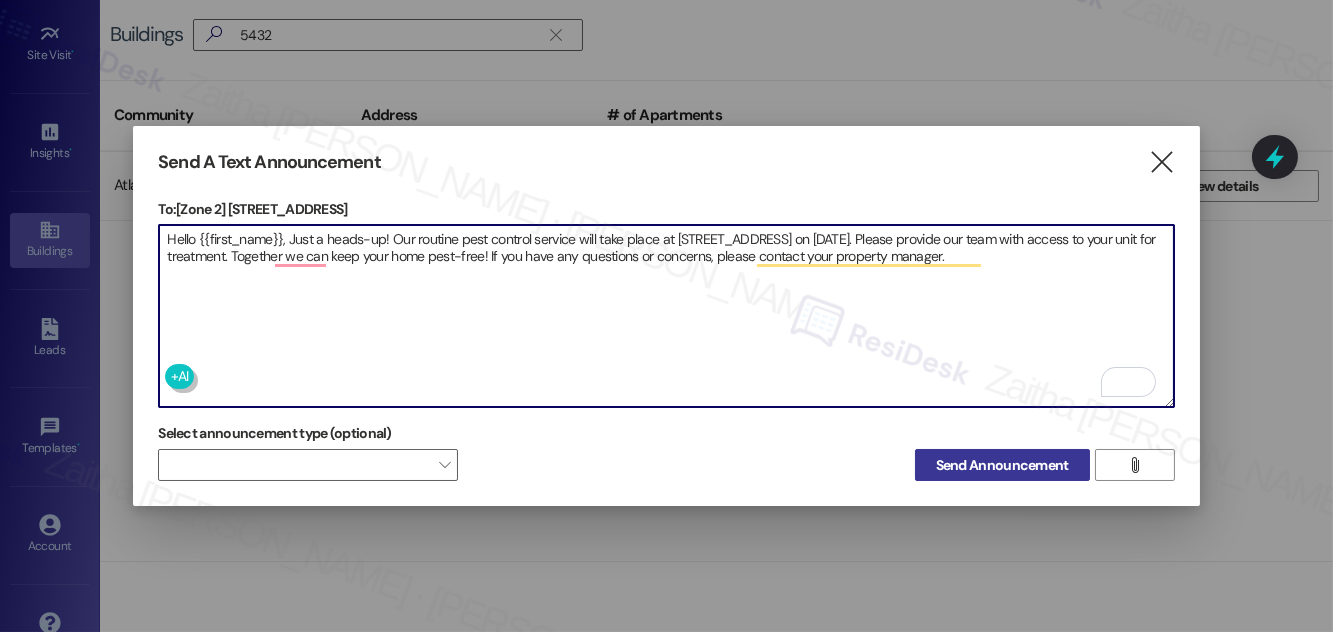 type on "Hello {{first_name}}, Just a heads-up! Our routine pest control service will take place at [STREET_ADDRESS] on [DATE]. Please provide our team with access to your unit for treatment. Together we can keep your home pest-free! If you have any questions or concerns, please contact your property manager." 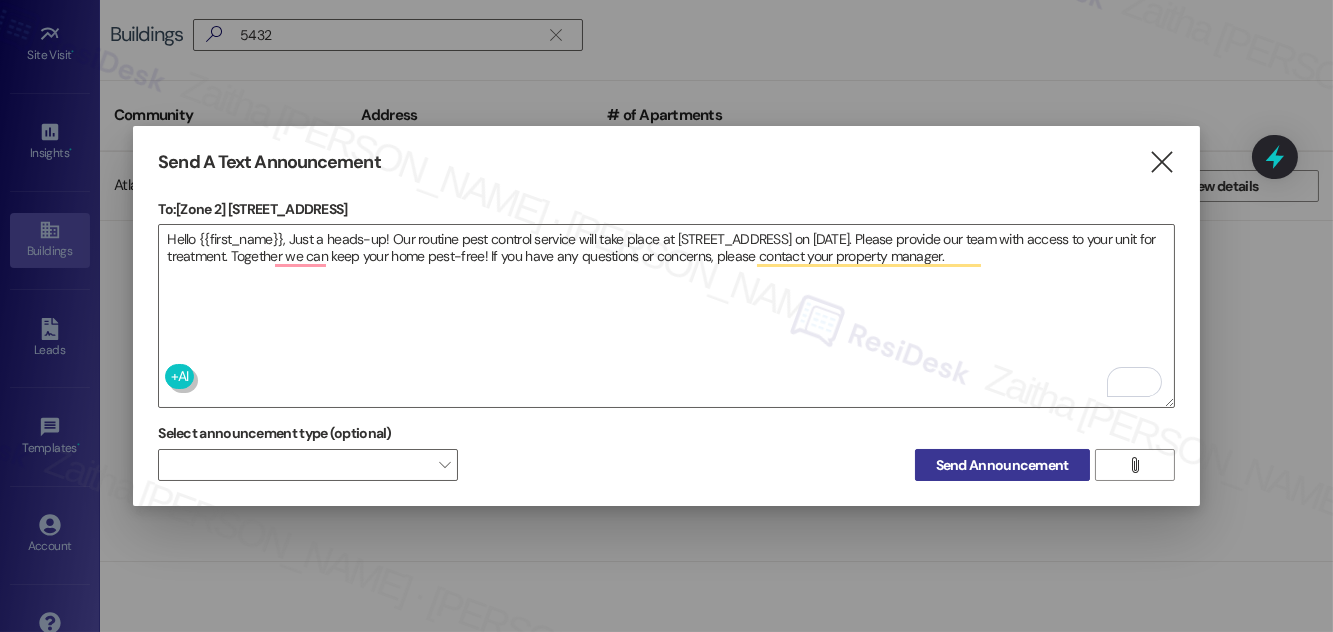 click on "Send Announcement" at bounding box center (1002, 465) 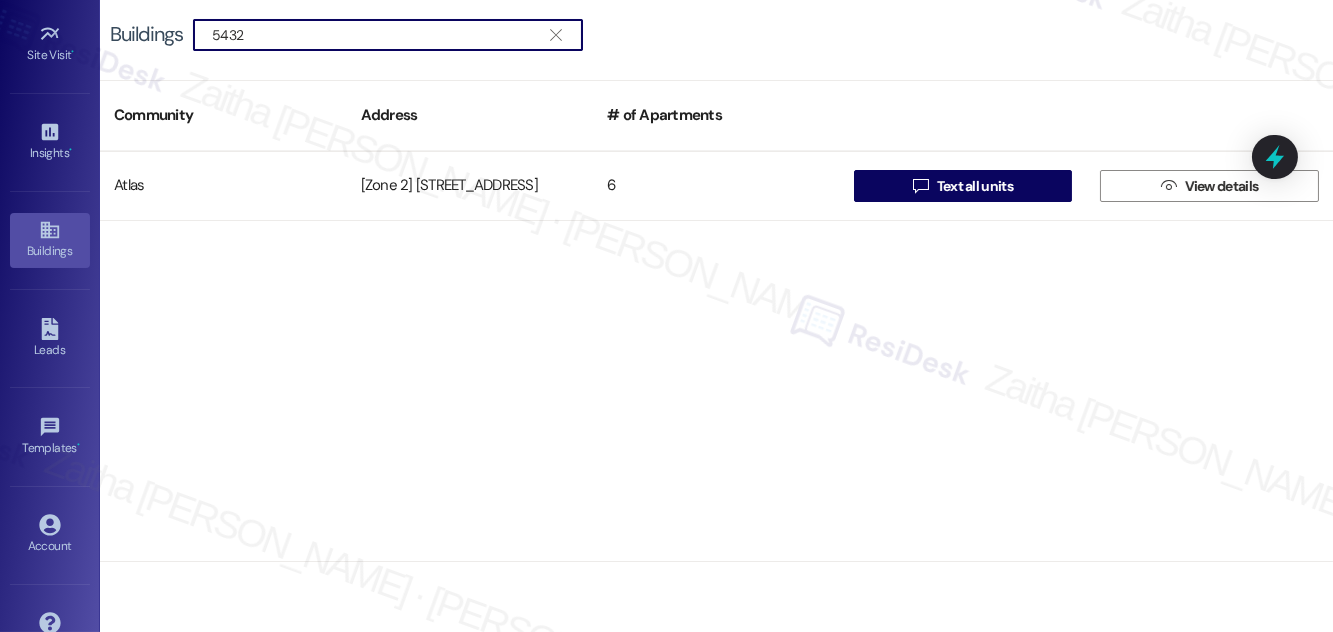 drag, startPoint x: 309, startPoint y: 32, endPoint x: 192, endPoint y: 28, distance: 117.06836 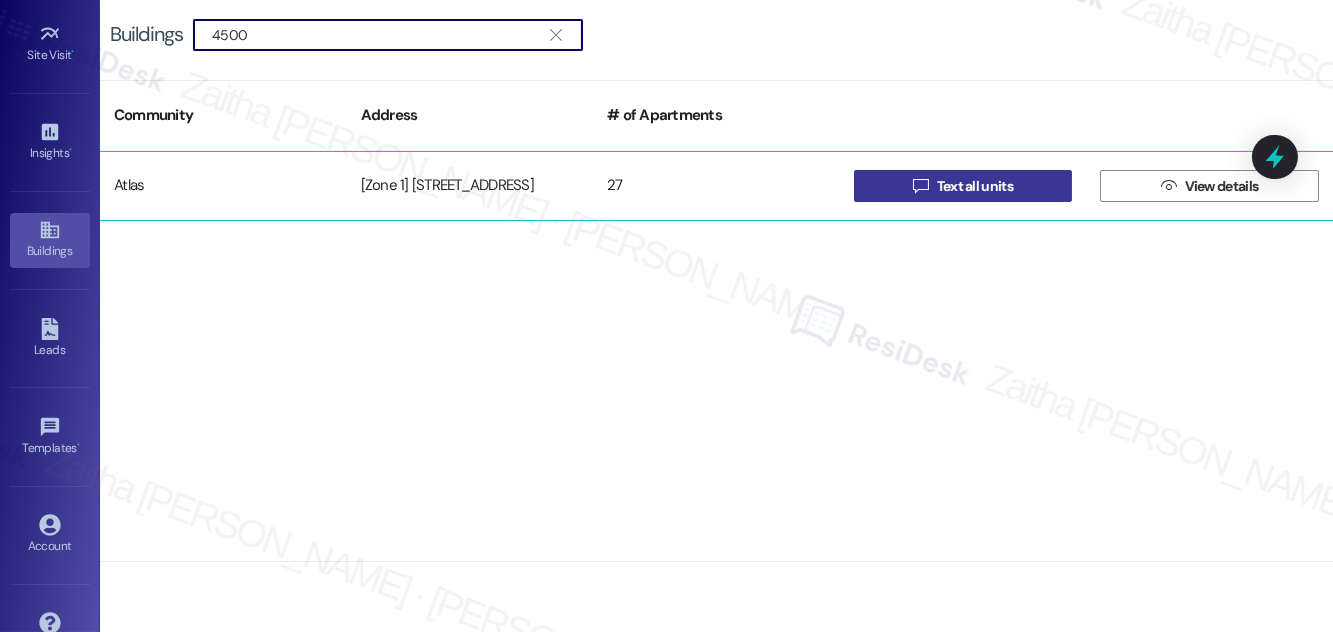 type on "4500" 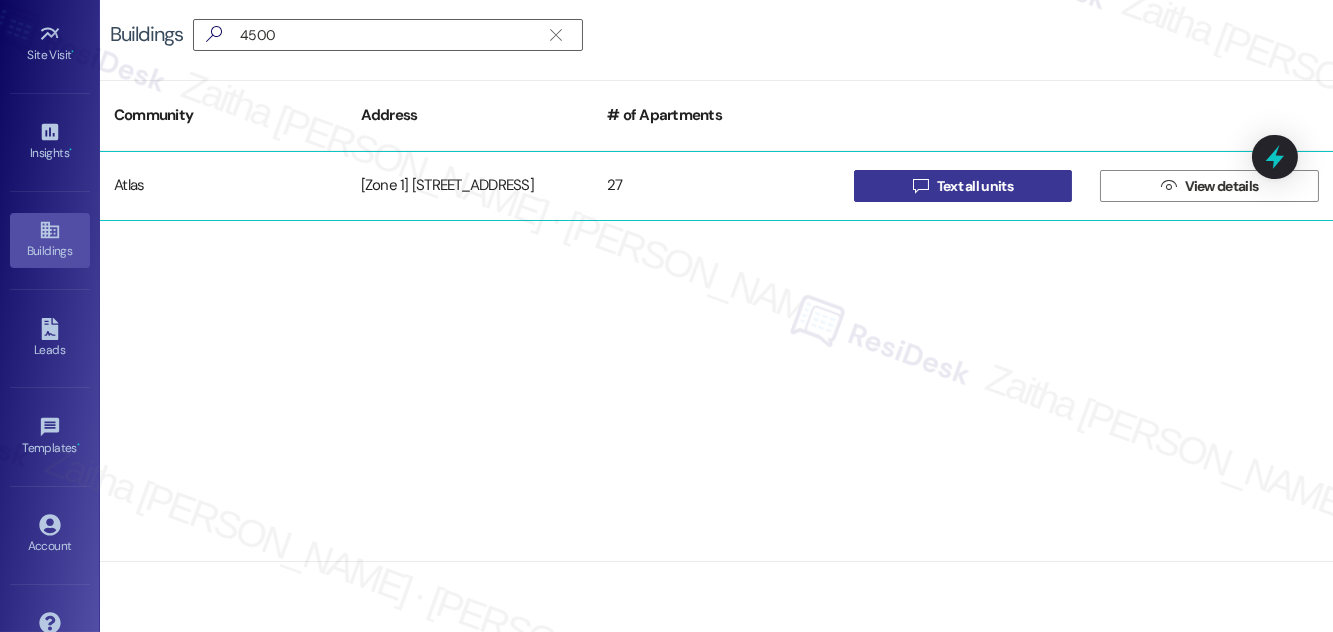 click on "Text all units" at bounding box center [975, 186] 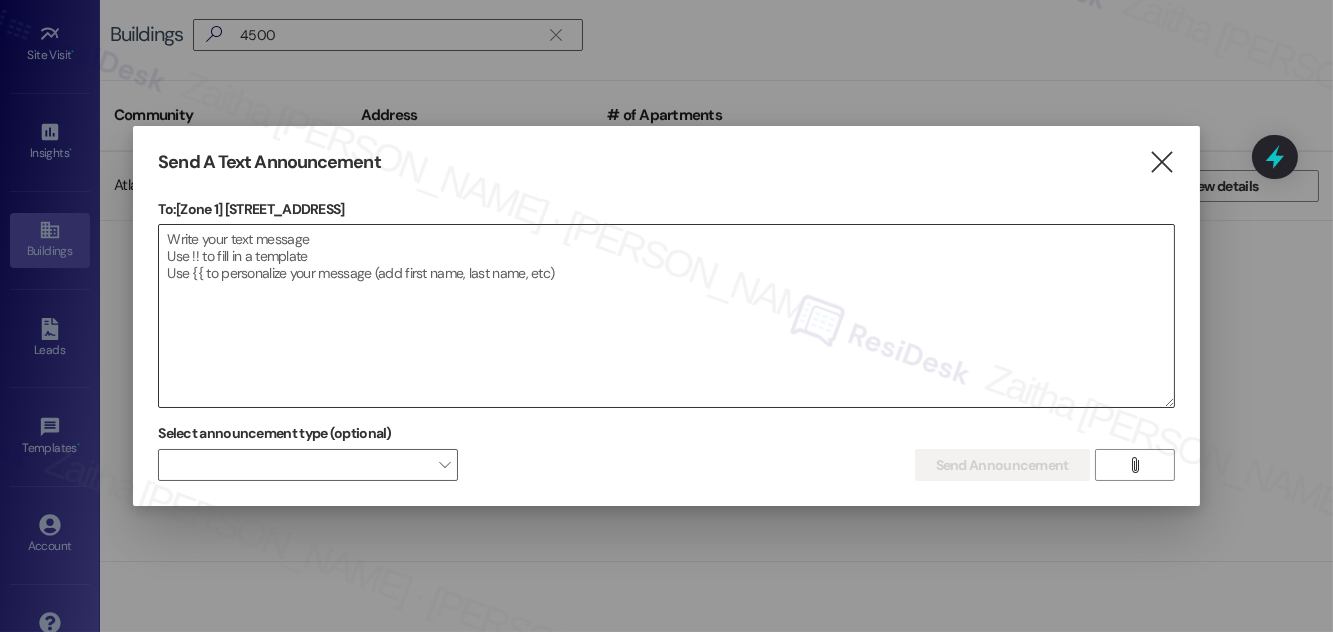 click at bounding box center (666, 316) 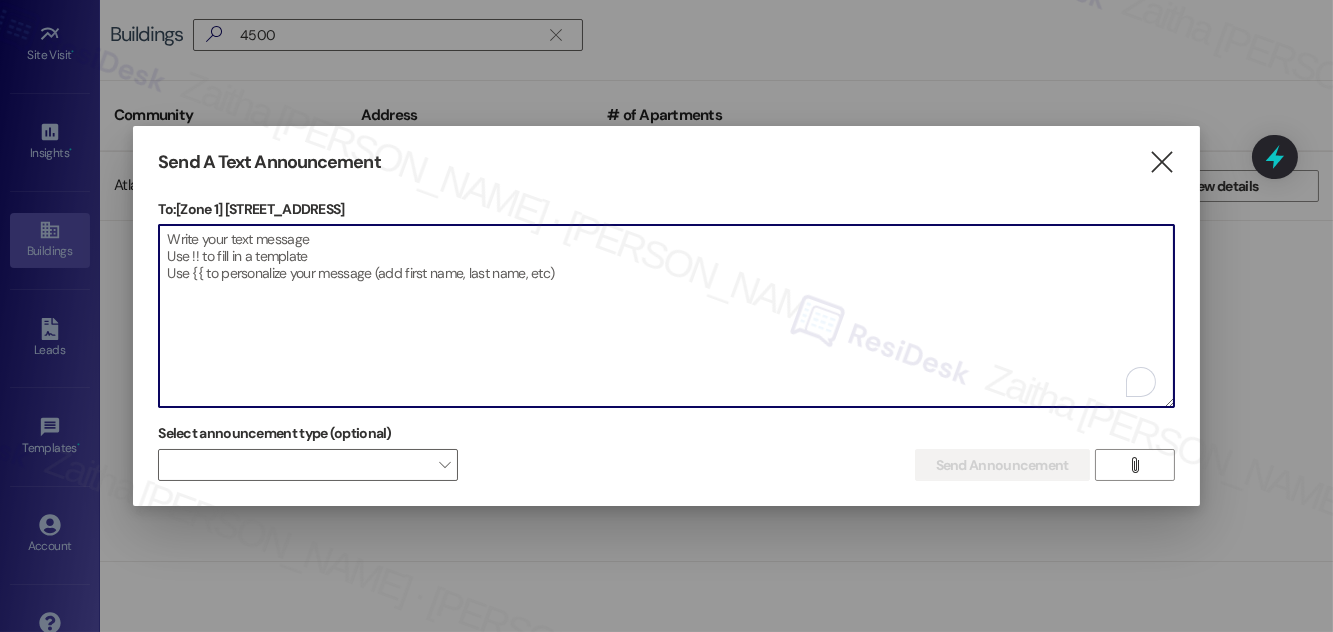 paste on "Hello {{first_name}}, Just a heads-up! Our routine pest control service will take place at {{property}} on [Date]. Please provide our team with access to your unit for treatment. Together we can keep your home pest-free! If you have any questions or concerns, please contact your property manager." 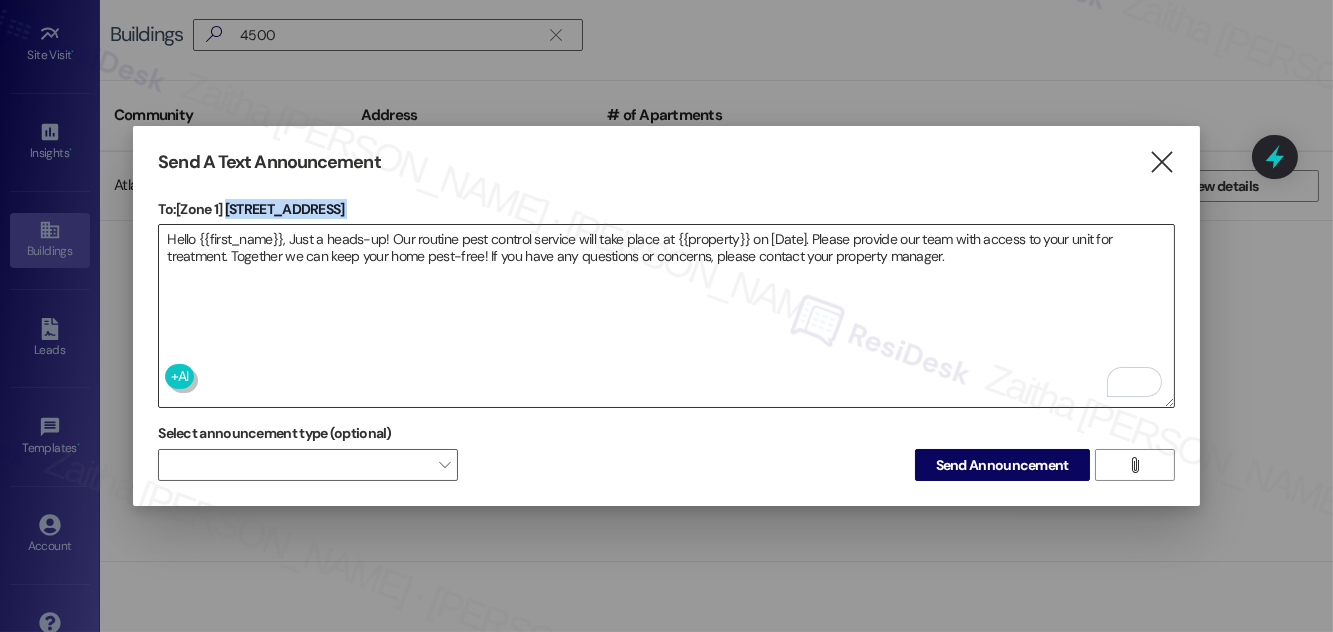 drag, startPoint x: 227, startPoint y: 204, endPoint x: 413, endPoint y: 226, distance: 187.29655 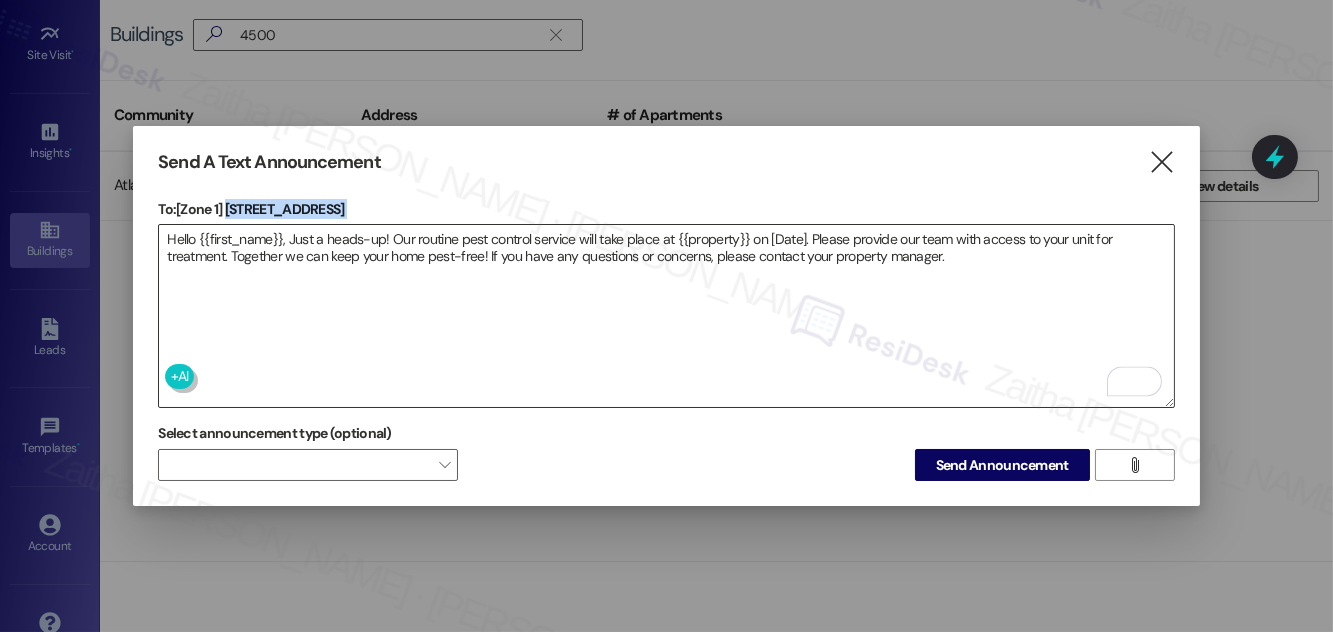 copy on "4500-[STREET_ADDRESS]  Drop image file here" 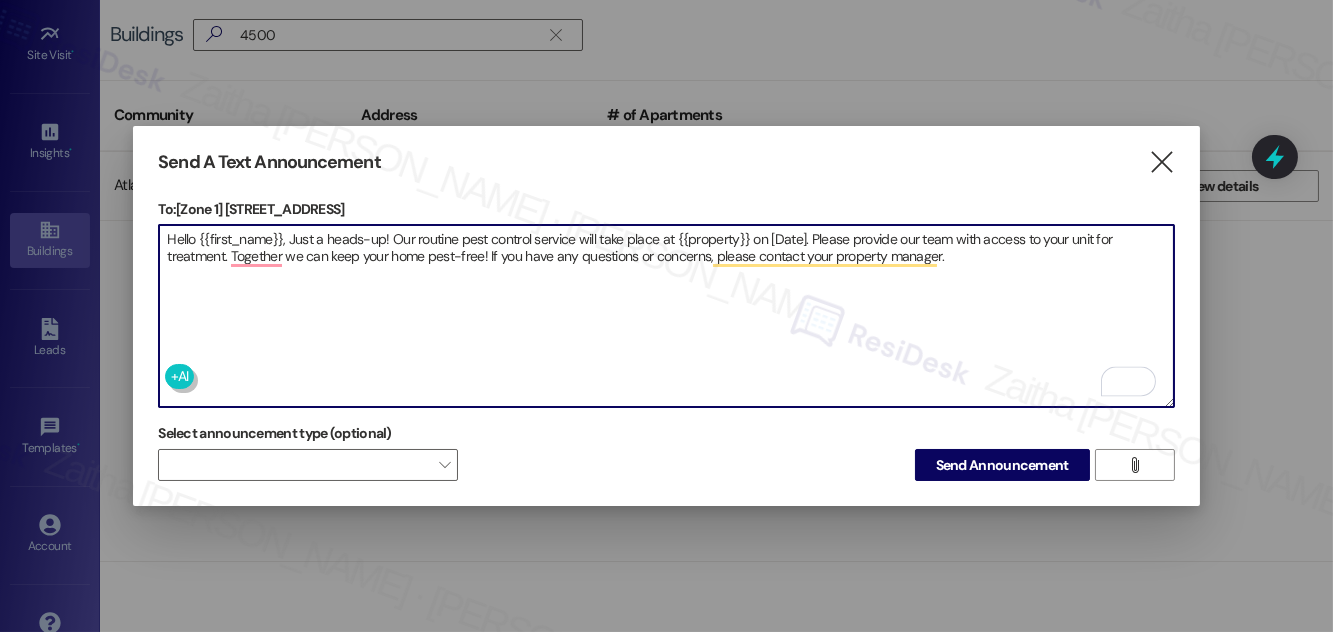 click on "Hello {{first_name}}, Just a heads-up! Our routine pest control service will take place at {{property}} on [Date]. Please provide our team with access to your unit for treatment. Together we can keep your home pest-free! If you have any questions or concerns, please contact your property manager." at bounding box center (666, 316) 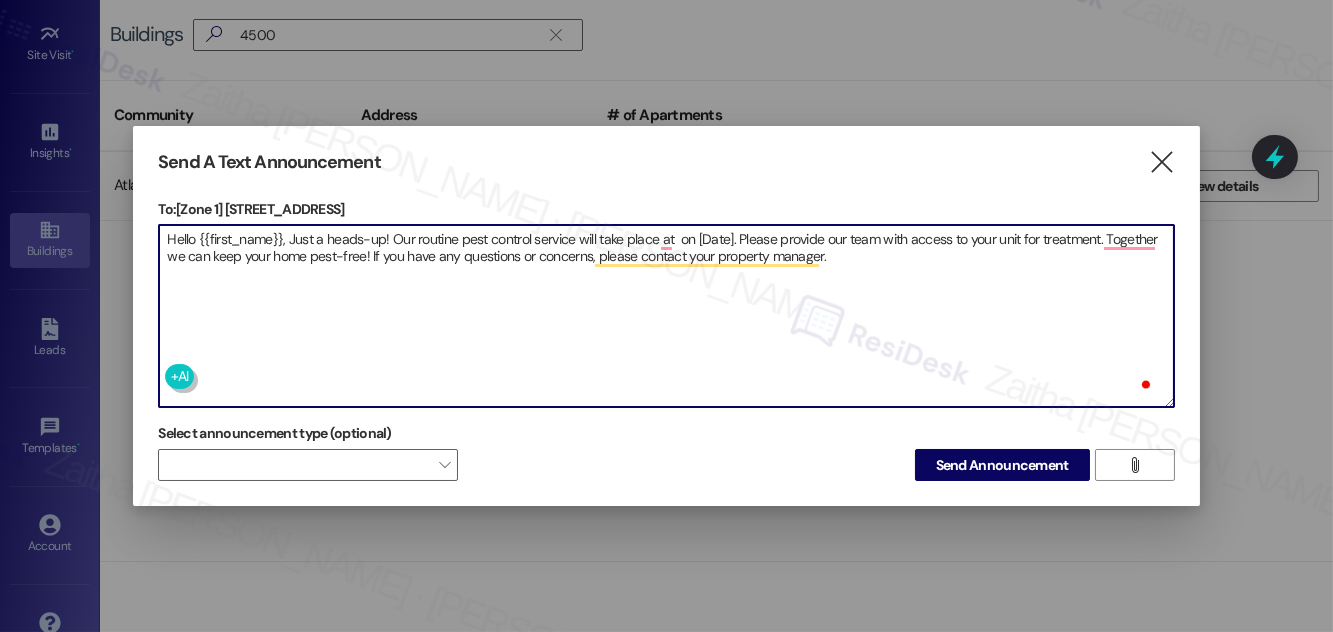 paste on "4500-[STREET_ADDRESS]" 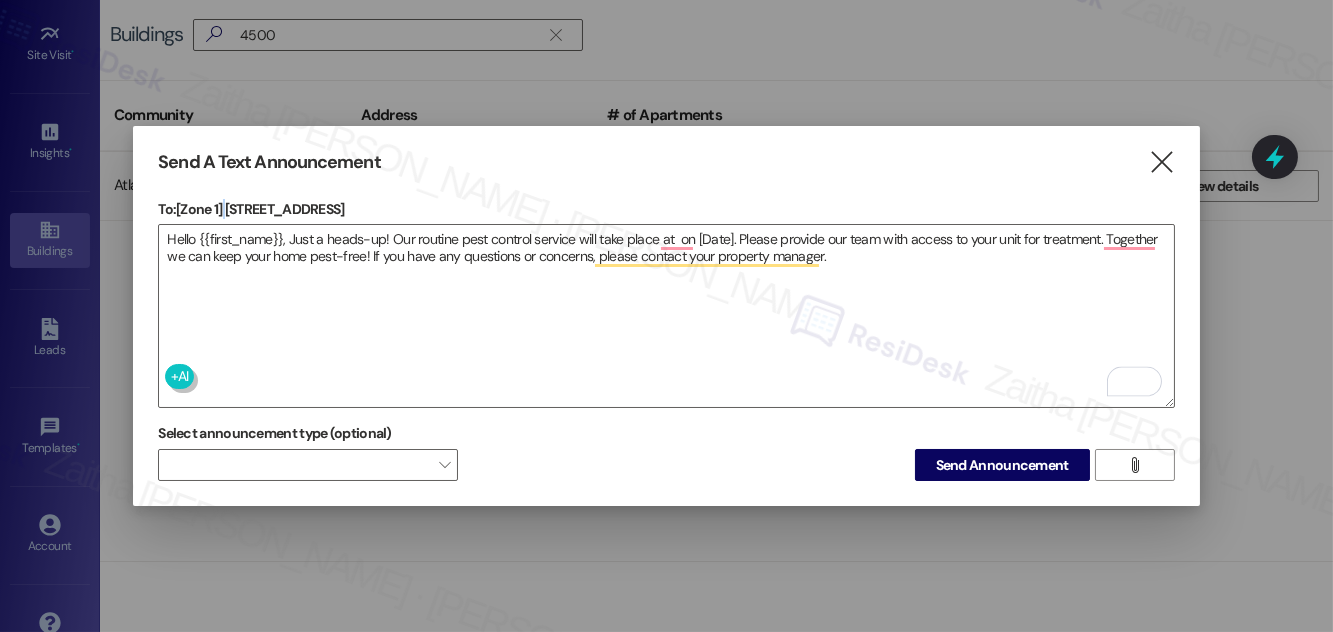 click on "To:  [Zone 1] [STREET_ADDRESS]" at bounding box center [666, 209] 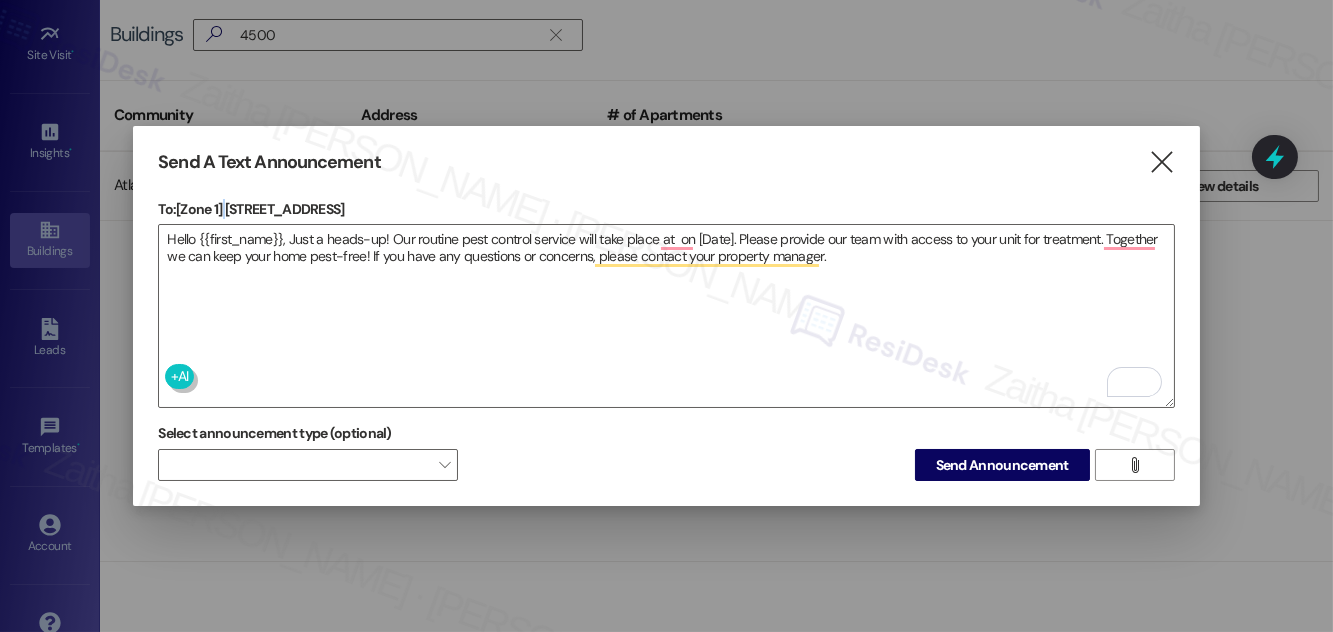click on "To:  [Zone 1] [STREET_ADDRESS]" at bounding box center (666, 209) 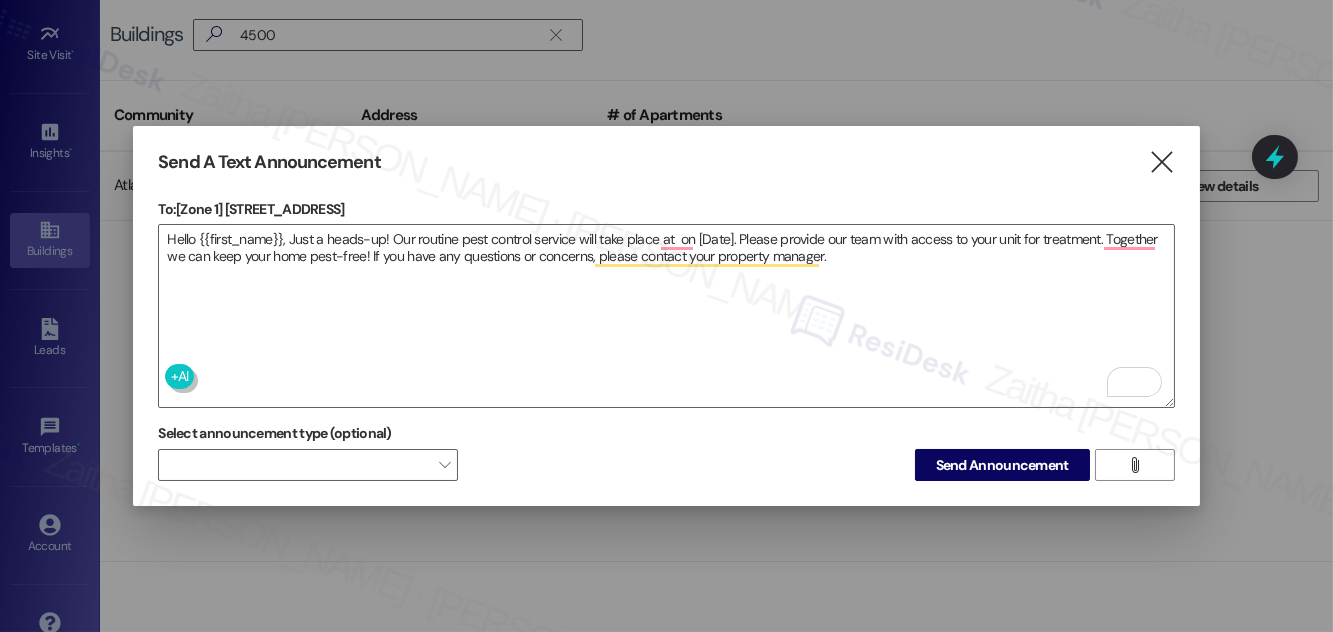 drag, startPoint x: 229, startPoint y: 199, endPoint x: 387, endPoint y: 199, distance: 158 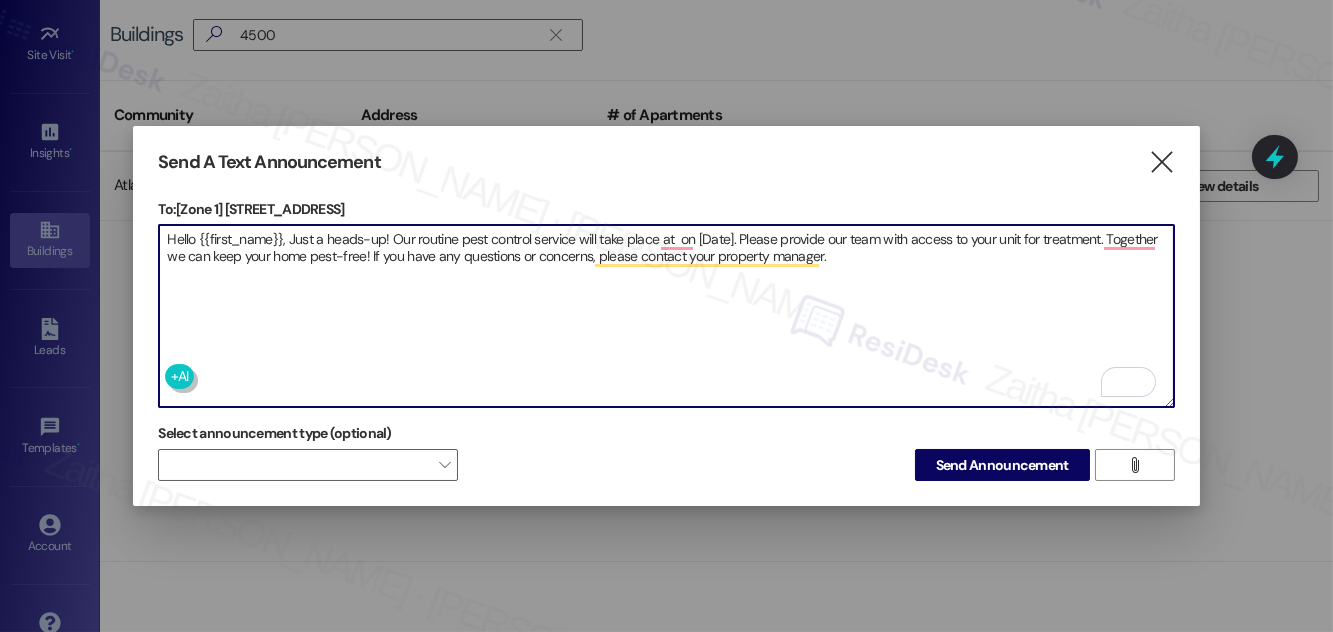 click on "Hello {{first_name}}, Just a heads-up! Our routine pest control service will take place at  on [Date]. Please provide our team with access to your unit for treatment. Together we can keep your home pest-free! If you have any questions or concerns, please contact your property manager." at bounding box center (666, 316) 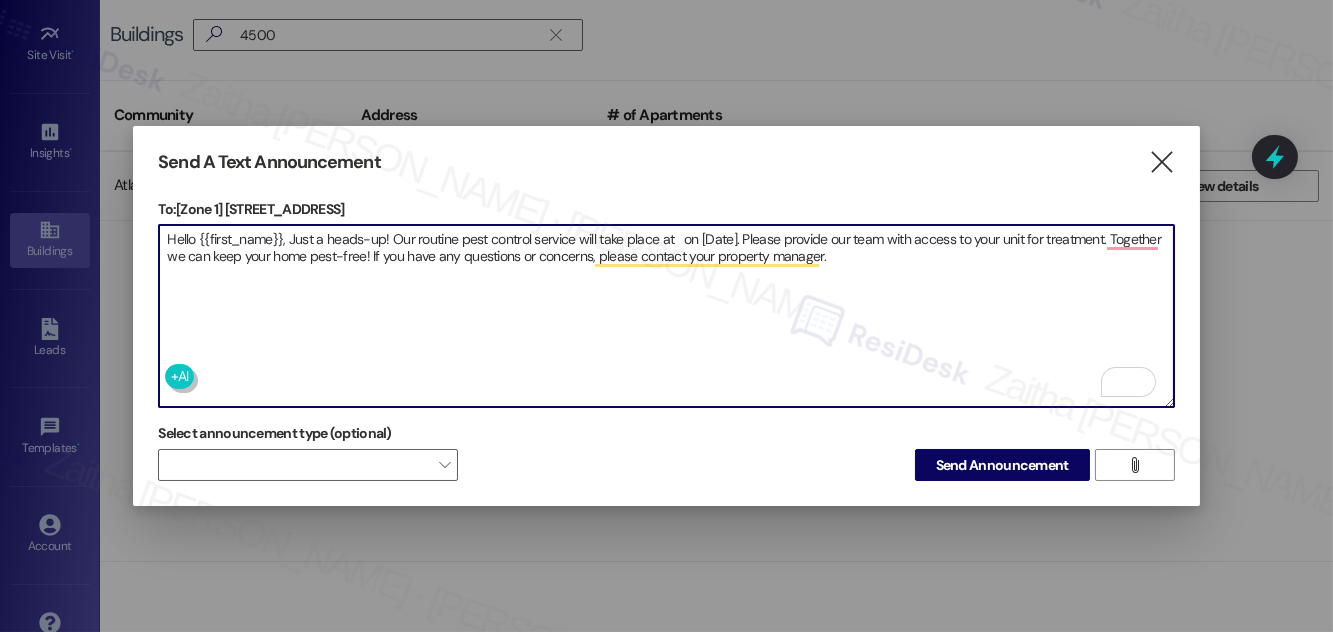 paste on "4500-[STREET_ADDRESS]" 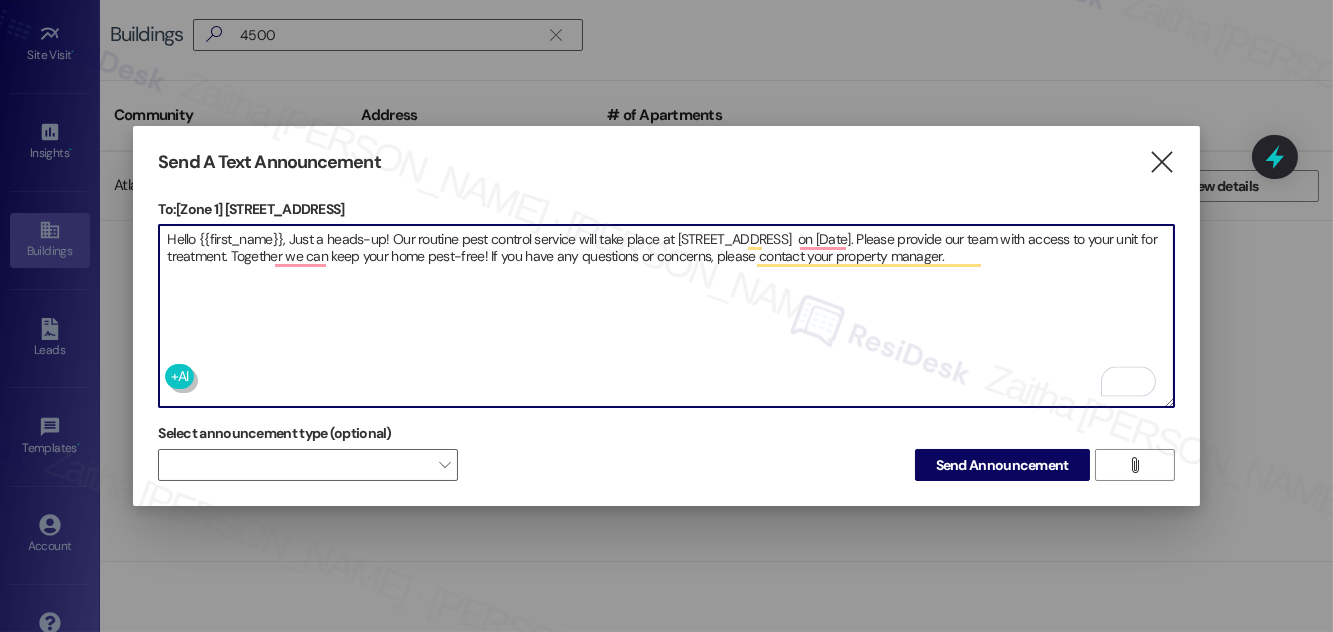 click on "Hello {{first_name}}, Just a heads-up! Our routine pest control service will take place at [STREET_ADDRESS]  on [Date]. Please provide our team with access to your unit for treatment. Together we can keep your home pest-free! If you have any questions or concerns, please contact your property manager." at bounding box center (666, 316) 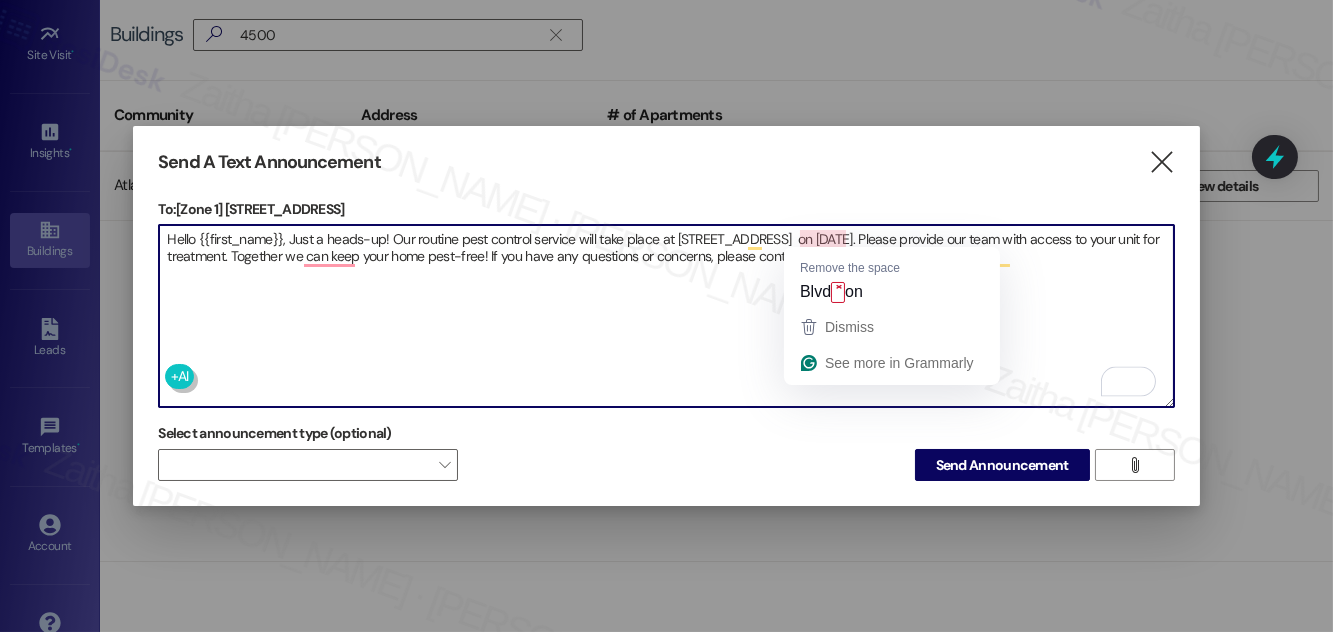 click on "Hello {{first_name}}, Just a heads-up! Our routine pest control service will take place at [STREET_ADDRESS]  on [DATE]. Please provide our team with access to your unit for treatment. Together we can keep your home pest-free! If you have any questions or concerns, please contact your property manager." at bounding box center [666, 316] 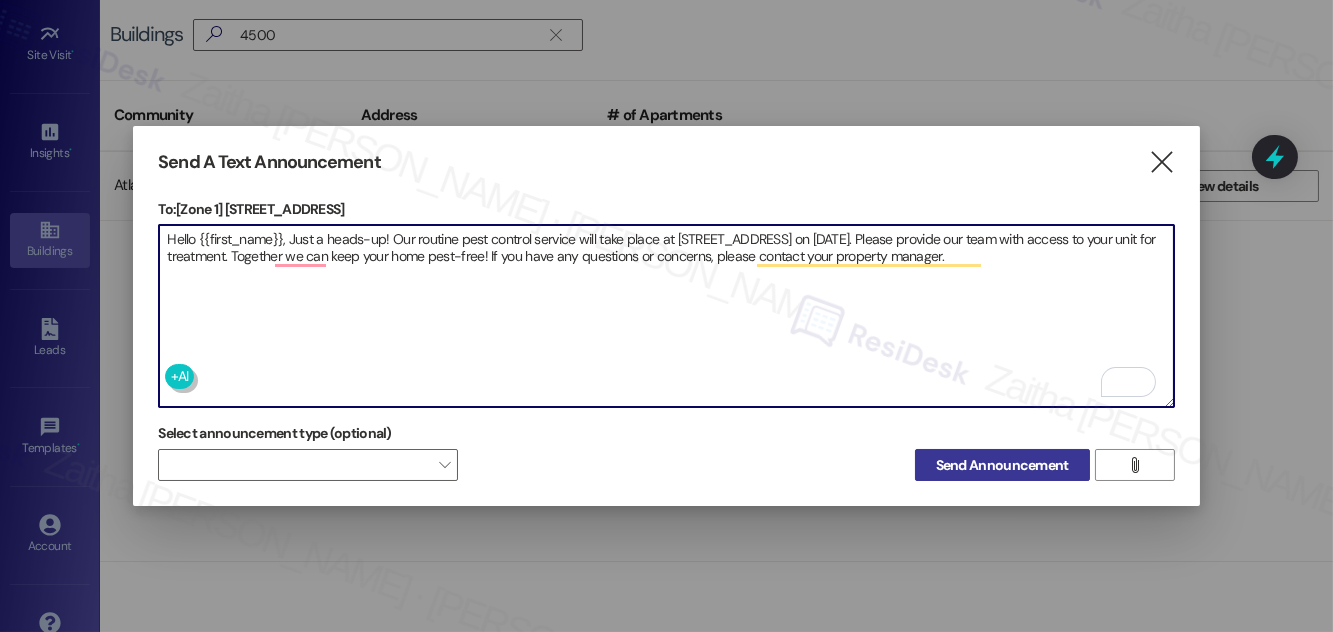 type on "Hello {{first_name}}, Just a heads-up! Our routine pest control service will take place at [STREET_ADDRESS] on [DATE]. Please provide our team with access to your unit for treatment. Together we can keep your home pest-free! If you have any questions or concerns, please contact your property manager." 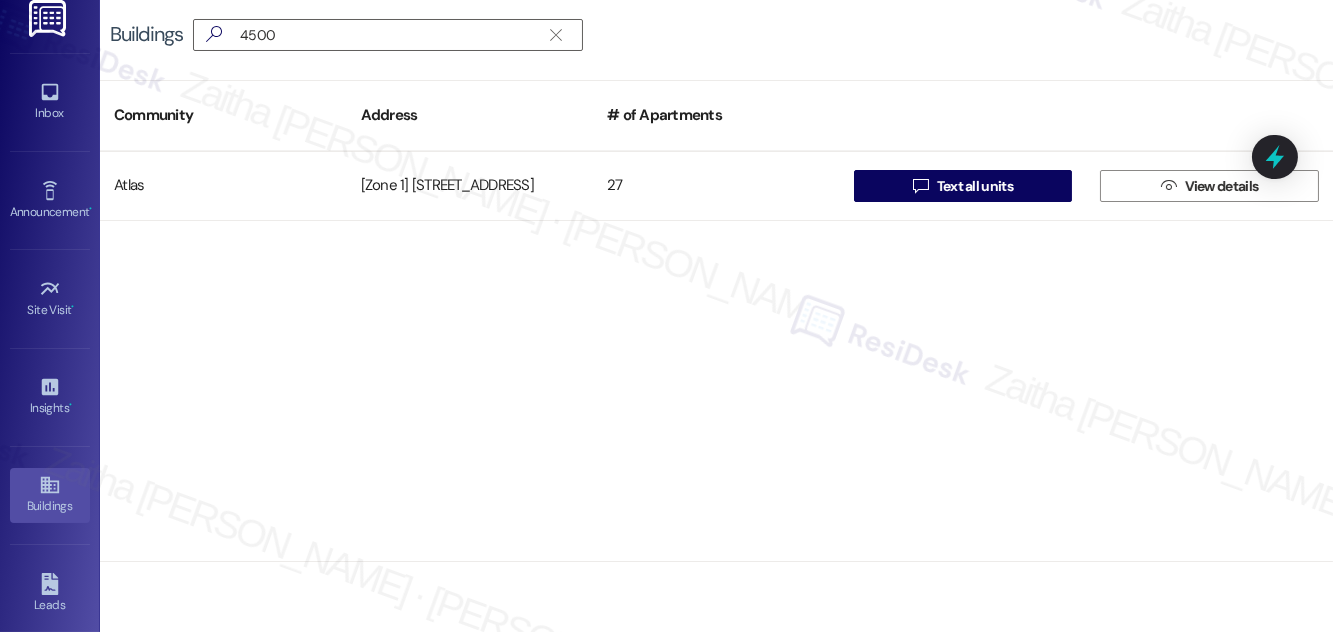 scroll, scrollTop: 0, scrollLeft: 0, axis: both 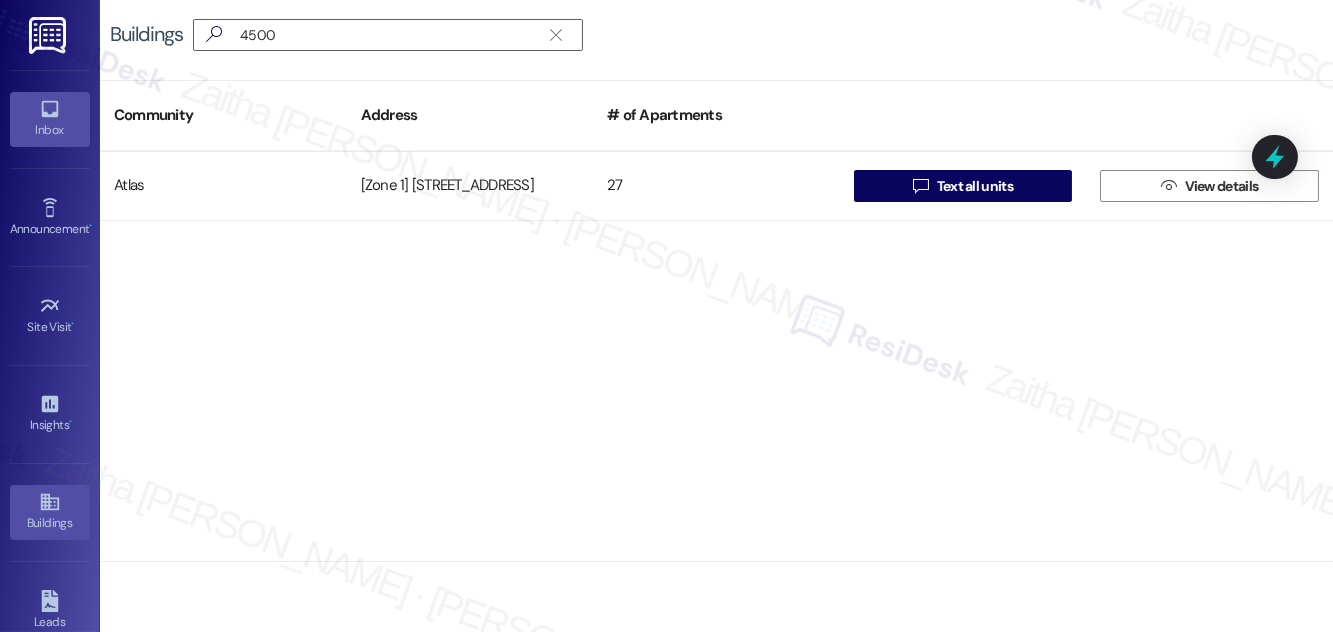 click on "Inbox" at bounding box center [50, 119] 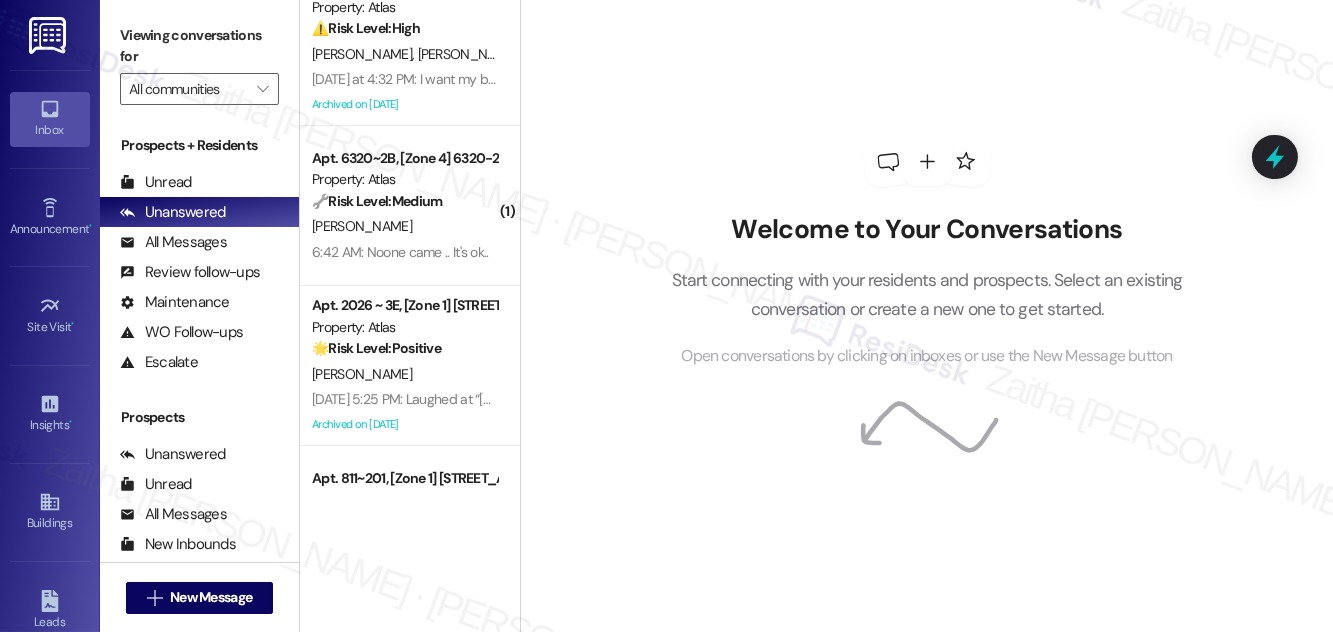 scroll, scrollTop: 181, scrollLeft: 0, axis: vertical 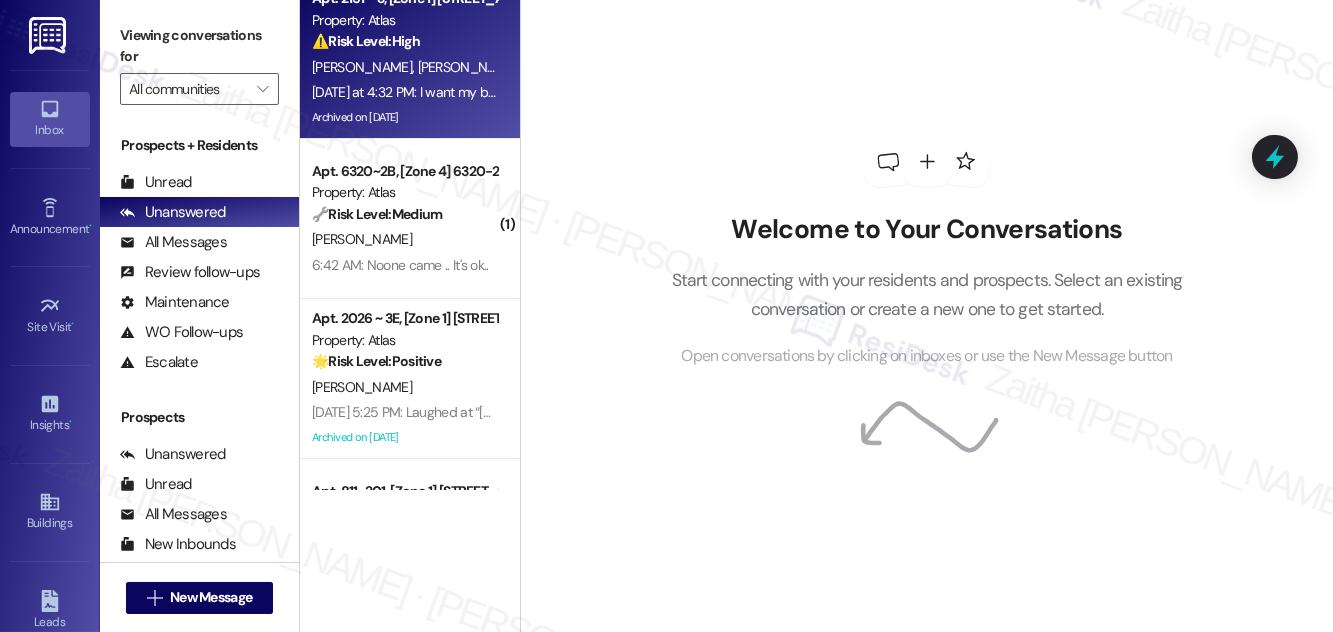 click on "⚠️  Risk Level:  High The resident is indicating they will not provide notice of non-renewal until legally required, suggesting potential legal or lease compliance issues. The resident is also requesting contact information for the site team, indicating a breakdown in communication and a desire to escalate the issue. The tone is hostile and accusatory, suggesting a high level of dissatisfaction and potential risk to resident retention." at bounding box center [404, 41] 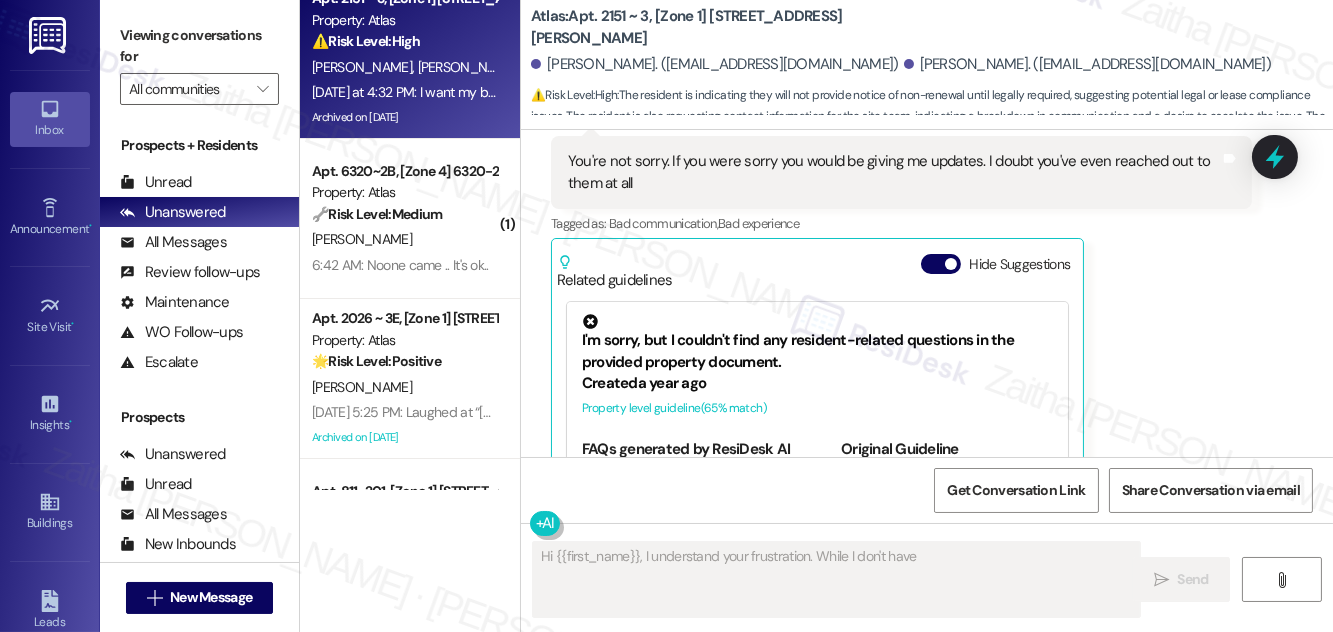 scroll, scrollTop: 11814, scrollLeft: 0, axis: vertical 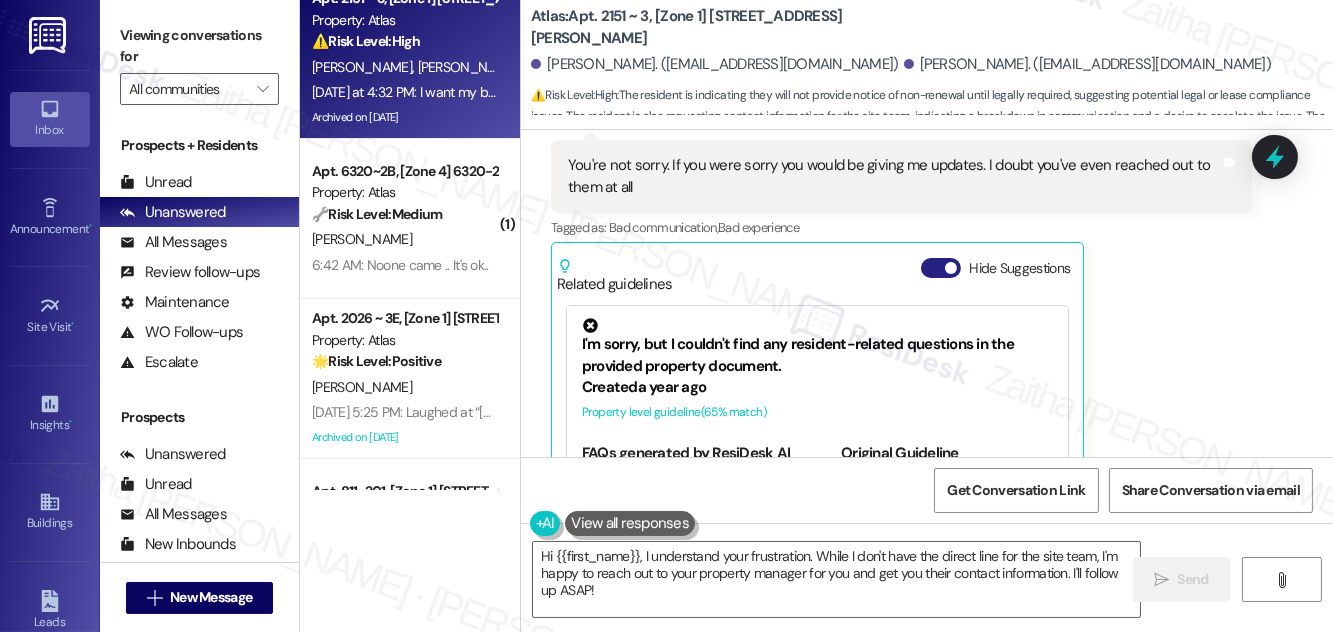 click on "Hide Suggestions" at bounding box center (941, 268) 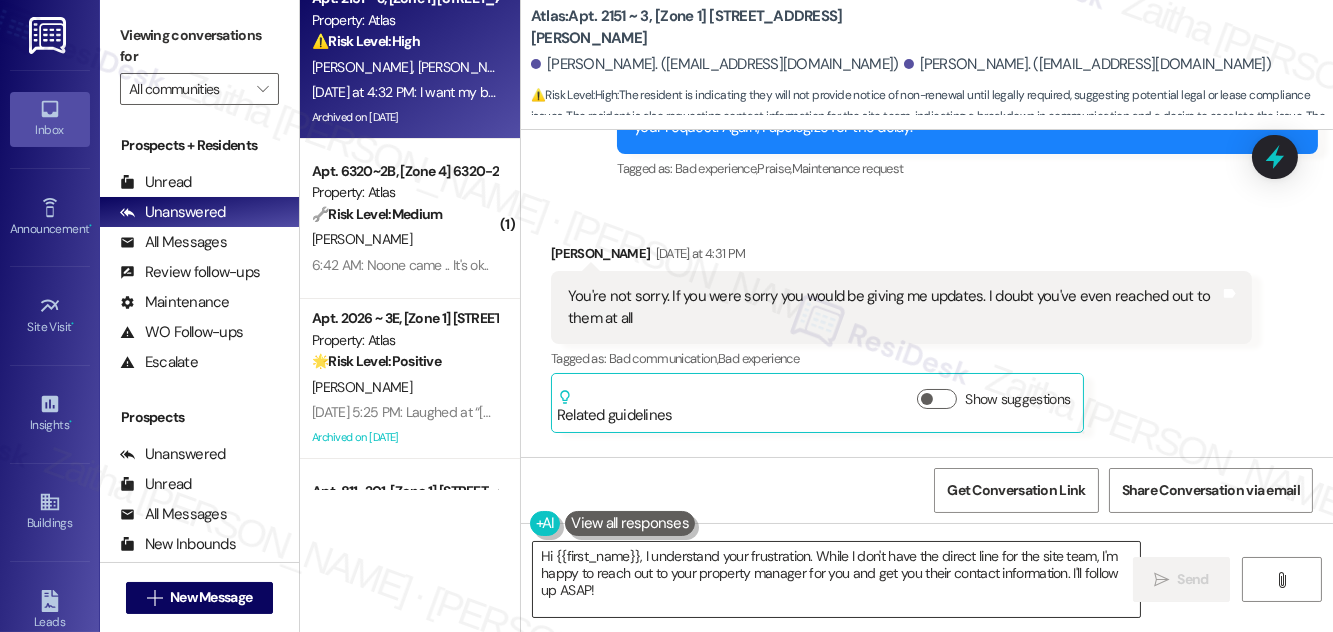 scroll, scrollTop: 11905, scrollLeft: 0, axis: vertical 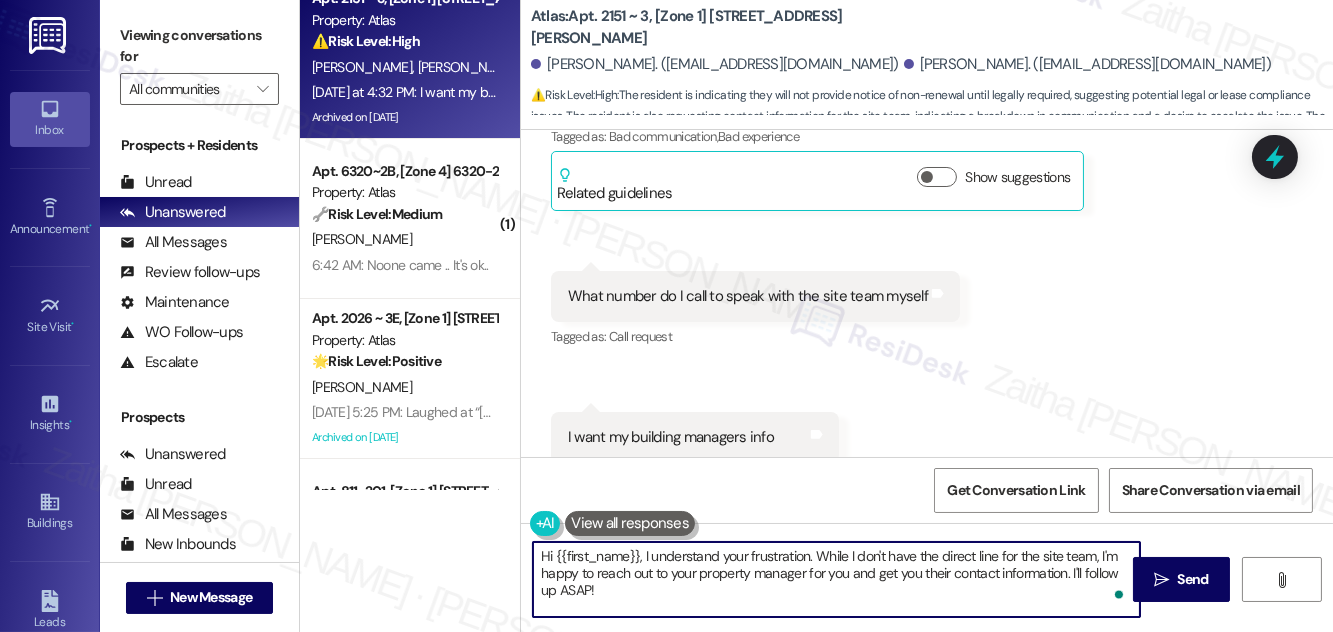 drag, startPoint x: 642, startPoint y: 550, endPoint x: 669, endPoint y: 591, distance: 49.09175 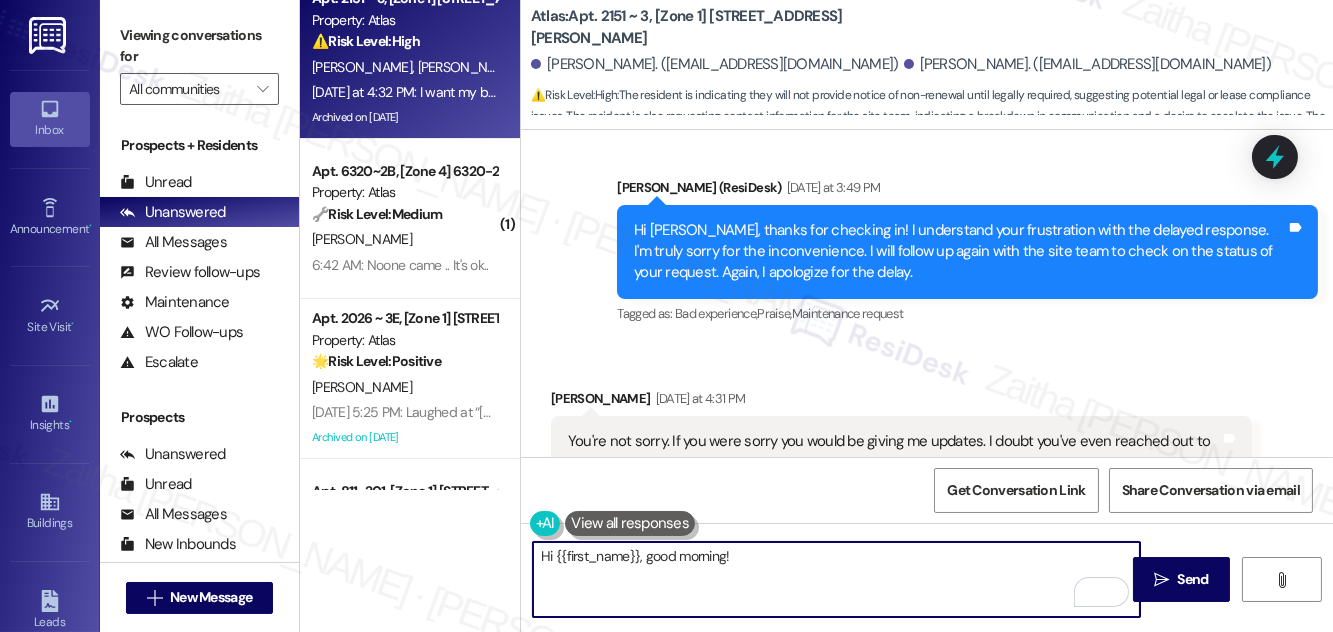 scroll, scrollTop: 11541, scrollLeft: 0, axis: vertical 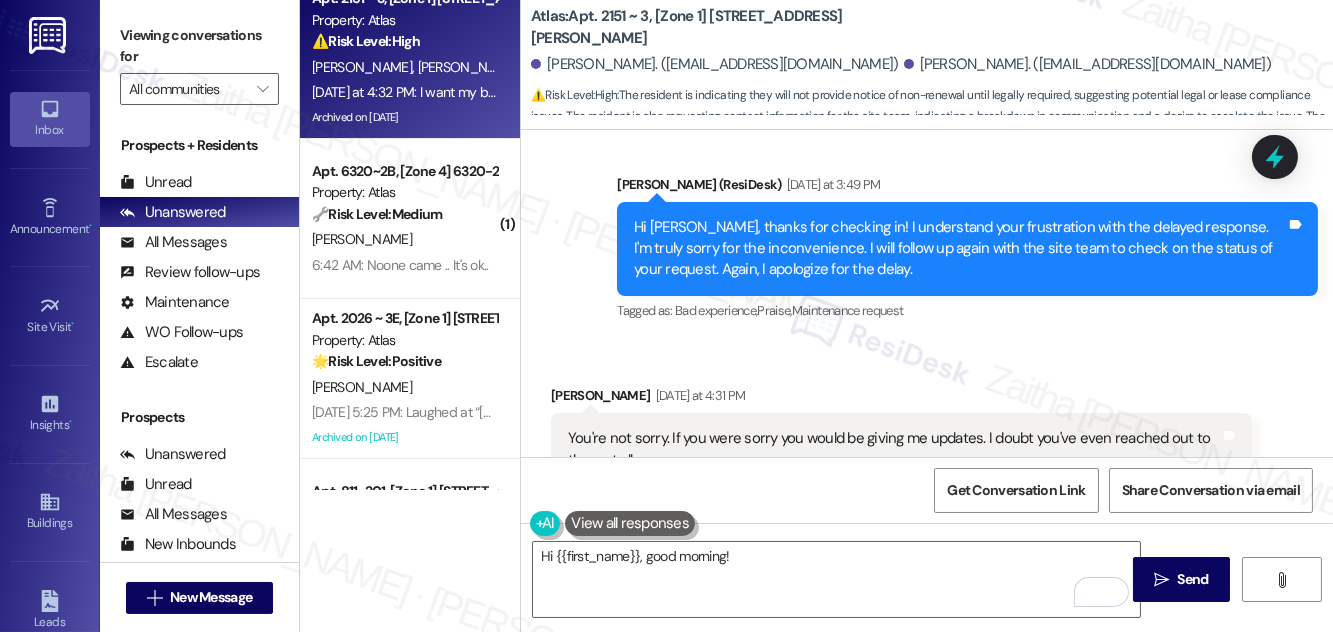 click at bounding box center [630, 523] 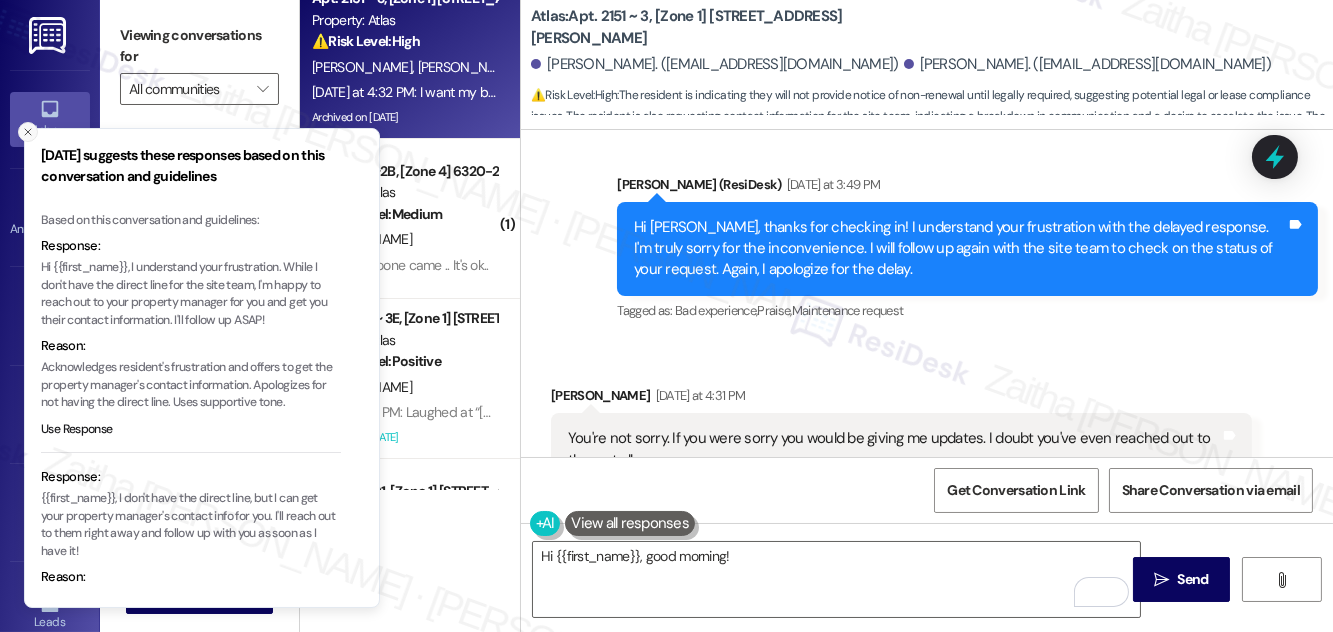 click 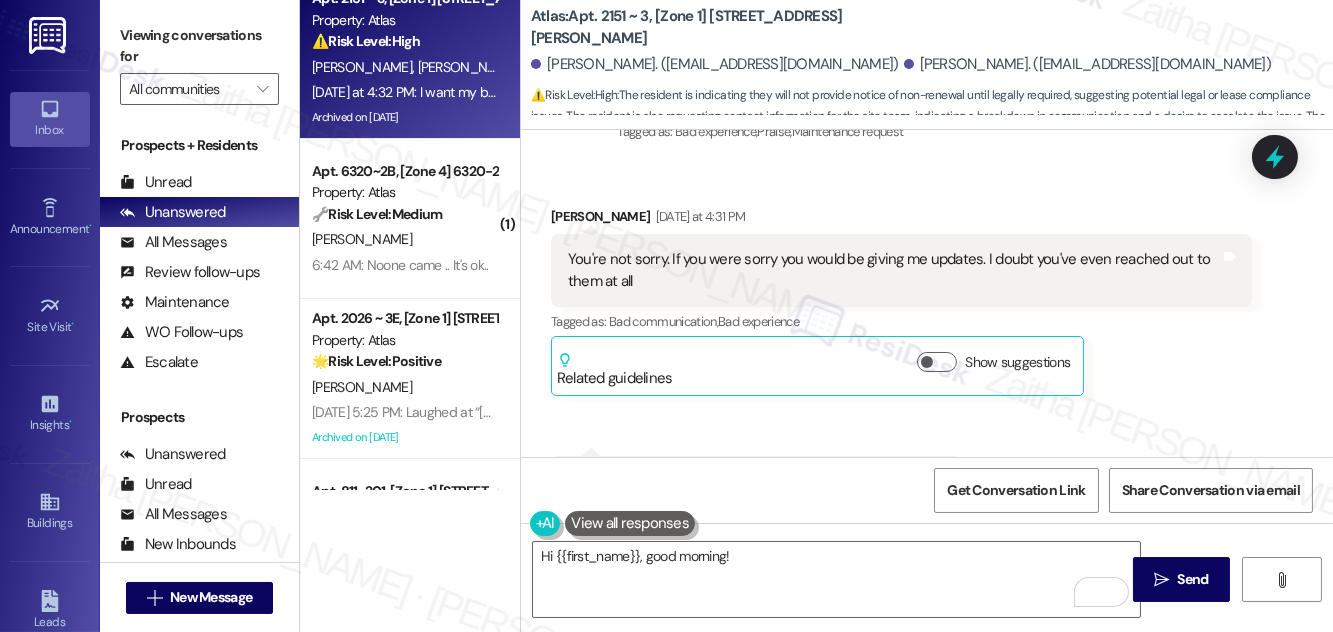scroll, scrollTop: 11723, scrollLeft: 0, axis: vertical 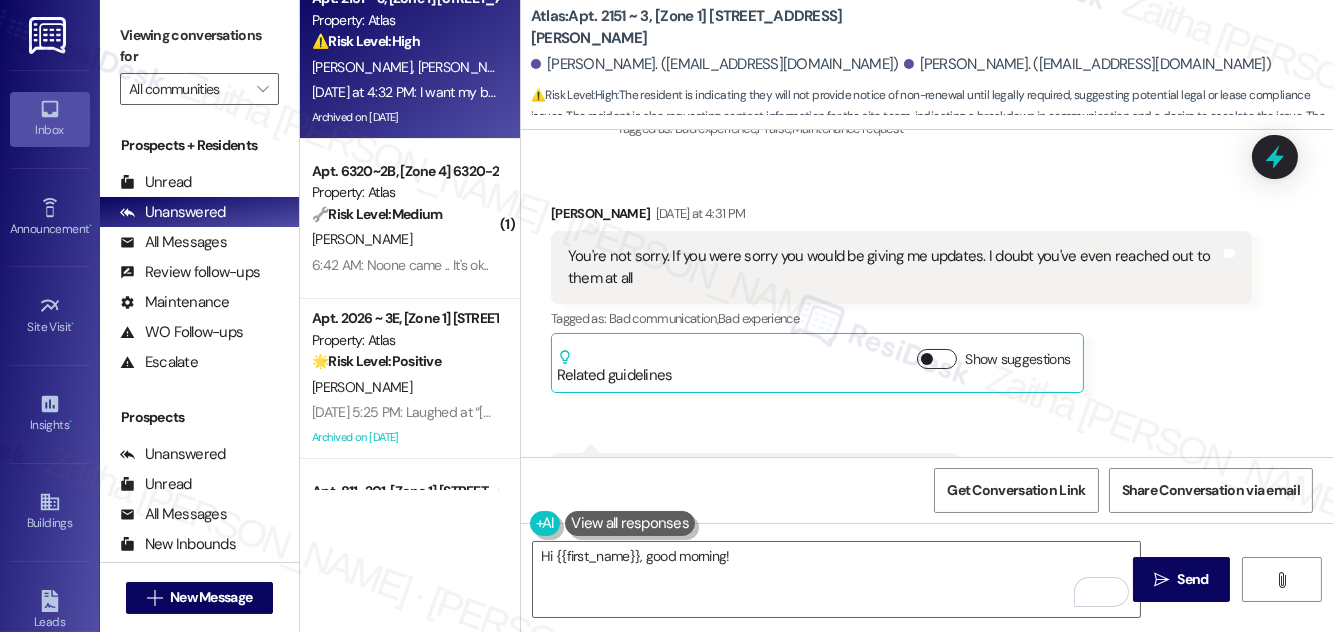 click on "Show suggestions" at bounding box center [937, 359] 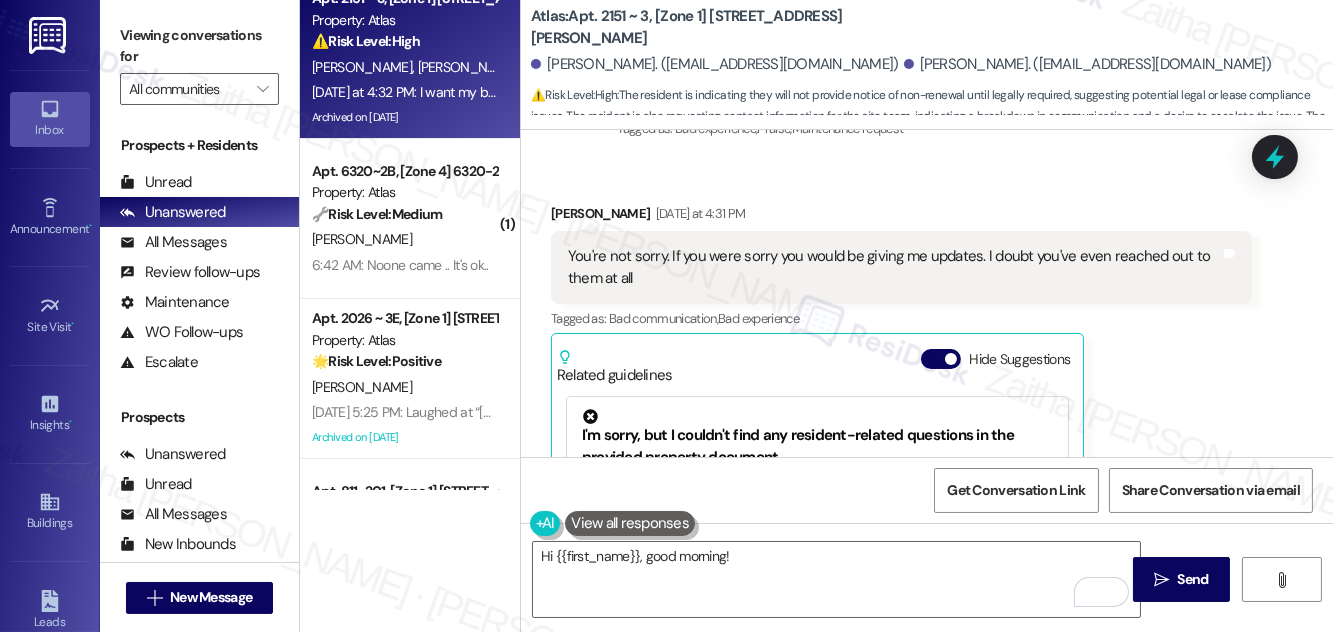 scroll, scrollTop: 52, scrollLeft: 0, axis: vertical 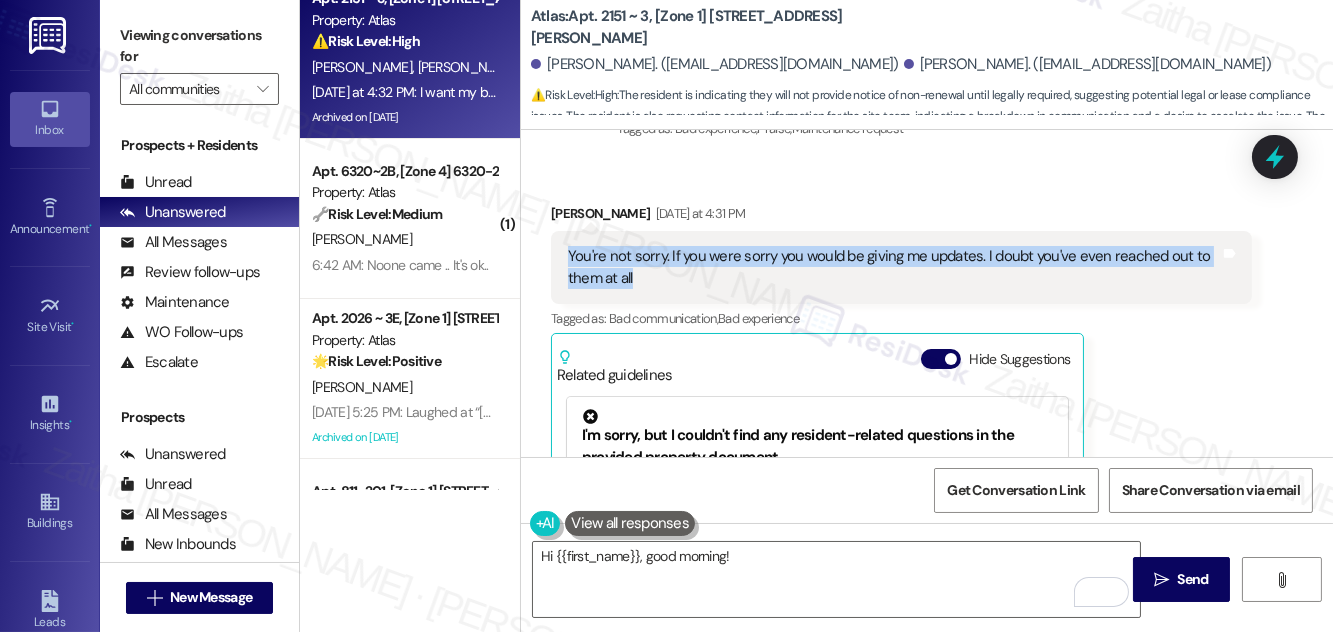 drag, startPoint x: 568, startPoint y: 166, endPoint x: 658, endPoint y: 193, distance: 93.96276 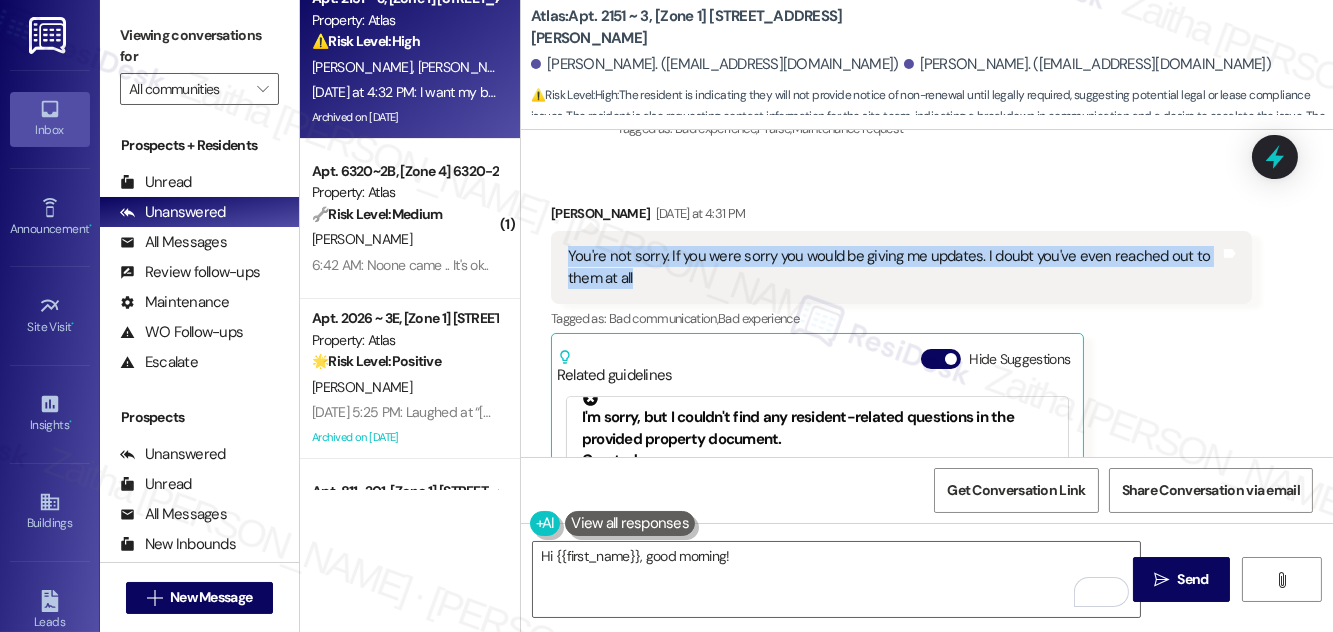 scroll, scrollTop: 52, scrollLeft: 0, axis: vertical 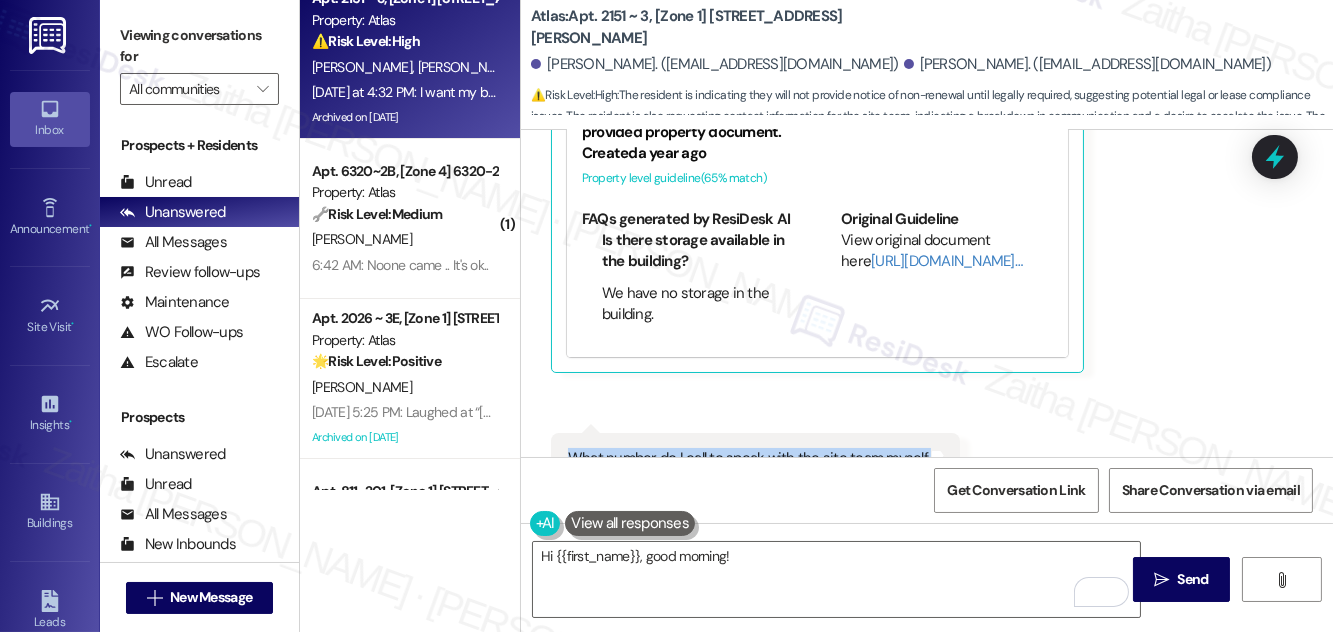 drag, startPoint x: 561, startPoint y: 370, endPoint x: 933, endPoint y: 387, distance: 372.38824 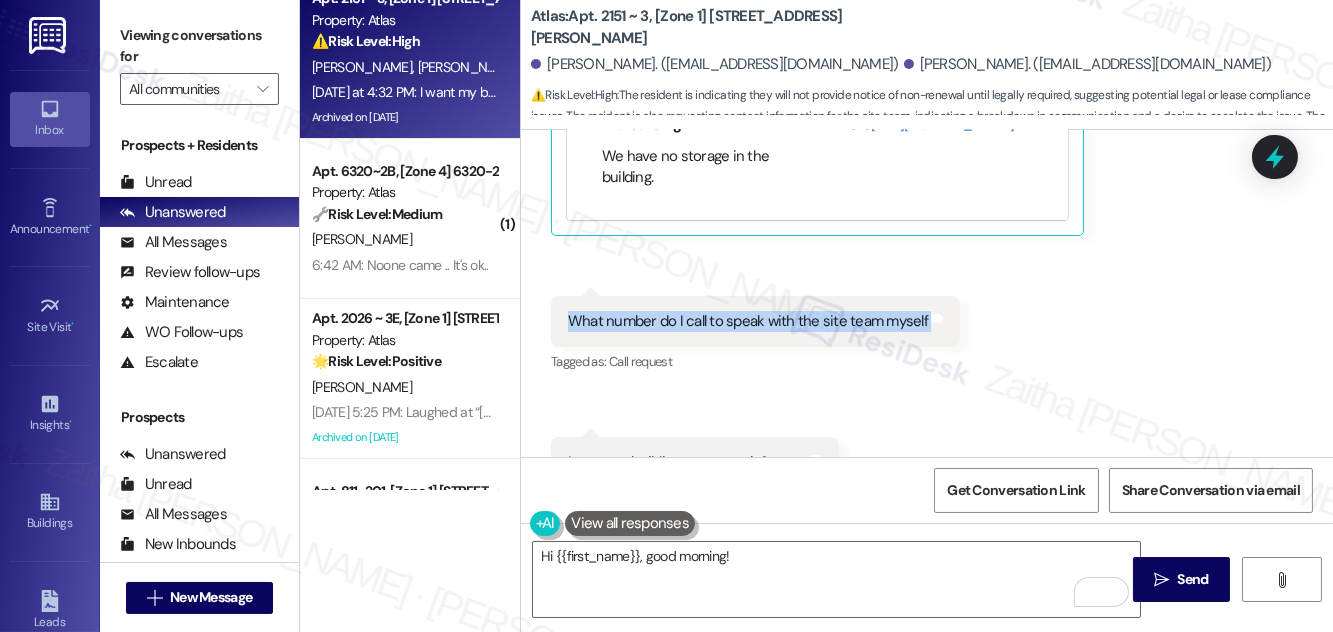 scroll, scrollTop: 12178, scrollLeft: 0, axis: vertical 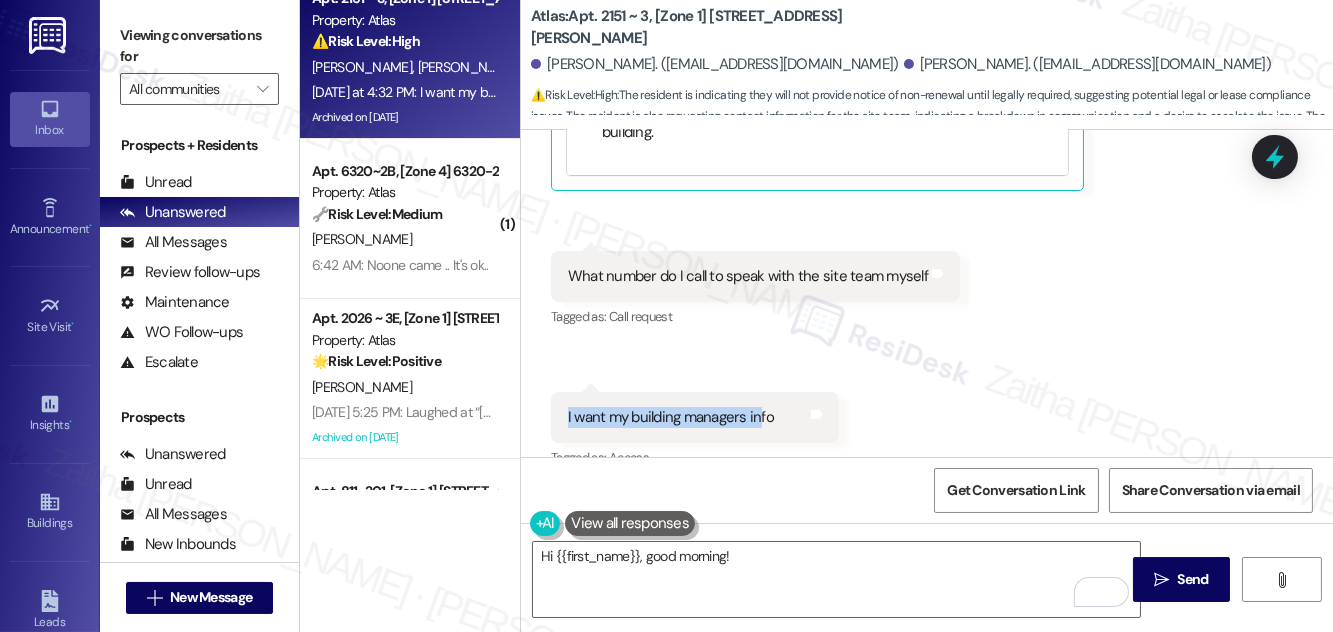 drag, startPoint x: 554, startPoint y: 327, endPoint x: 757, endPoint y: 342, distance: 203.55344 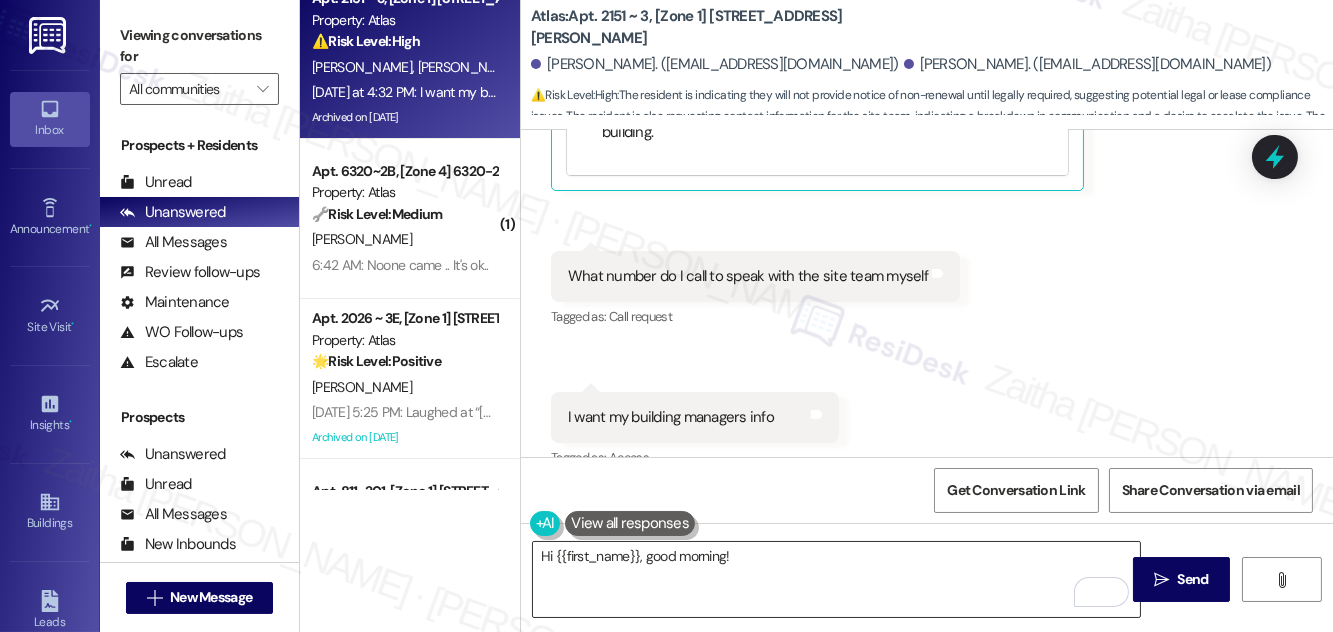 click on "Hi {{first_name}}, good morning!" at bounding box center [836, 579] 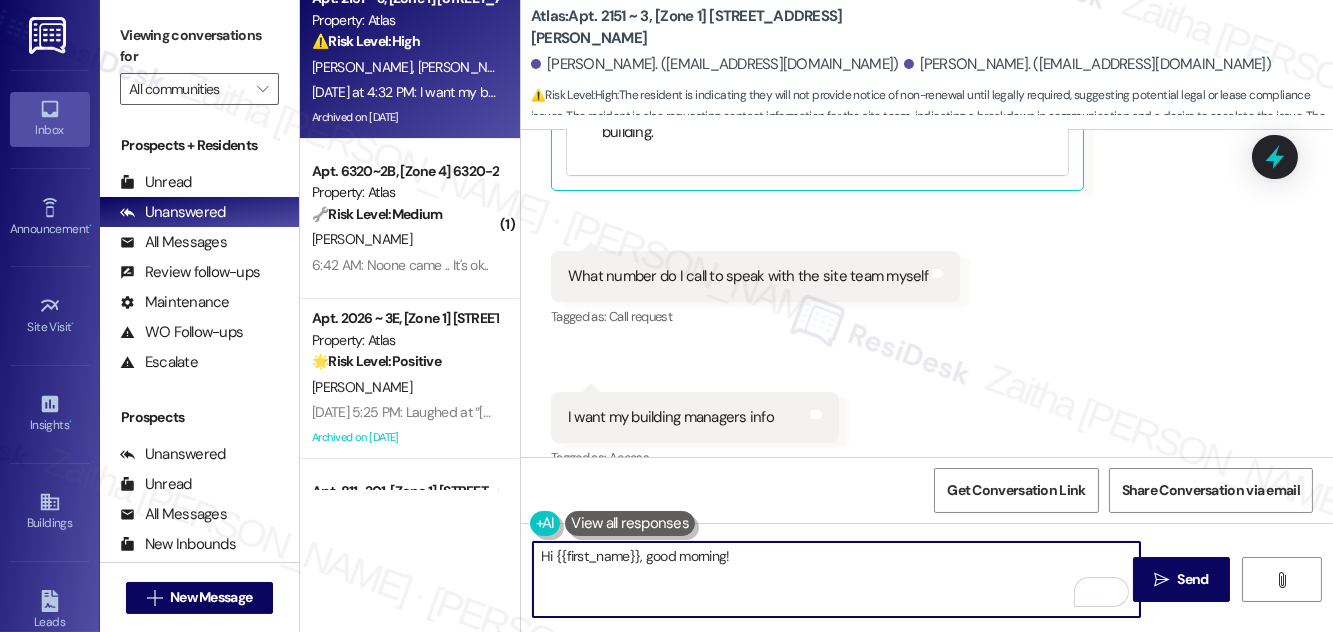 paste on "I hear your frustration, and I truly understand how upsetting it is to feel ignored—especially after waiting so long without clear updates. I’m really sorry that this has dragged on and that my follow-ups haven’t resulted in the communication you deserve." 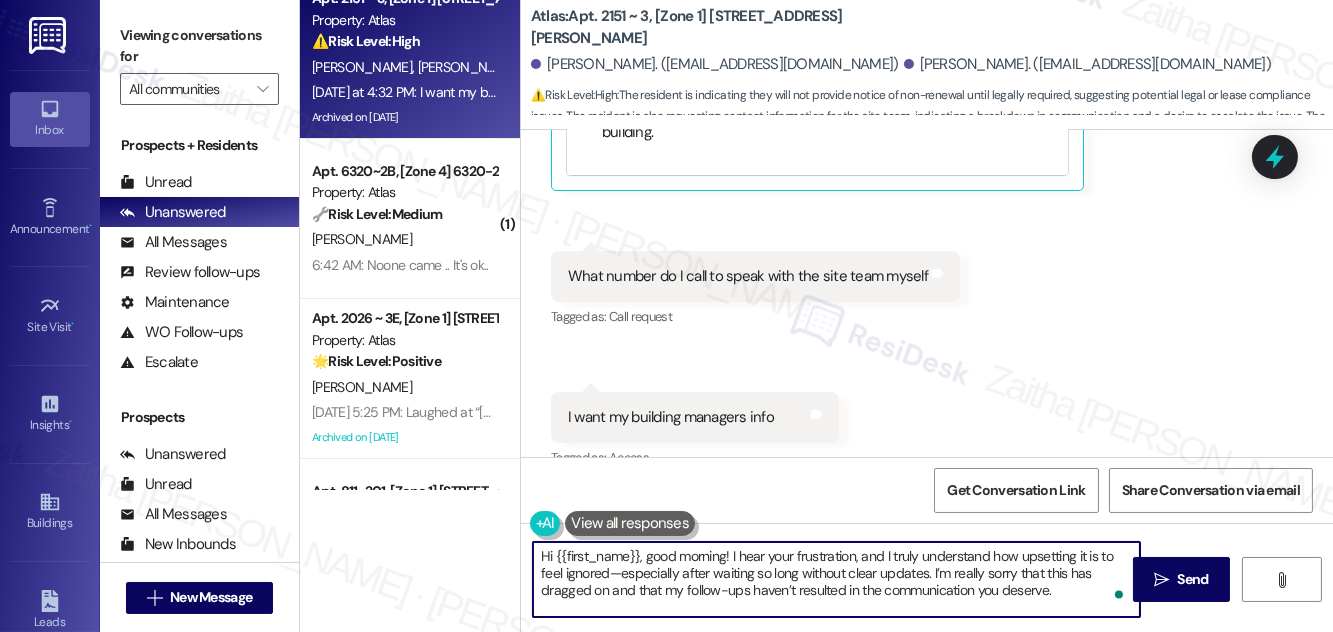 click on "Hi {{first_name}}, good morning! I hear your frustration, and I truly understand how upsetting it is to feel ignored—especially after waiting so long without clear updates. I’m really sorry that this has dragged on and that my follow-ups haven’t resulted in the communication you deserve." at bounding box center [836, 579] 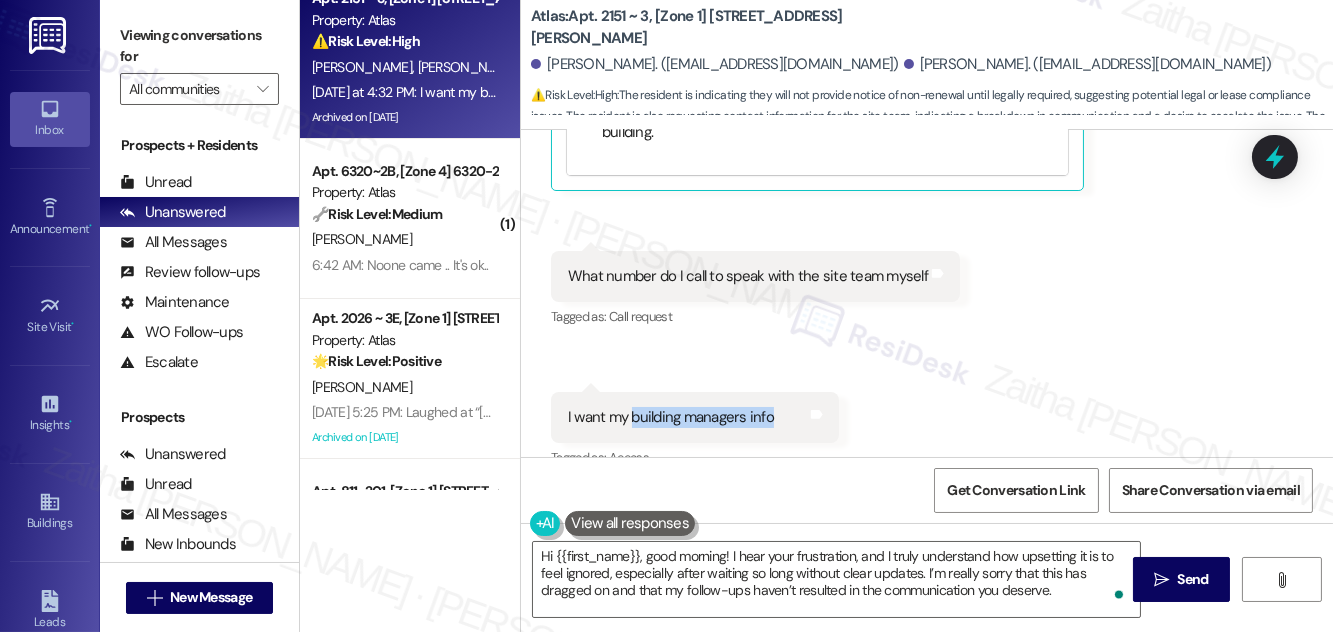 drag, startPoint x: 631, startPoint y: 326, endPoint x: 768, endPoint y: 323, distance: 137.03284 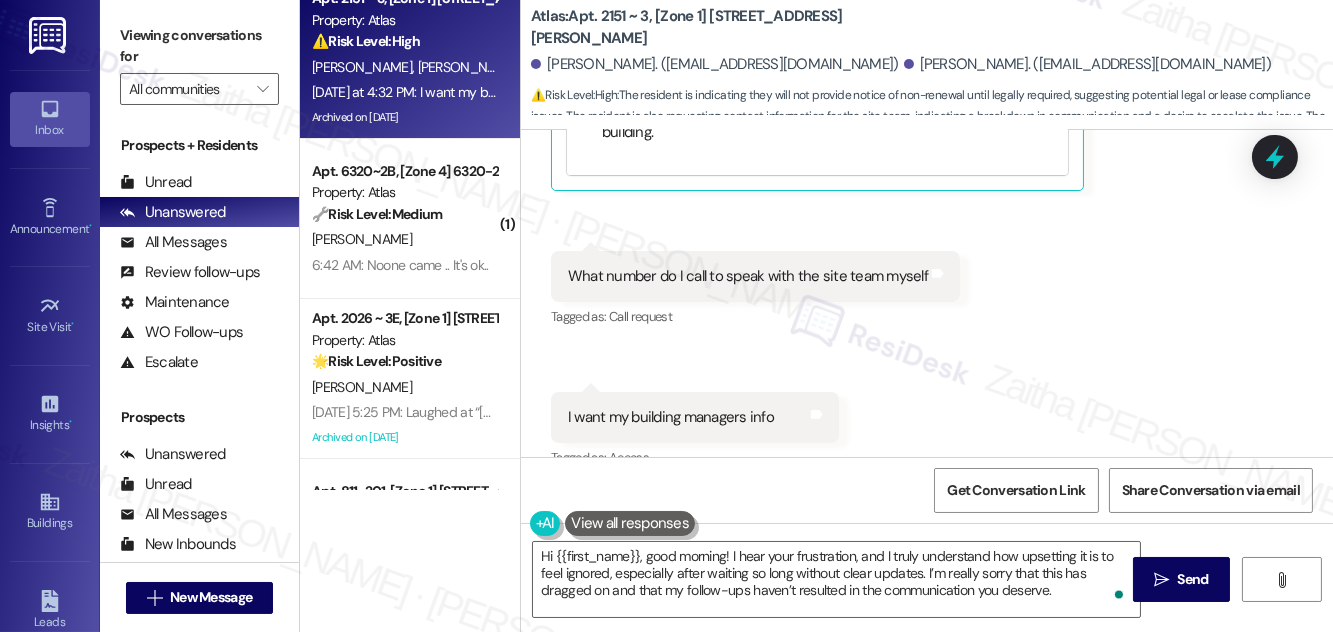 click on "Received via SMS [PERSON_NAME] [DATE] at 4:31 PM You're not sorry. If you were sorry you would be giving me updates. I doubt you've even reached out to them at all Tags and notes Tagged as:   Bad communication ,  Click to highlight conversations about Bad communication Bad experience Click to highlight conversations about Bad experience  Related guidelines Hide Suggestions I'm sorry, but I couldn't find any resident-related questions in the provided property document. Created  a year ago Property level guideline  ( 65 % match) FAQs generated by ResiDesk AI Is there storage available in the building? We have no storage in the building. Original Guideline View original document here  [URL][DOMAIN_NAME]… Received via SMS 4:31 PM [PERSON_NAME] Question [DATE] at 4:31 PM What number do I call to speak with the site team myself Tags and notes Tagged as:   Call request Click to highlight conversations about Call request Received via SMS 4:32 PM [PERSON_NAME] [DATE] at 4:32 PM I want my building managers info" at bounding box center (927, 125) 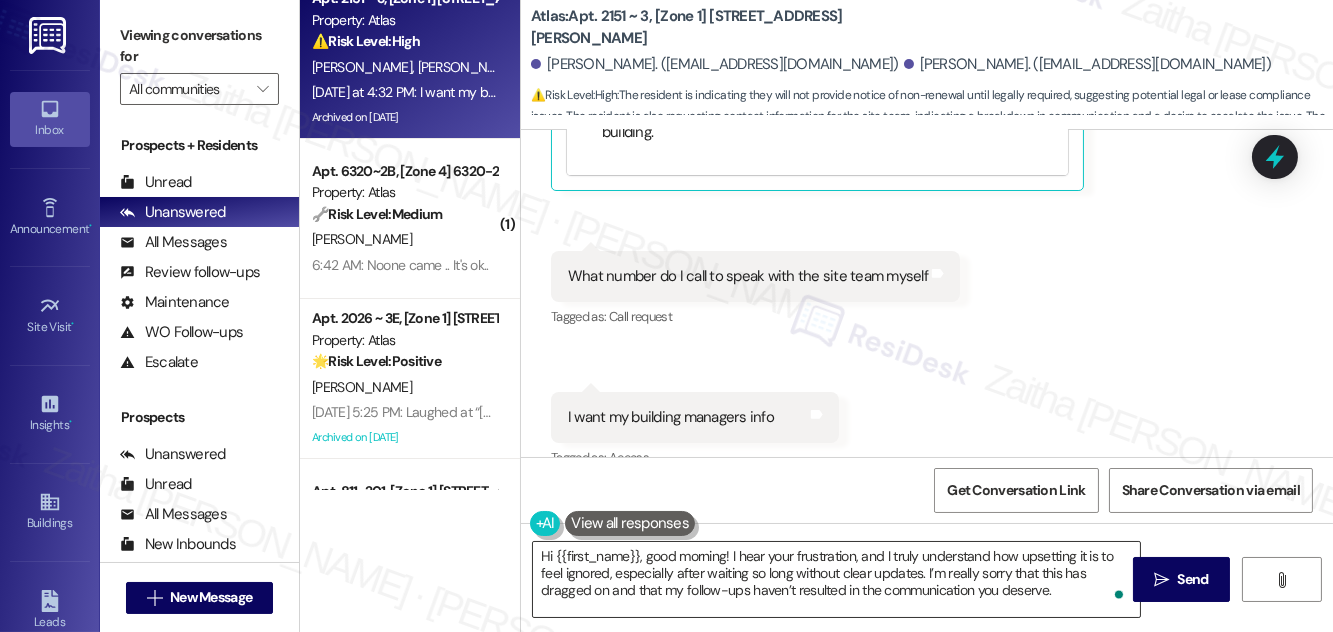 click on "Hi {{first_name}}, good morning! I hear your frustration, and I truly understand how upsetting it is to feel ignored, especially after waiting so long without clear updates. I’m really sorry that this has dragged on and that my follow-ups haven’t resulted in the communication you deserve." at bounding box center (836, 579) 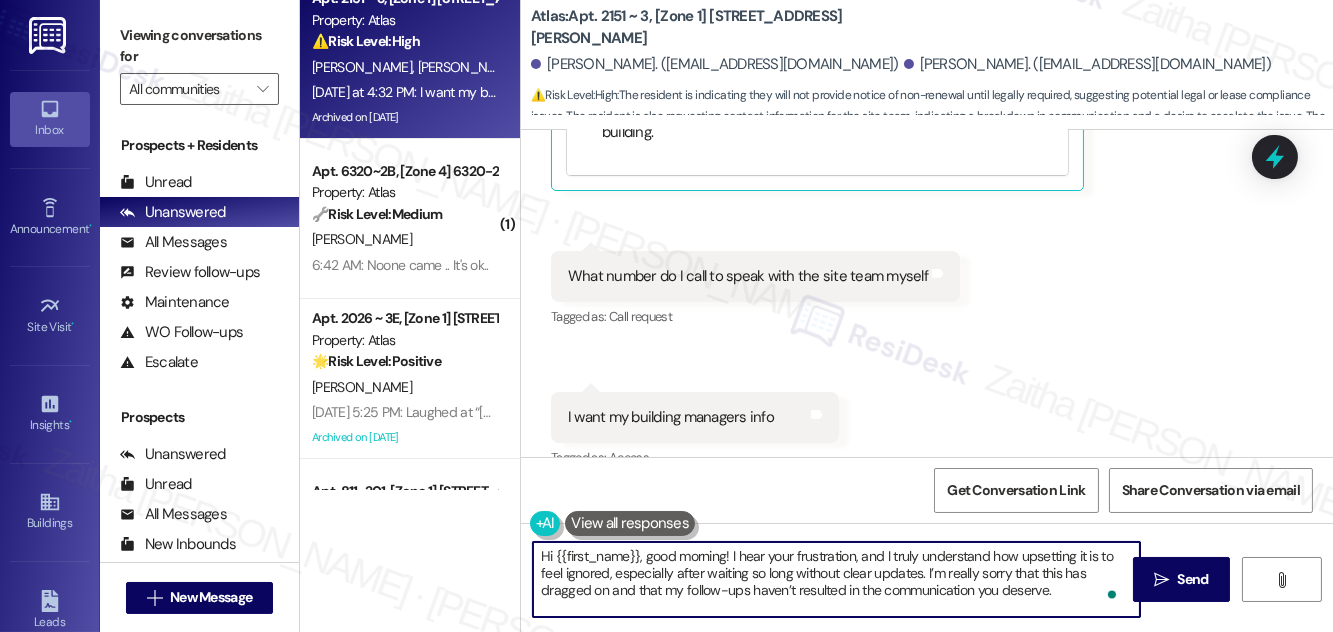 scroll, scrollTop: 16, scrollLeft: 0, axis: vertical 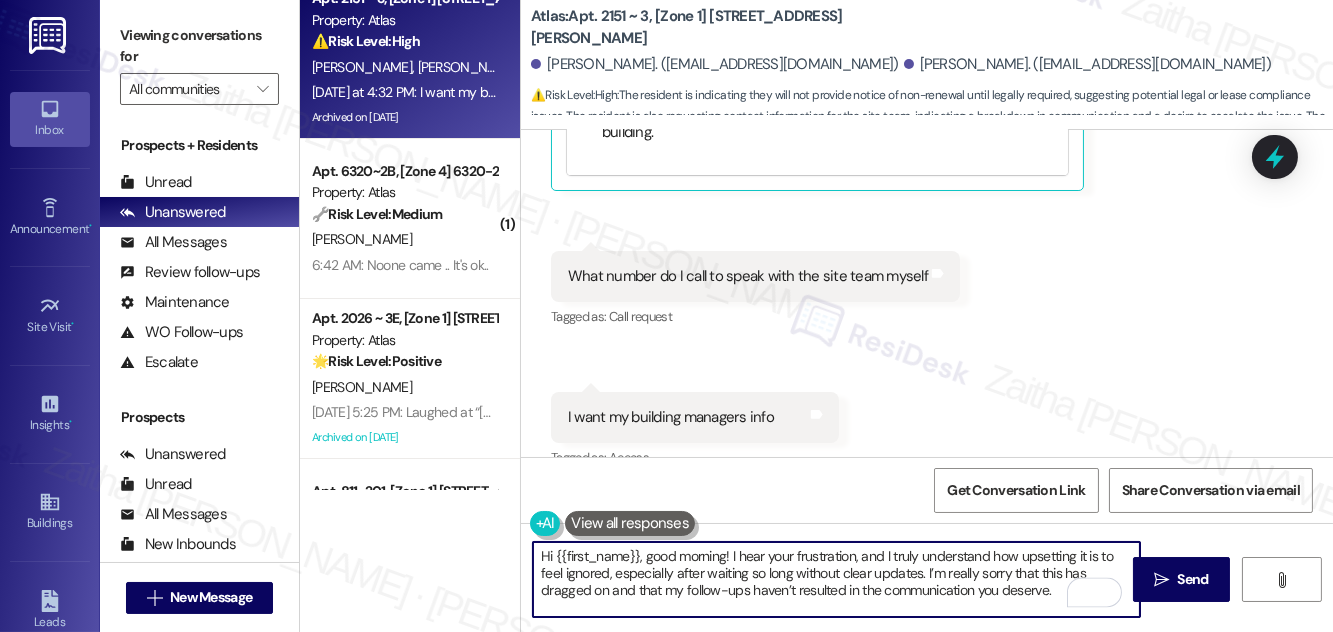 paste on "I have reached out to the team, but I completely agree—it’s taken far too long, and you shouldn’t have to keep following up like this. I’ll reach out to the site team again right away and also ask for the building manager’s contact information. If possible, I’ll request that they call you directly. I’m going to stay on this until we get a response." 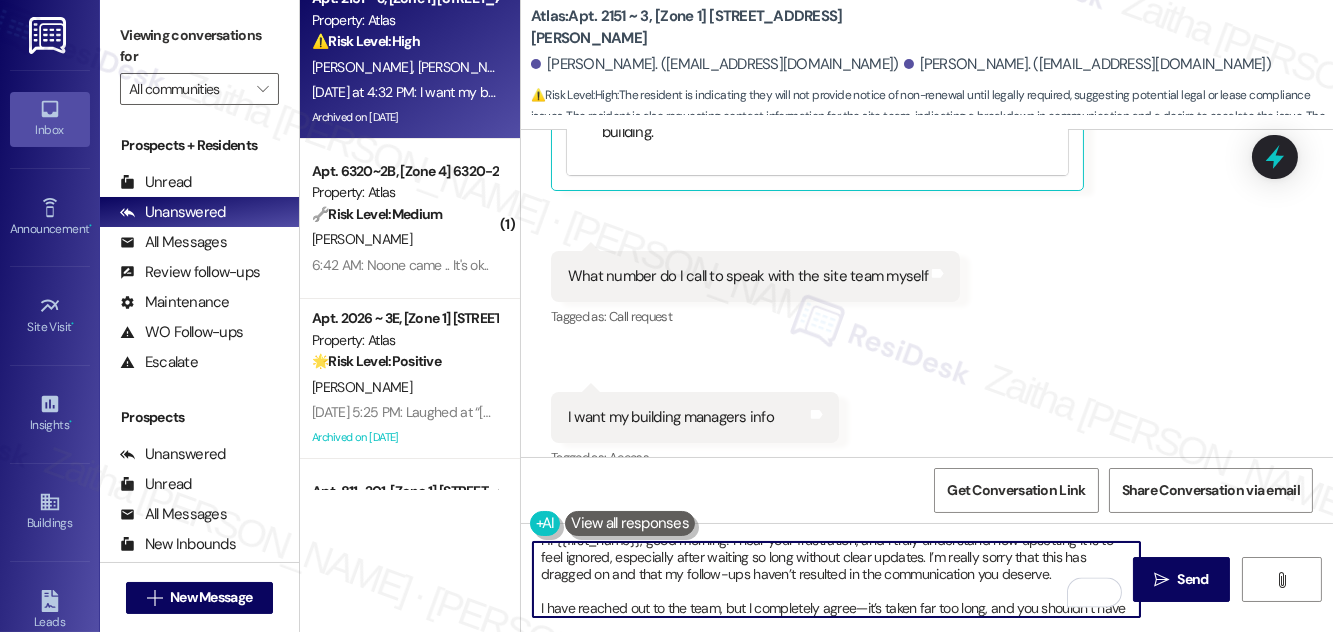 scroll, scrollTop: 67, scrollLeft: 0, axis: vertical 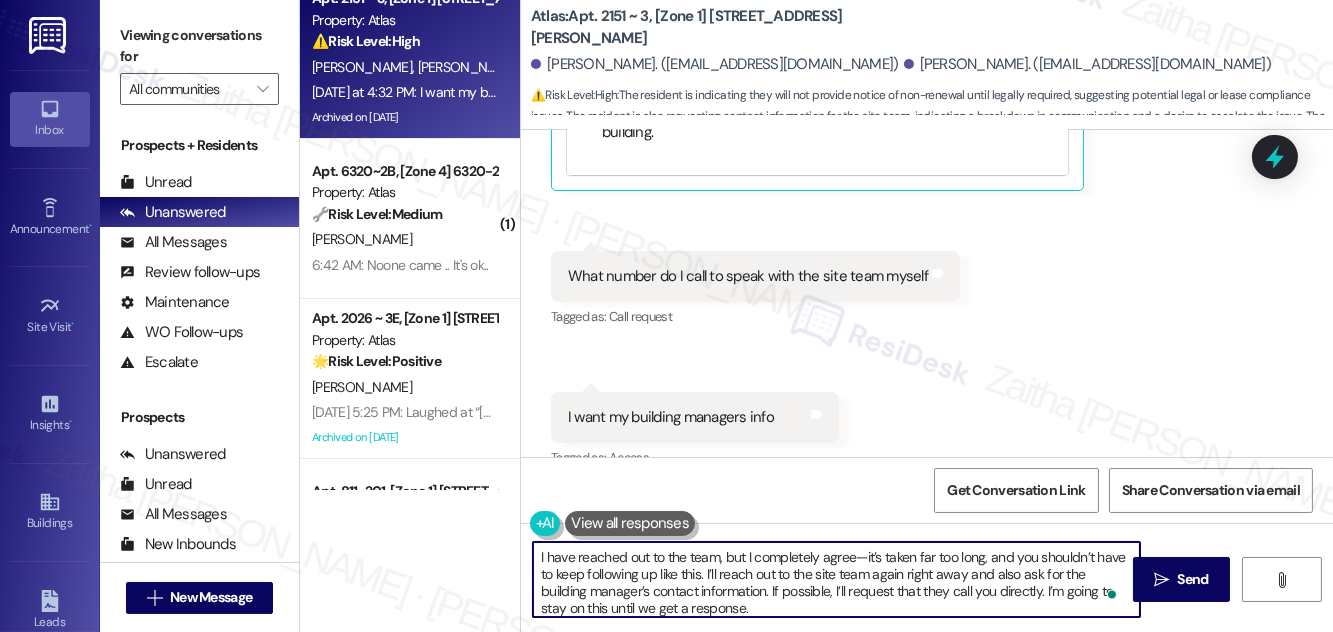 click on "Hi {{first_name}}, good morning! I hear your frustration, and I truly understand how upsetting it is to feel ignored, especially after waiting so long without clear updates. I’m really sorry that this has dragged on and that my follow-ups haven’t resulted in the communication you deserve.
I have reached out to the team, but I completely agree—it’s taken far too long, and you shouldn’t have to keep following up like this. I’ll reach out to the site team again right away and also ask for the building manager’s contact information. If possible, I’ll request that they call you directly. I’m going to stay on this until we get a response." at bounding box center [836, 579] 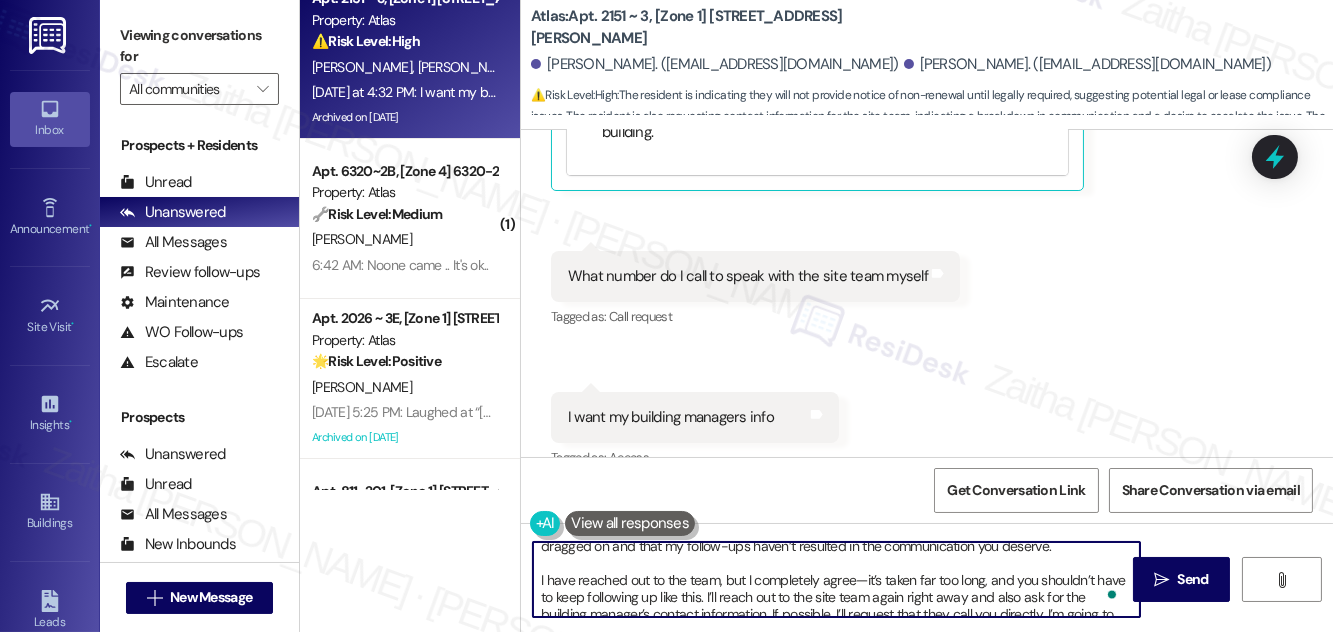 drag, startPoint x: 746, startPoint y: 556, endPoint x: 861, endPoint y: 578, distance: 117.08544 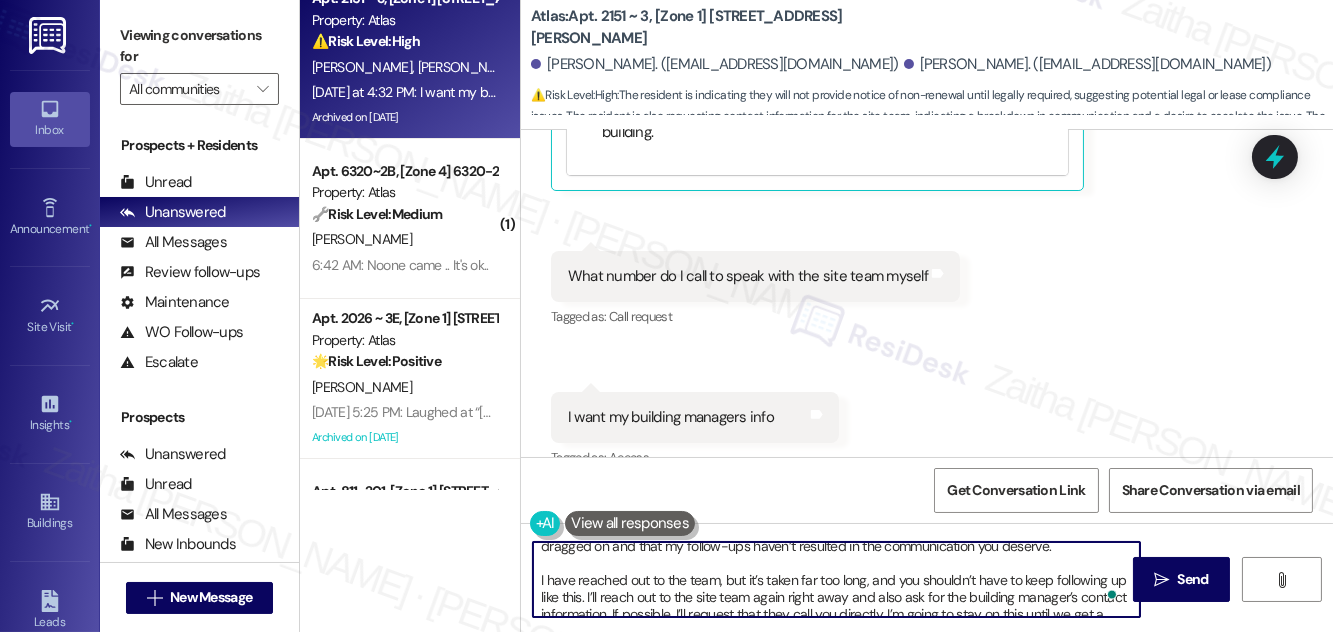 scroll, scrollTop: 64, scrollLeft: 0, axis: vertical 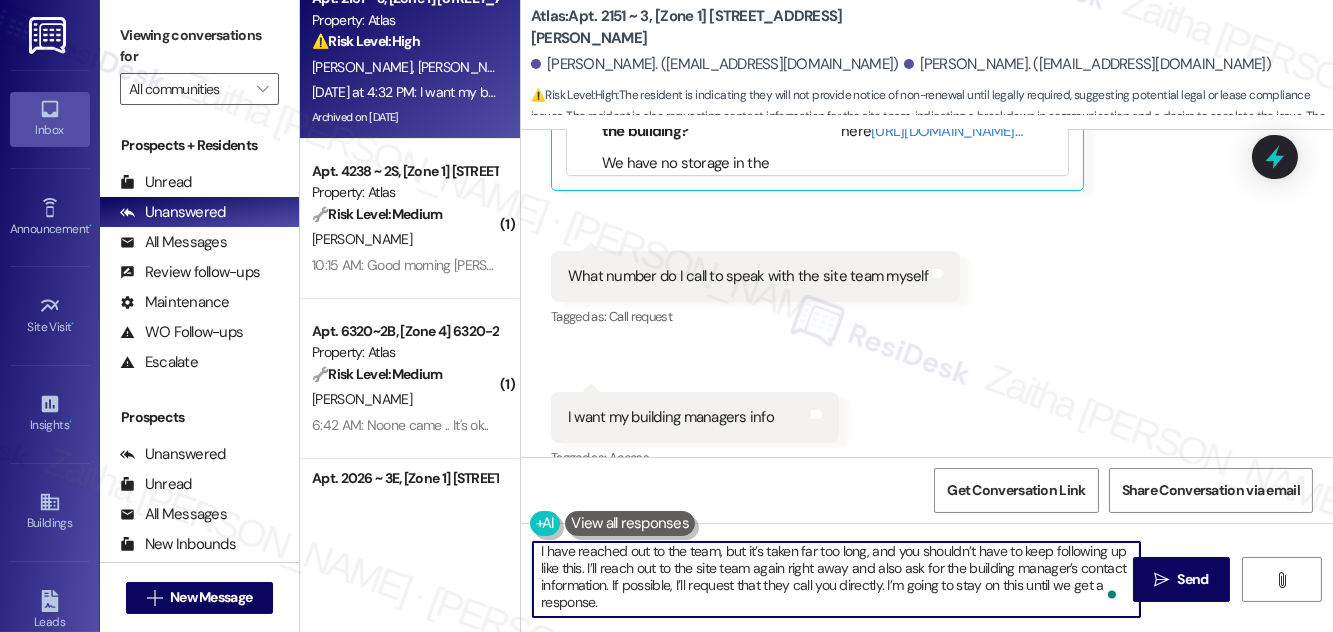 click on "Hi {{first_name}}, good morning! I hear your frustration, and I truly understand how upsetting it is to feel ignored, especially after waiting so long without clear updates. I’m really sorry that this has dragged on and that my follow-ups haven’t resulted in the communication you deserve.
I have reached out to the team, but it’s taken far too long, and you shouldn’t have to keep following up like this. I’ll reach out to the site team again right away and also ask for the building manager’s contact information. If possible, I’ll request that they call you directly. I’m going to stay on this until we get a response." at bounding box center [836, 579] 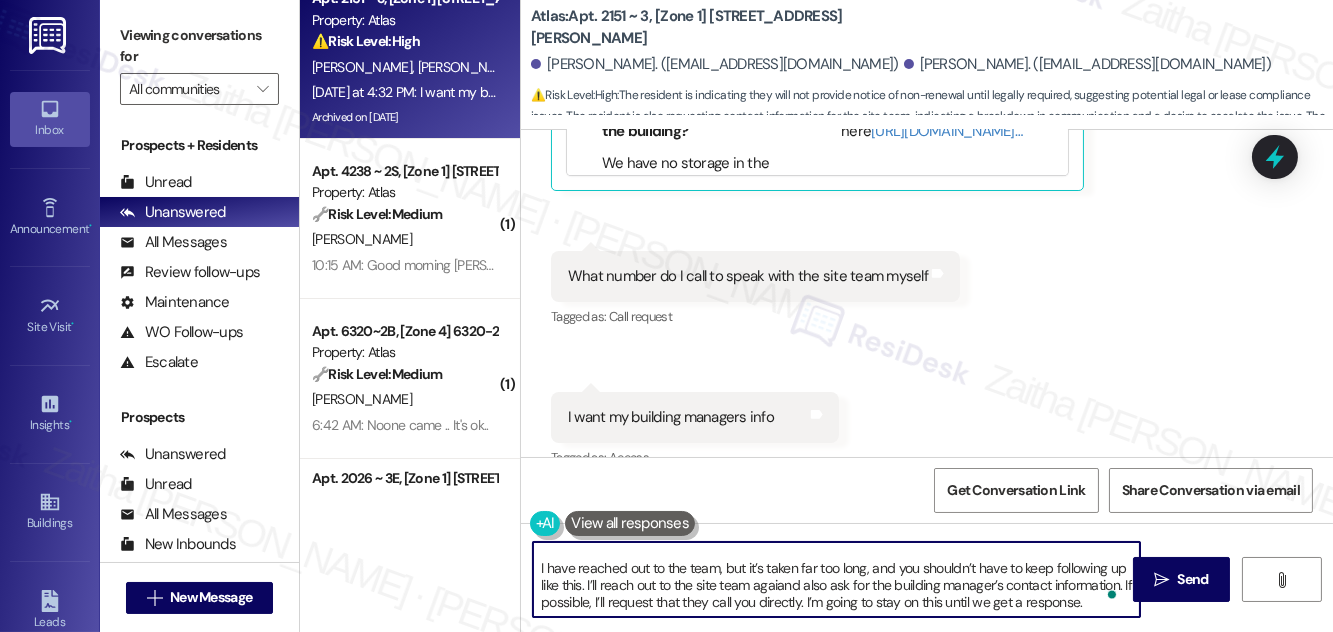 scroll, scrollTop: 56, scrollLeft: 0, axis: vertical 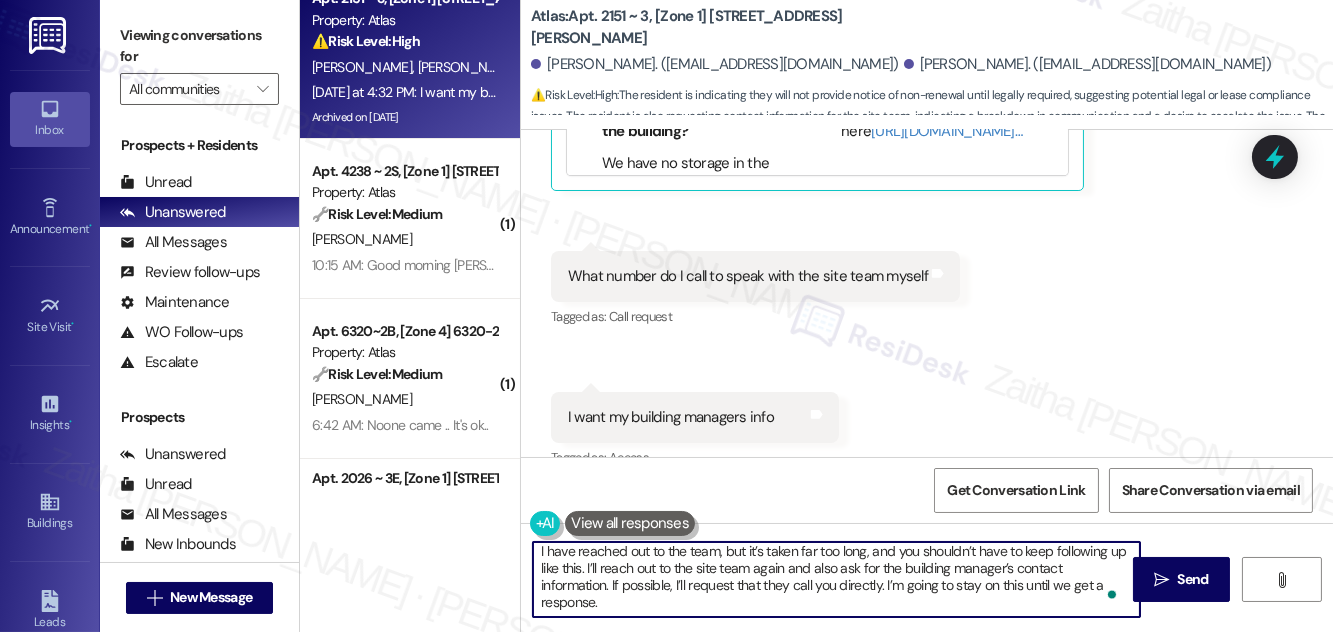 drag, startPoint x: 613, startPoint y: 581, endPoint x: 618, endPoint y: 604, distance: 23.537205 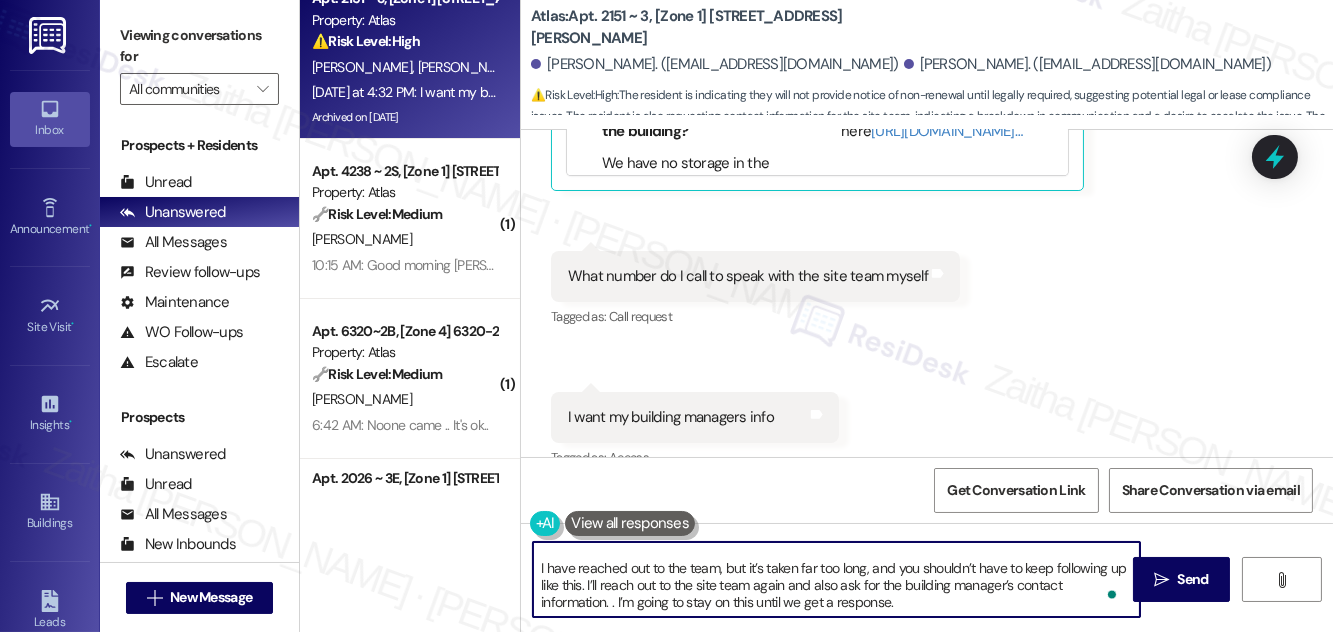 scroll, scrollTop: 56, scrollLeft: 0, axis: vertical 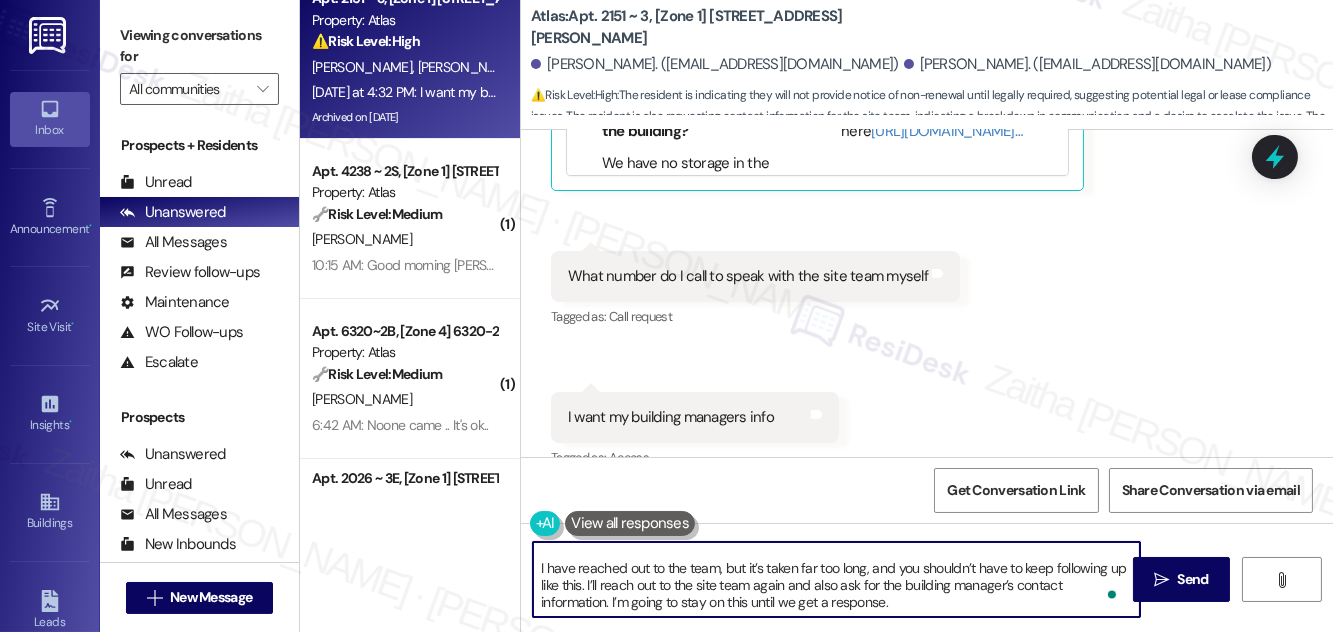 drag, startPoint x: 724, startPoint y: 568, endPoint x: 583, endPoint y: 586, distance: 142.14429 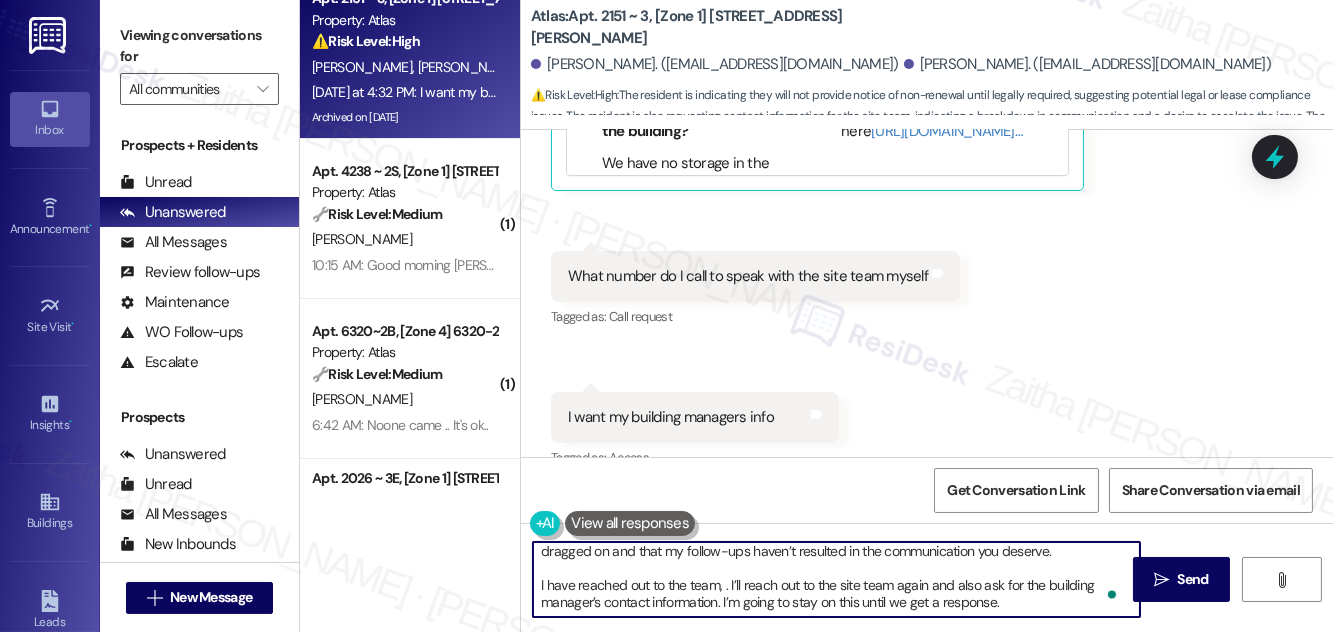 scroll, scrollTop: 39, scrollLeft: 0, axis: vertical 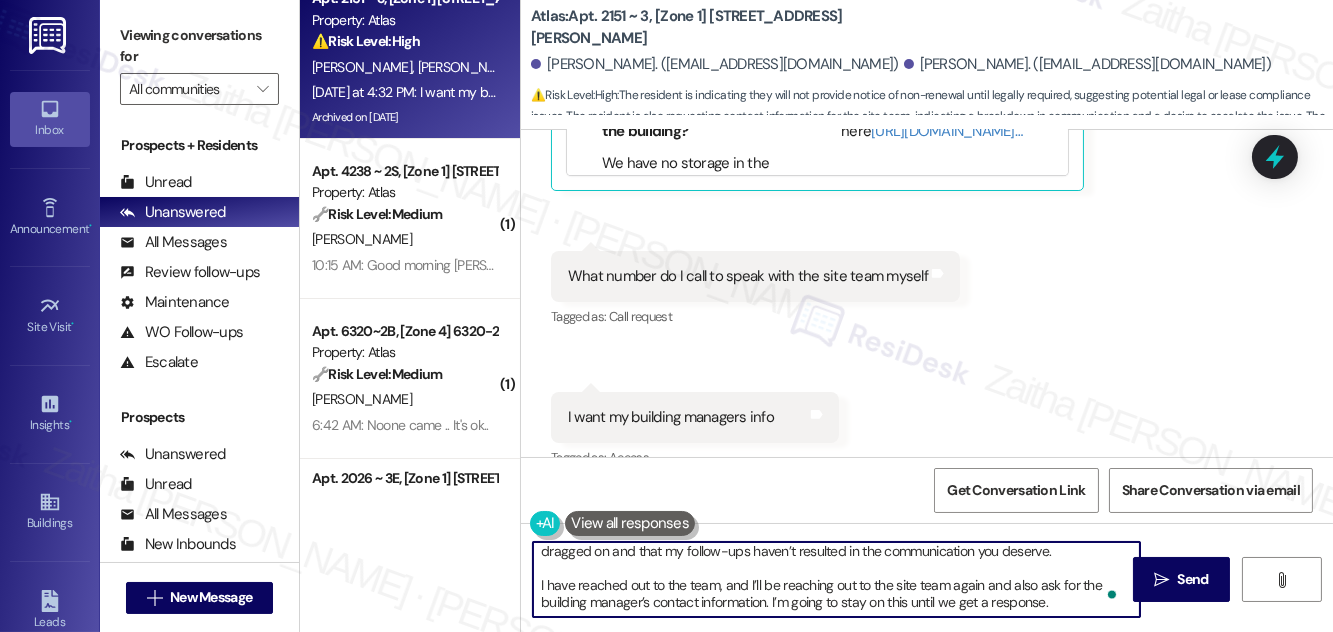 drag, startPoint x: 872, startPoint y: 583, endPoint x: 983, endPoint y: 583, distance: 111 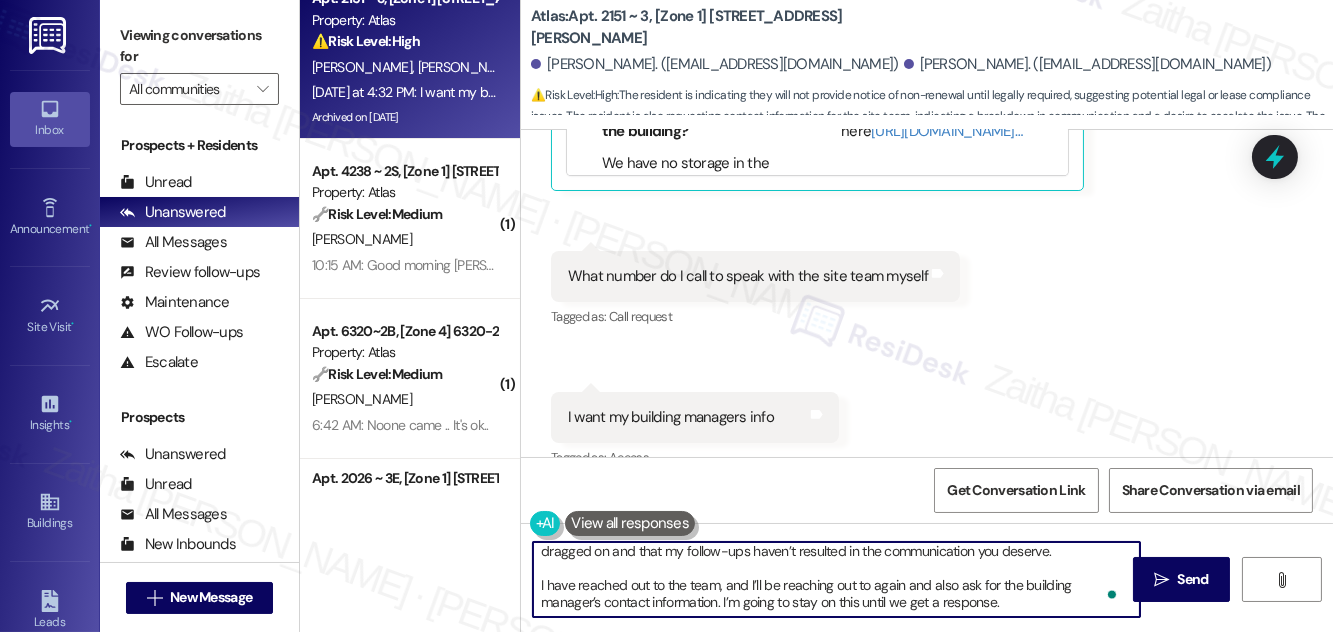 drag, startPoint x: 538, startPoint y: 582, endPoint x: 1006, endPoint y: 612, distance: 468.96054 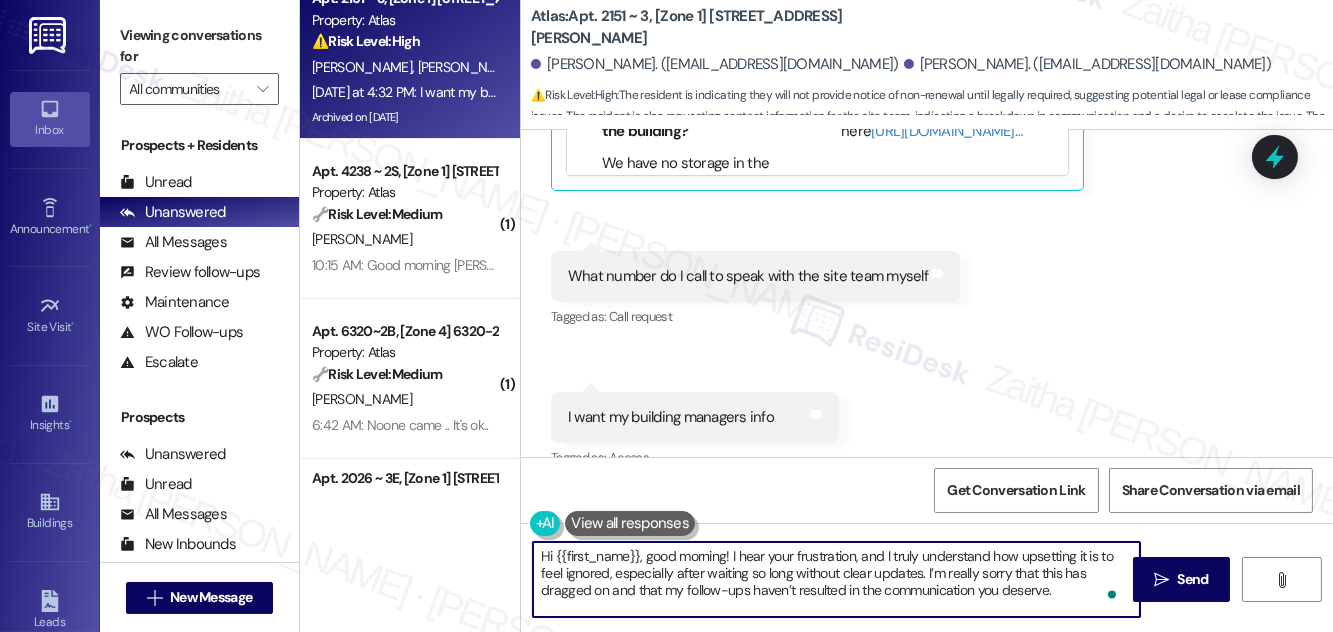 scroll, scrollTop: 21, scrollLeft: 0, axis: vertical 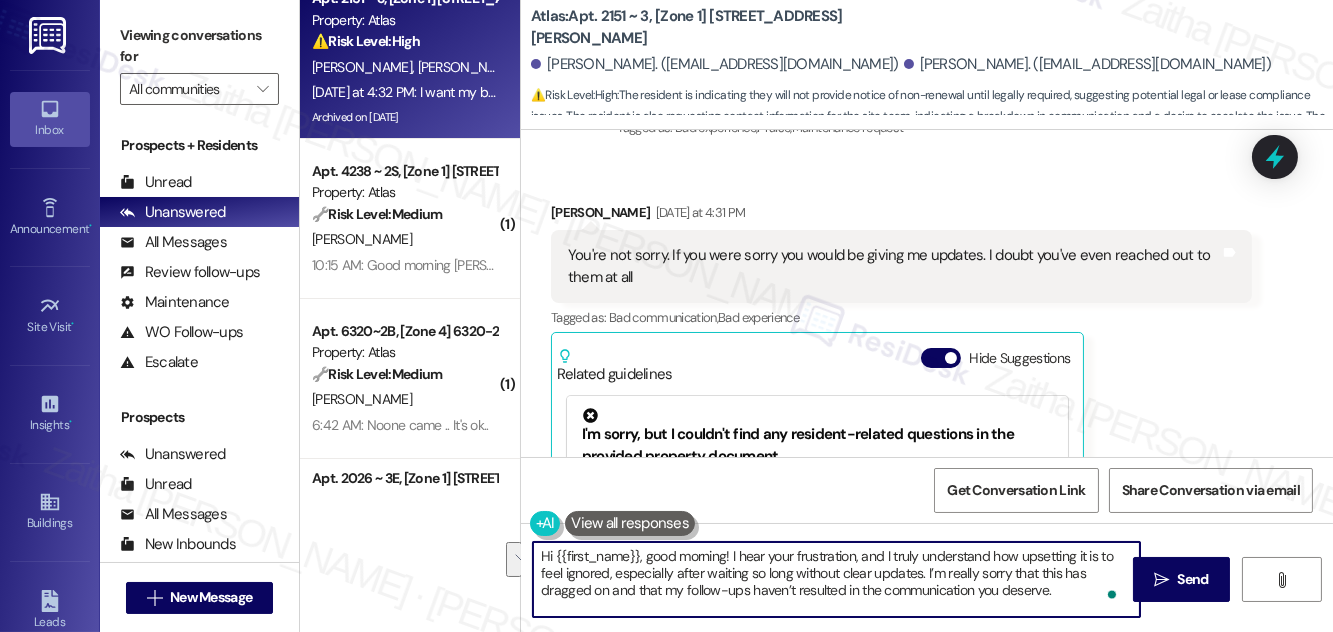 drag, startPoint x: 924, startPoint y: 572, endPoint x: 1053, endPoint y: 602, distance: 132.44244 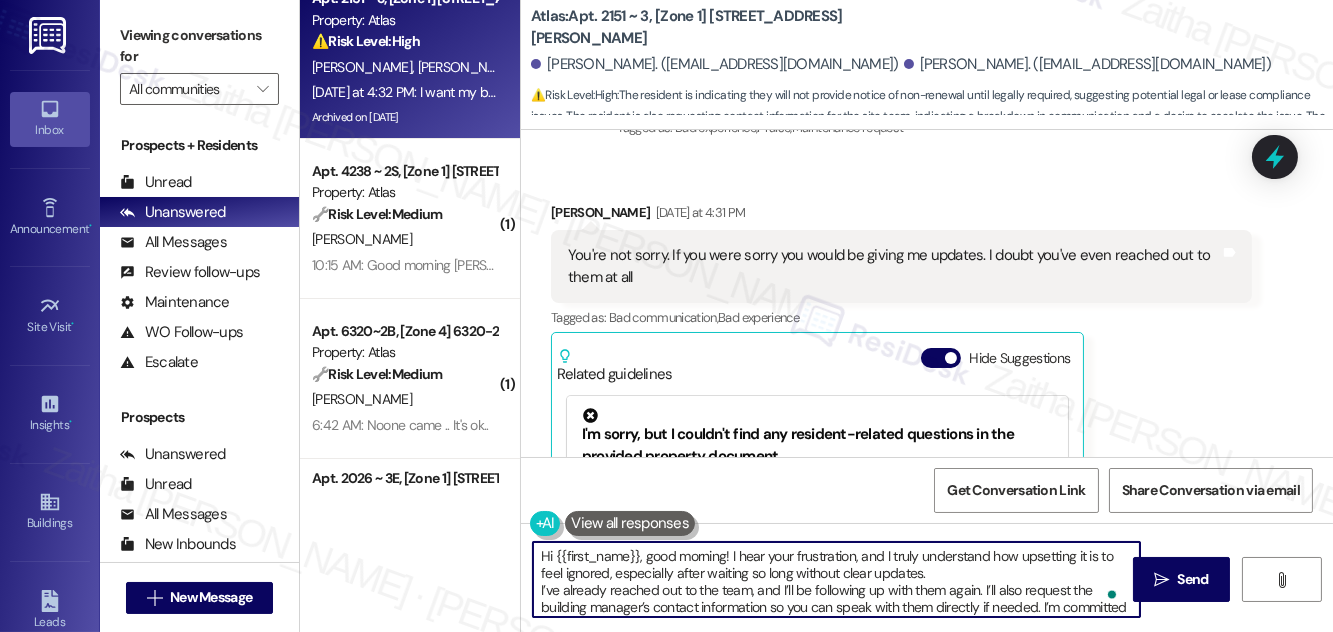 click on "Hi {{first_name}}, good morning! I hear your frustration, and I truly understand how upsetting it is to feel ignored, especially after waiting so long without clear updates.
I’ve already reached out to the team, and I’ll be following up with them again. I’ll also request the building manager’s contact information so you can speak with them directly if needed. I’m committed to staying on this until we get a clear update." at bounding box center (836, 579) 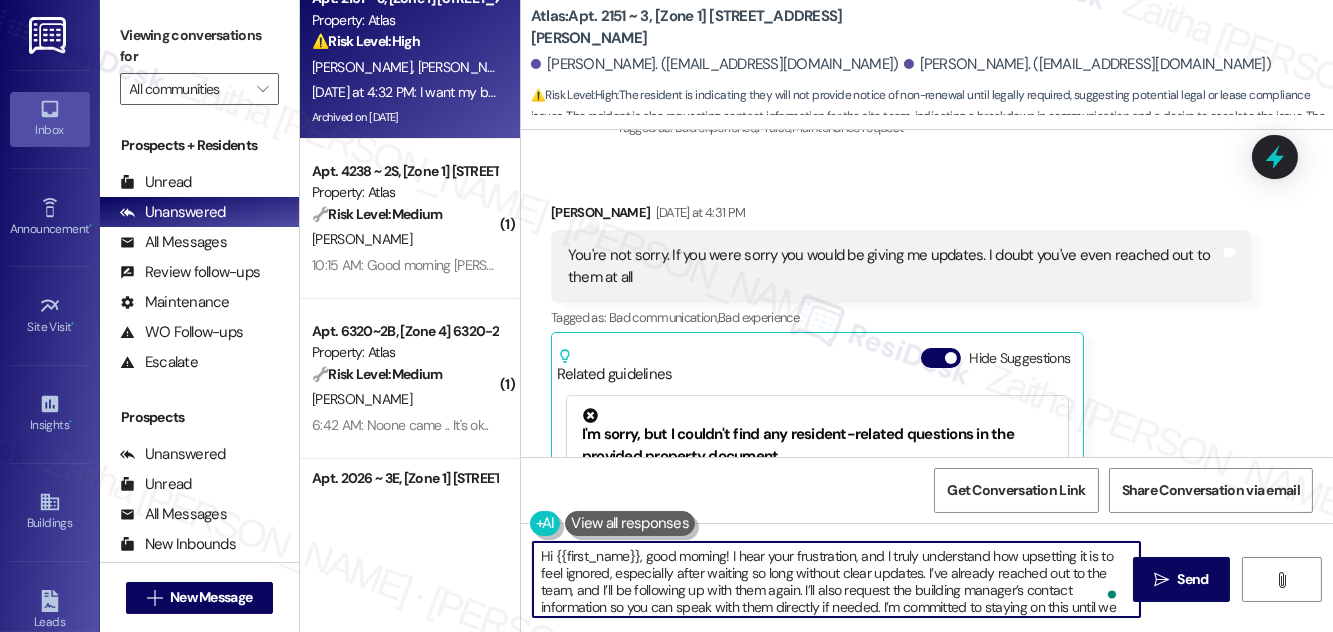 scroll, scrollTop: 17, scrollLeft: 0, axis: vertical 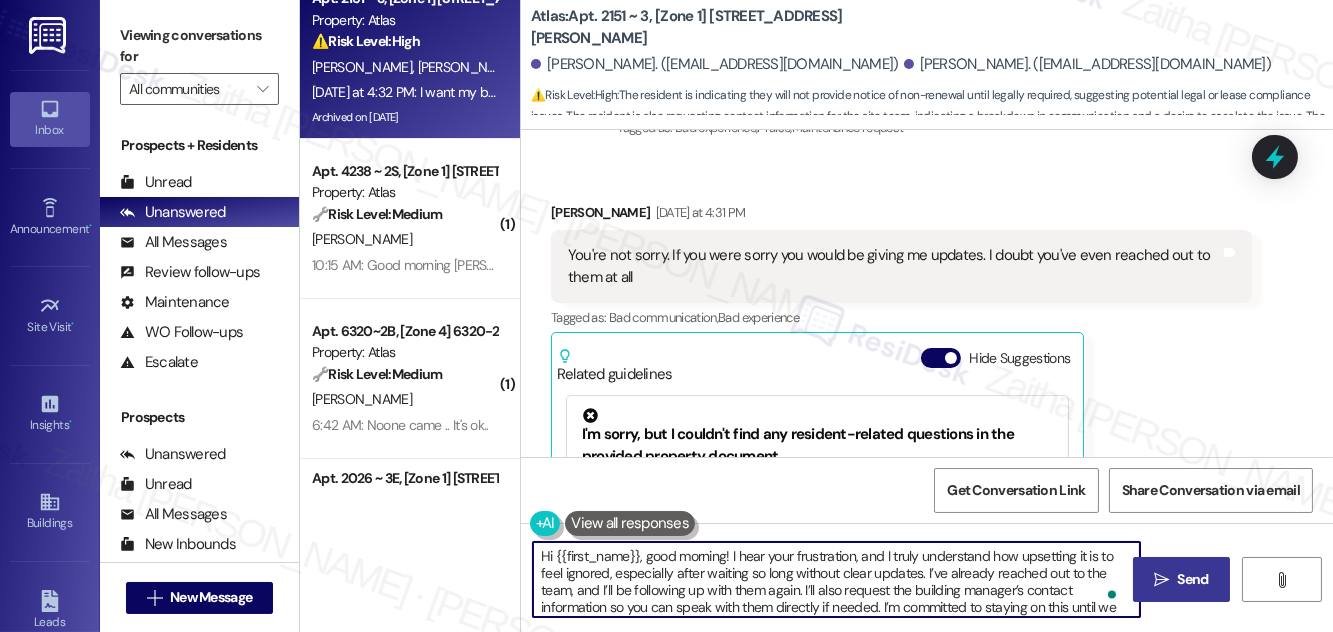 type on "Hi {{first_name}}, good morning! I hear your frustration, and I truly understand how upsetting it is to feel ignored, especially after waiting so long without clear updates. I’ve already reached out to the team, and I’ll be following up with them again. I’ll also request the building manager’s contact information so you can speak with them directly if needed. I’m committed to staying on this until we get a clear update." 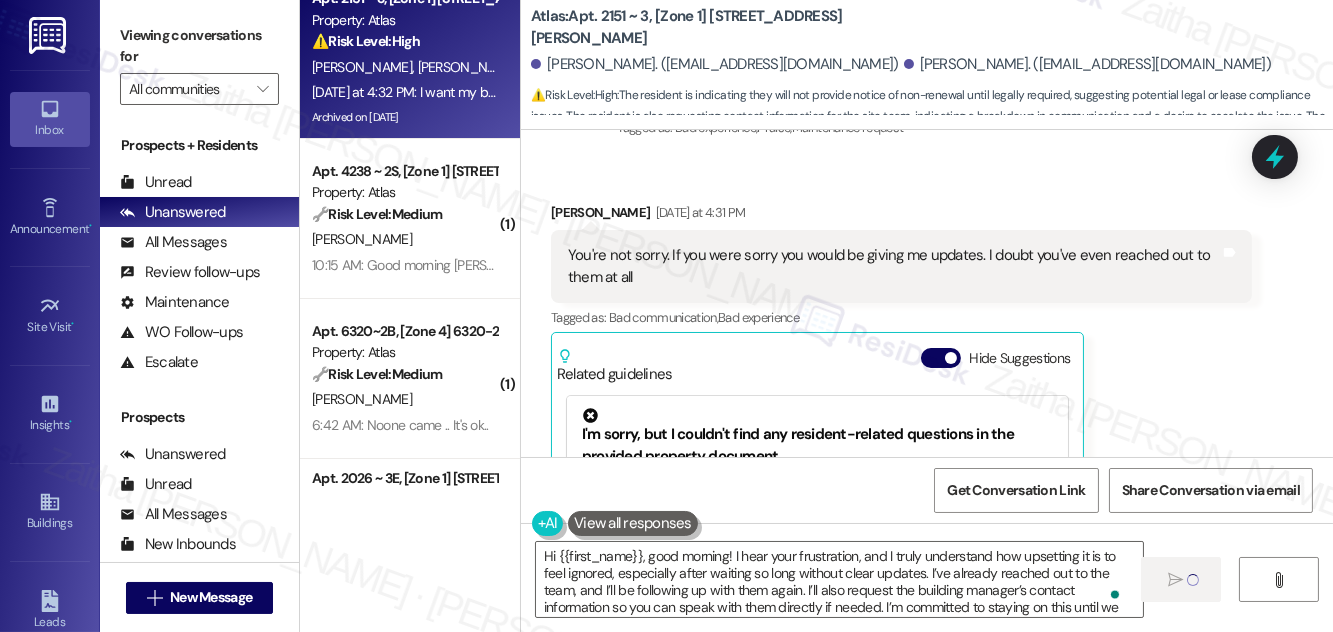 type 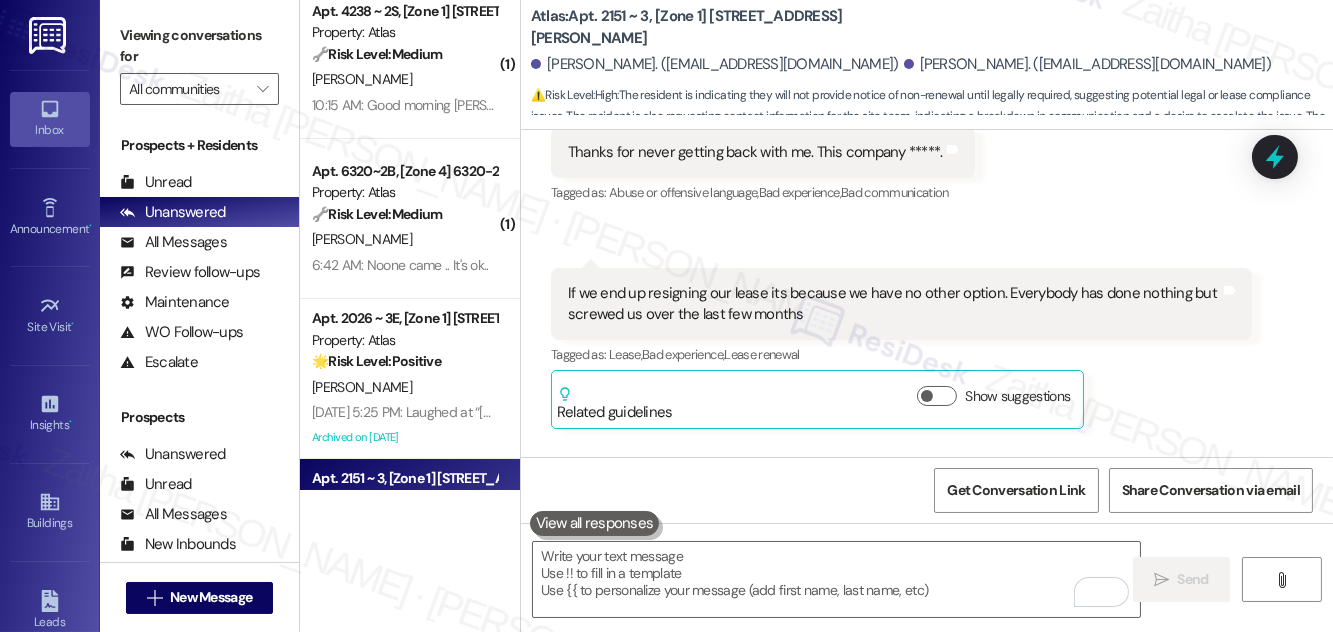 scroll, scrollTop: 8632, scrollLeft: 0, axis: vertical 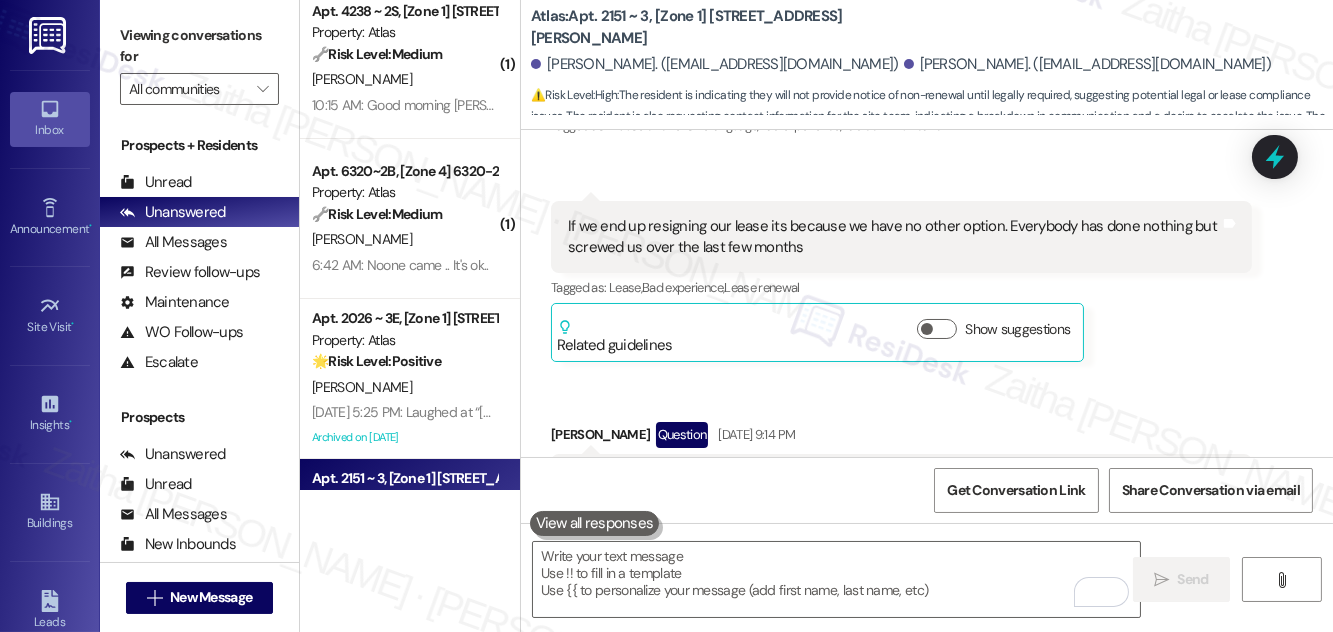drag, startPoint x: 547, startPoint y: 63, endPoint x: 731, endPoint y: 161, distance: 208.47063 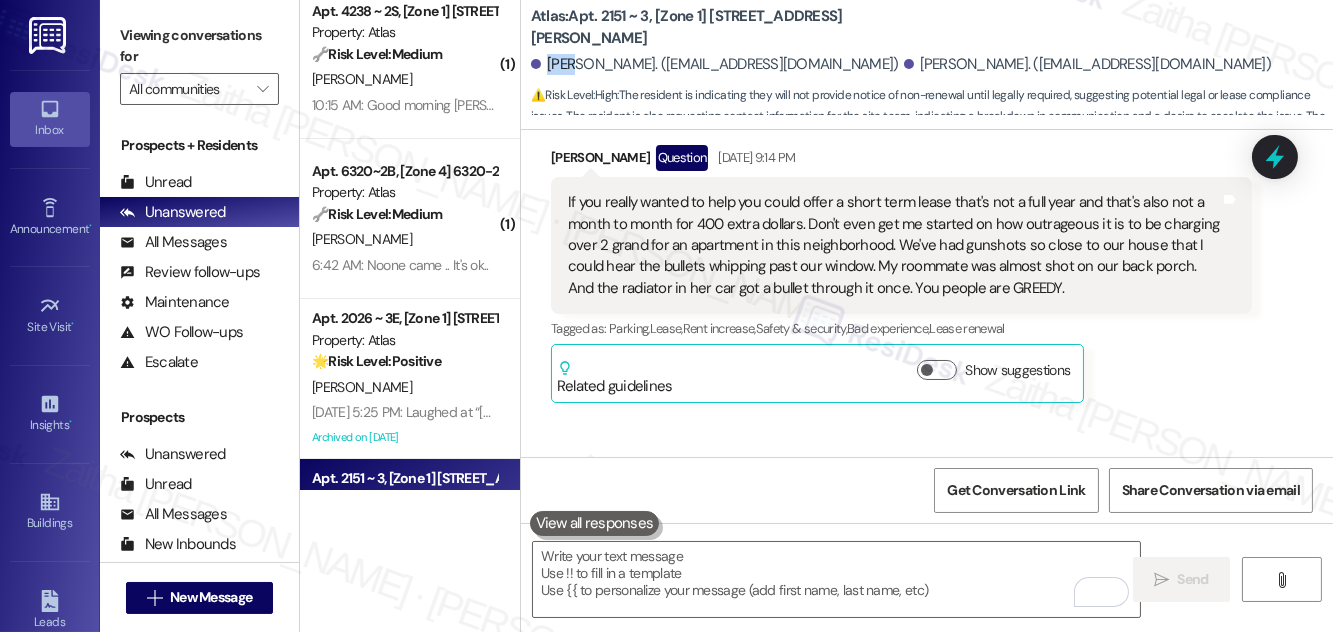 scroll, scrollTop: 9087, scrollLeft: 0, axis: vertical 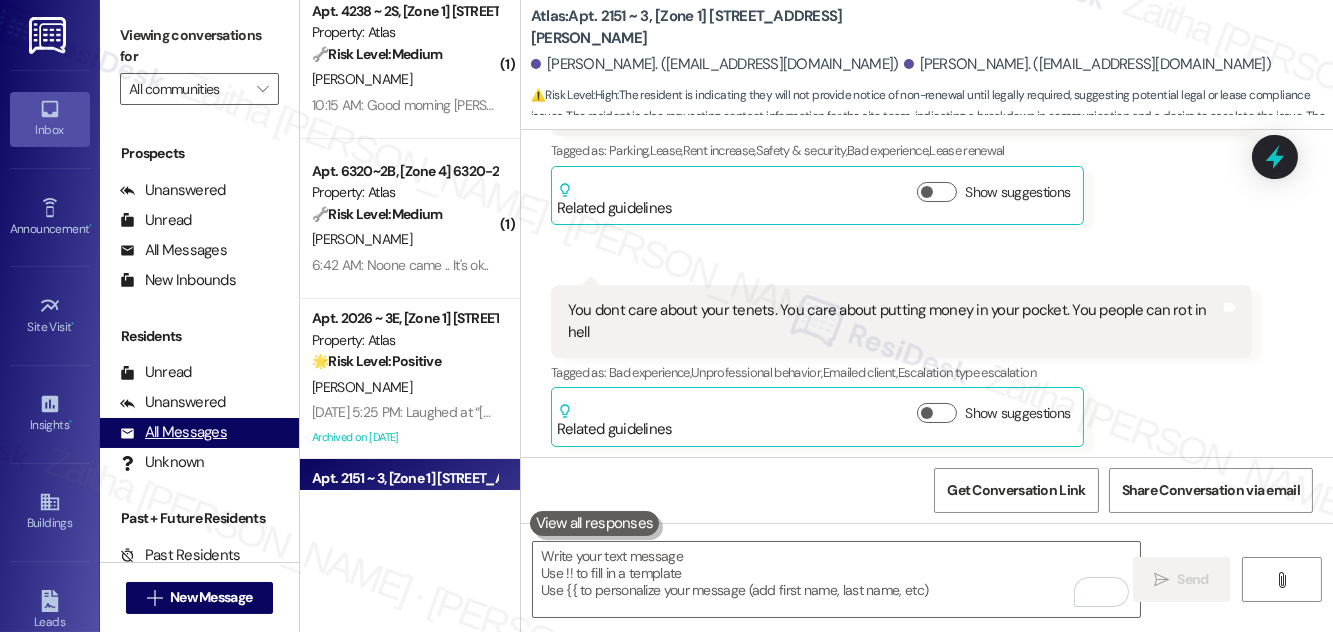 click on "All Messages" at bounding box center (173, 432) 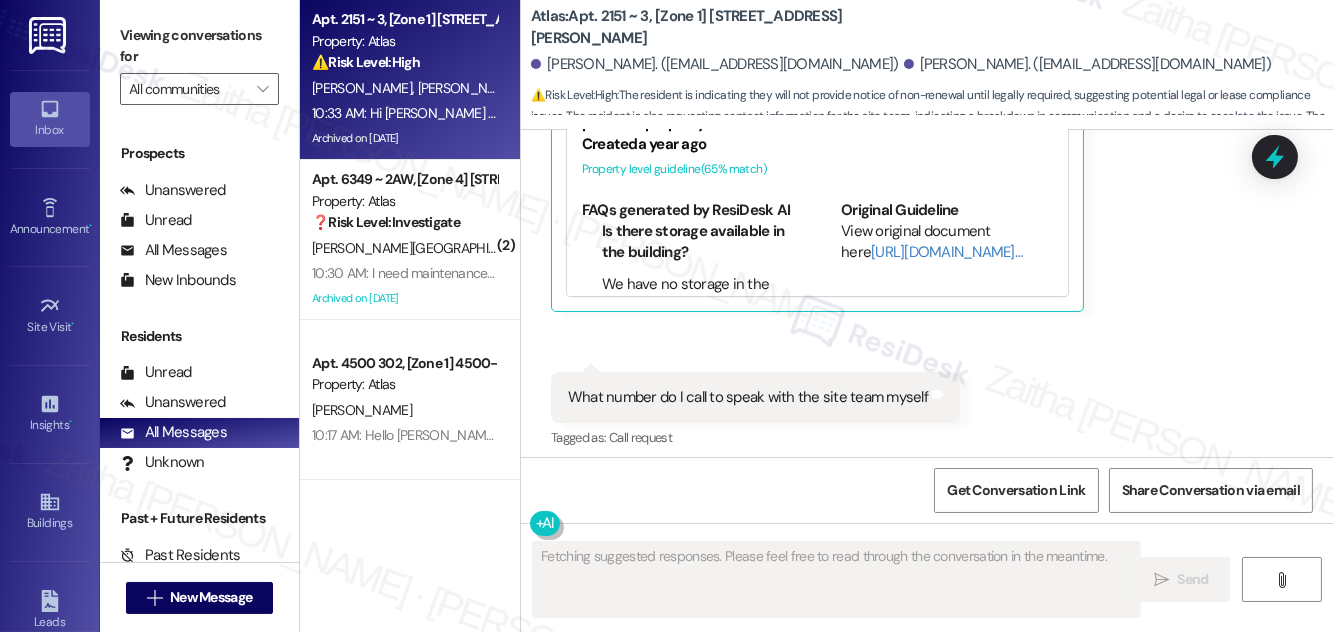 scroll, scrollTop: 12178, scrollLeft: 0, axis: vertical 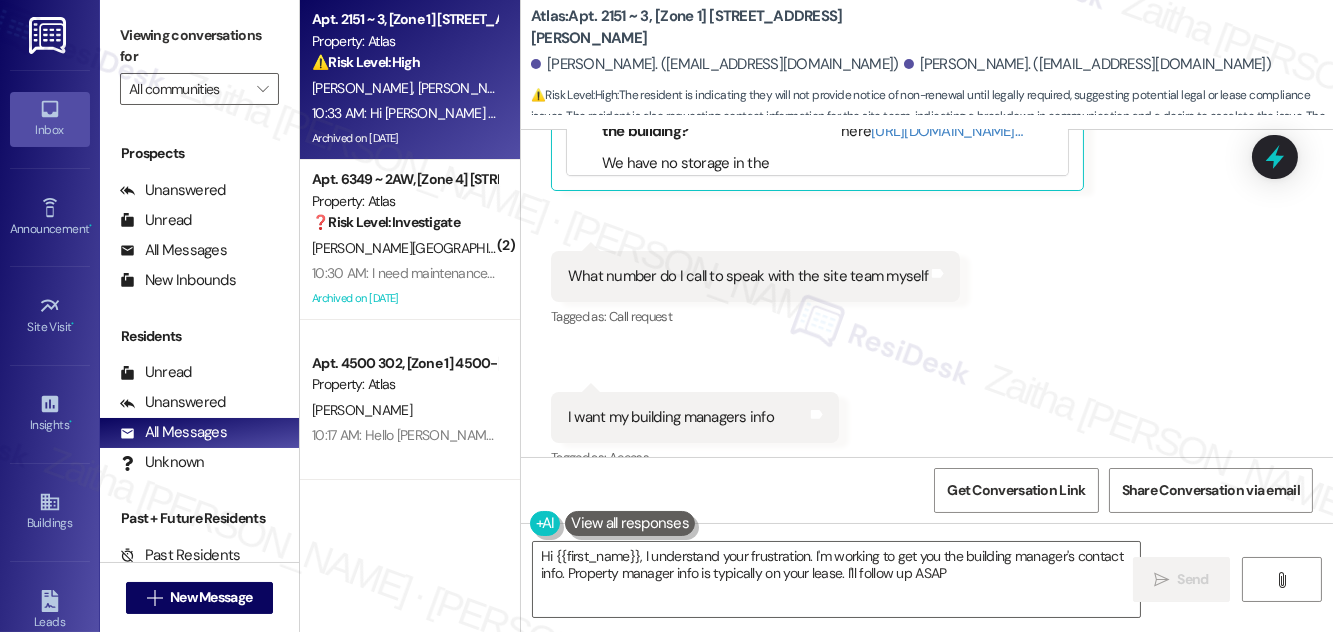 type on "Hi {{first_name}}, I understand your frustration. I'm working to get you the building manager's contact info. Property manager info is typically on your lease. I'll follow up ASAP!" 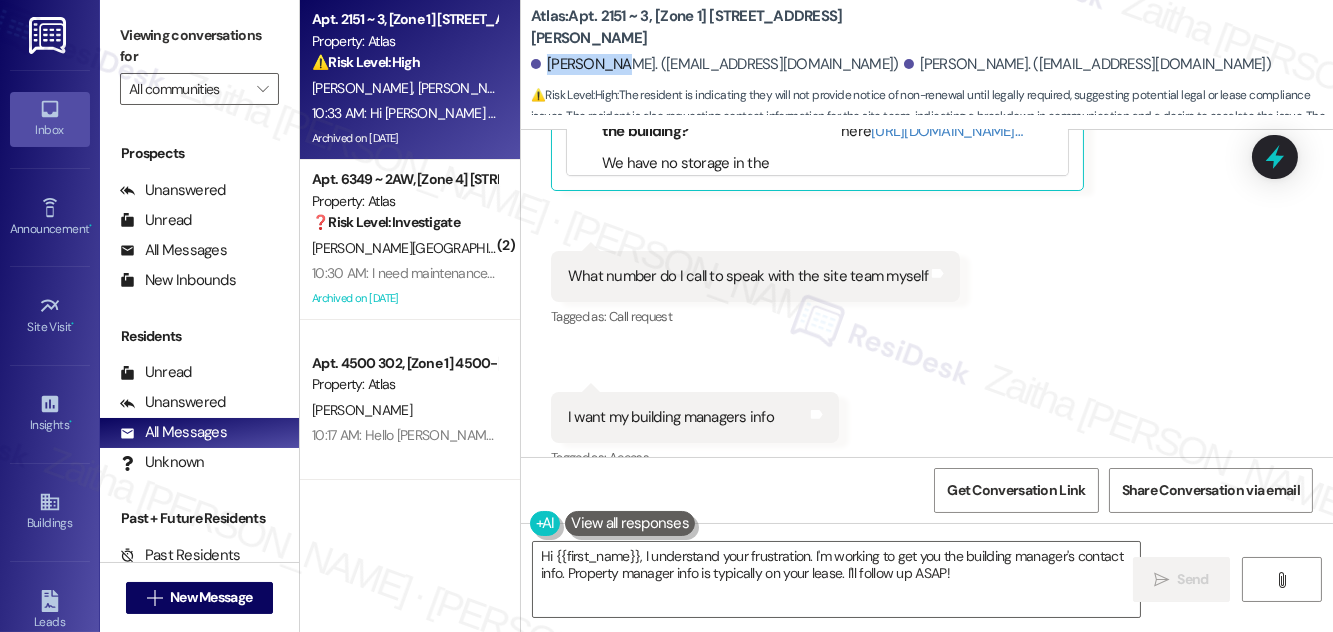 drag, startPoint x: 550, startPoint y: 68, endPoint x: 615, endPoint y: 65, distance: 65.06919 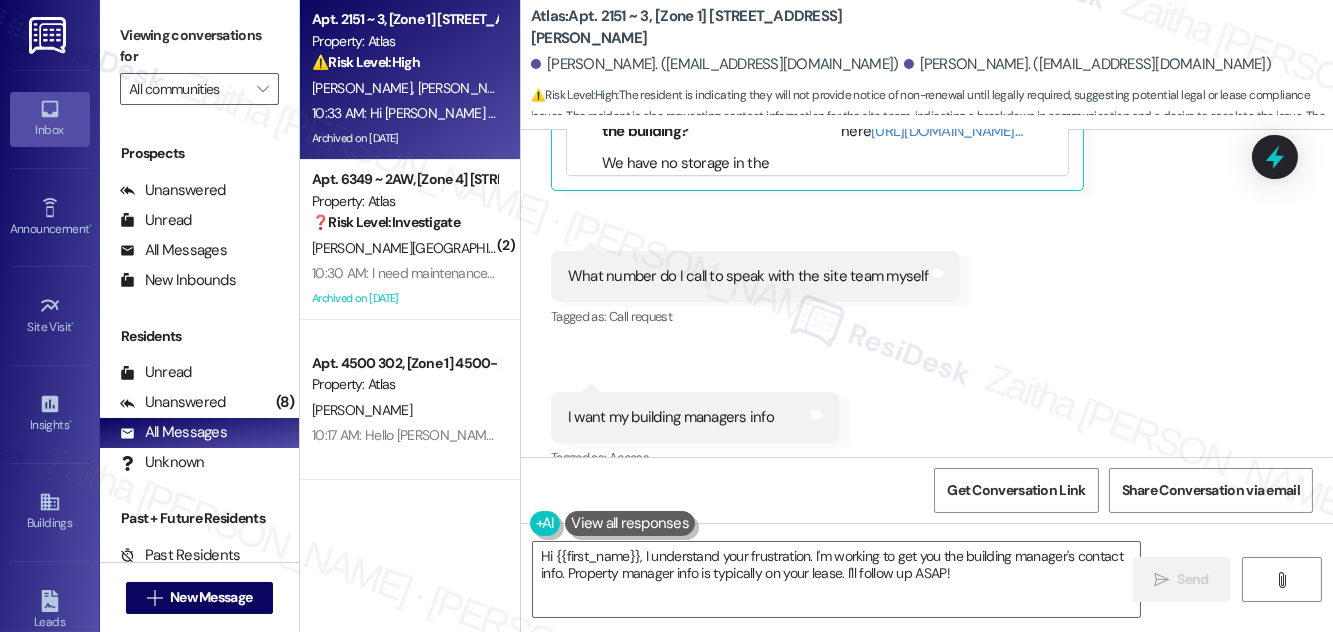 click on "Received via SMS [PERSON_NAME] [DATE] at 4:31 PM You're not sorry. If you were sorry you would be giving me updates. I doubt you've even reached out to them at all Tags and notes Tagged as:   Bad communication ,  Click to highlight conversations about Bad communication Bad experience Click to highlight conversations about Bad experience  Related guidelines Hide Suggestions I'm sorry, but I couldn't find any resident-related questions in the provided property document. Created  a year ago Property level guideline  ( 65 % match) FAQs generated by ResiDesk AI Is there storage available in the building? We have no storage in the building. Original Guideline View original document here  [URL][DOMAIN_NAME]… Received via SMS 4:31 PM [PERSON_NAME] Question [DATE] at 4:31 PM What number do I call to speak with the site team myself Tags and notes Tagged as:   Call request Click to highlight conversations about Call request Received via SMS 4:32 PM [PERSON_NAME] [DATE] at 4:32 PM I want my building managers info" at bounding box center (927, 125) 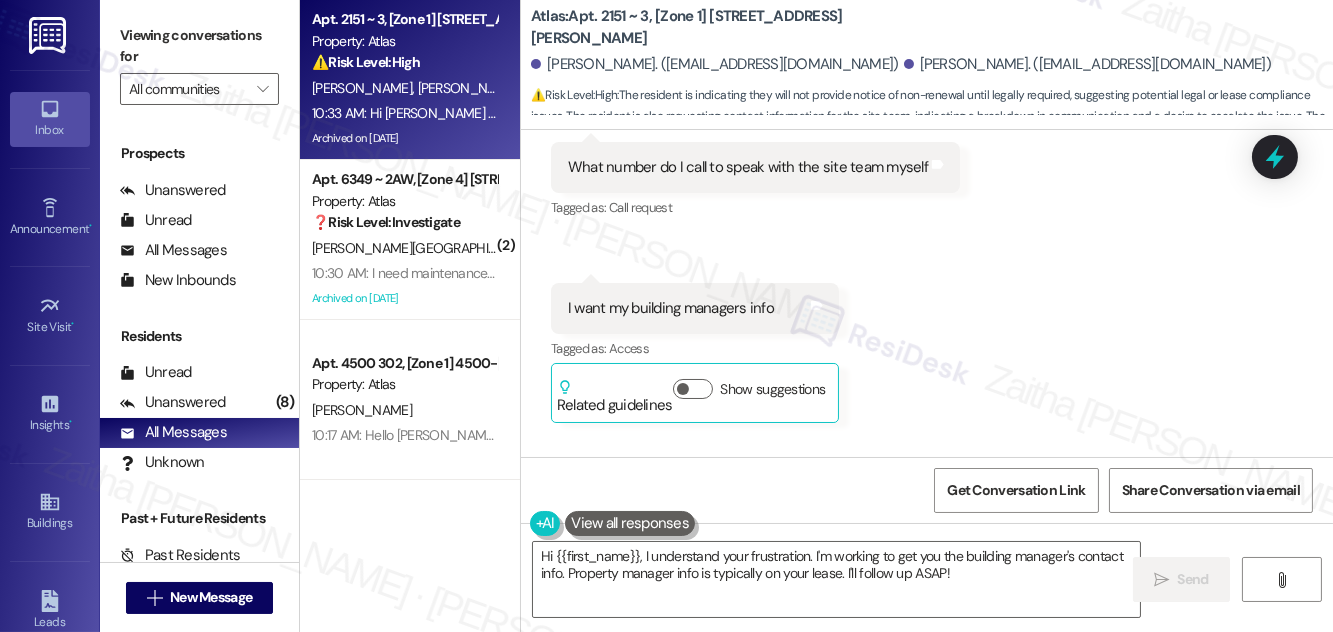 scroll, scrollTop: 12411, scrollLeft: 0, axis: vertical 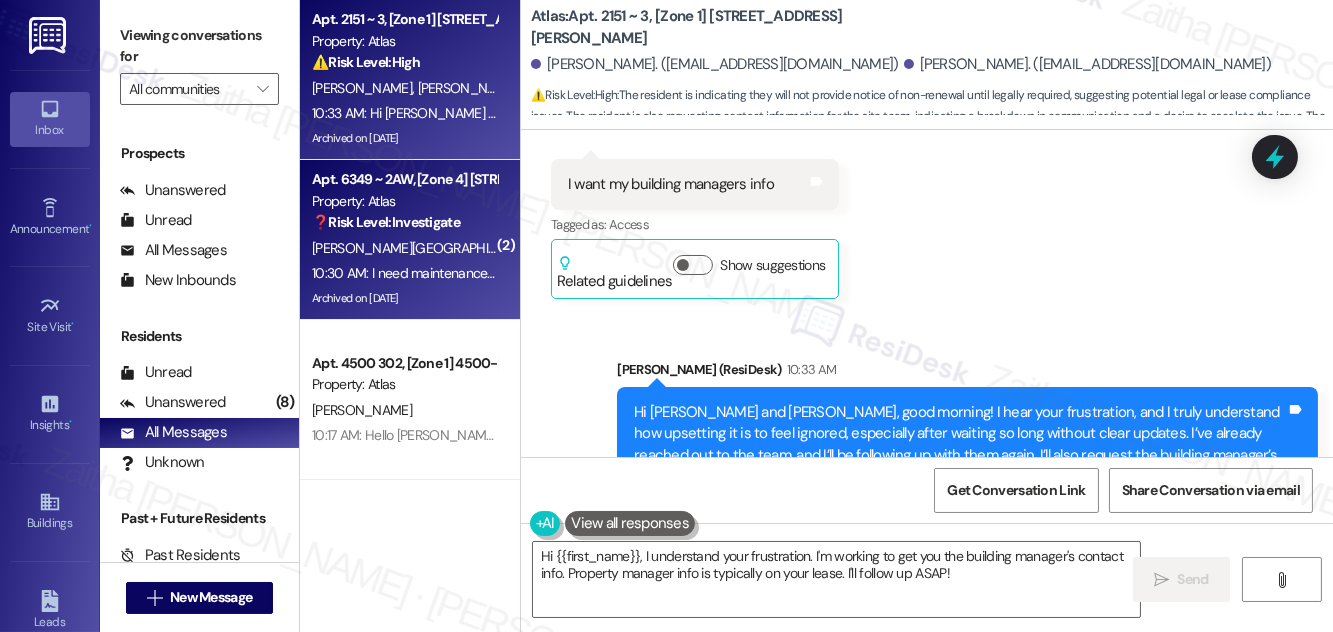 click on "[PERSON_NAME][GEOGRAPHIC_DATA]" at bounding box center [404, 248] 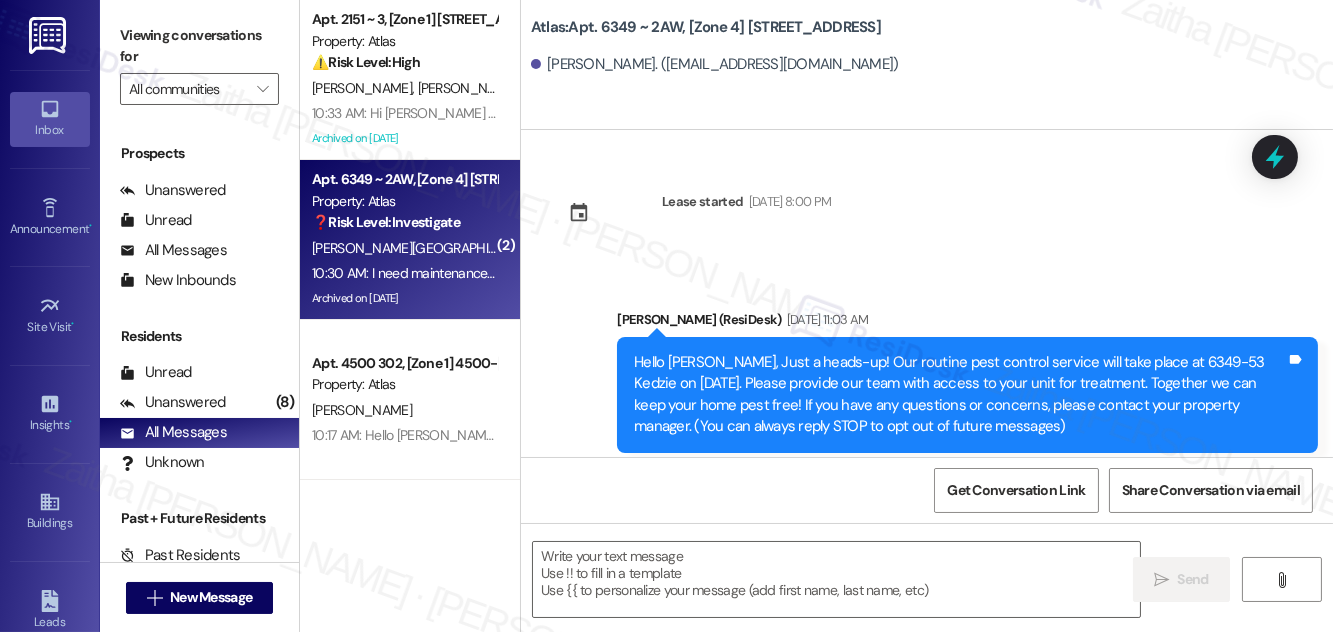 type on "Fetching suggested responses. Please feel free to read through the conversation in the meantime." 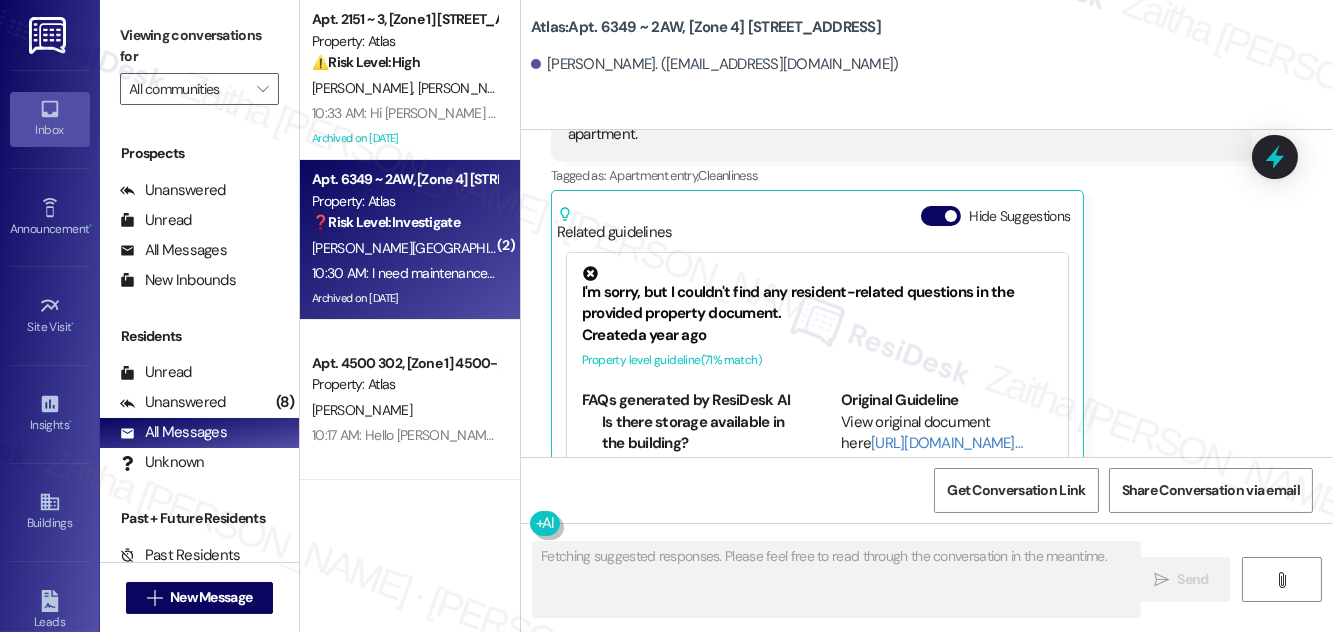 scroll, scrollTop: 20016, scrollLeft: 0, axis: vertical 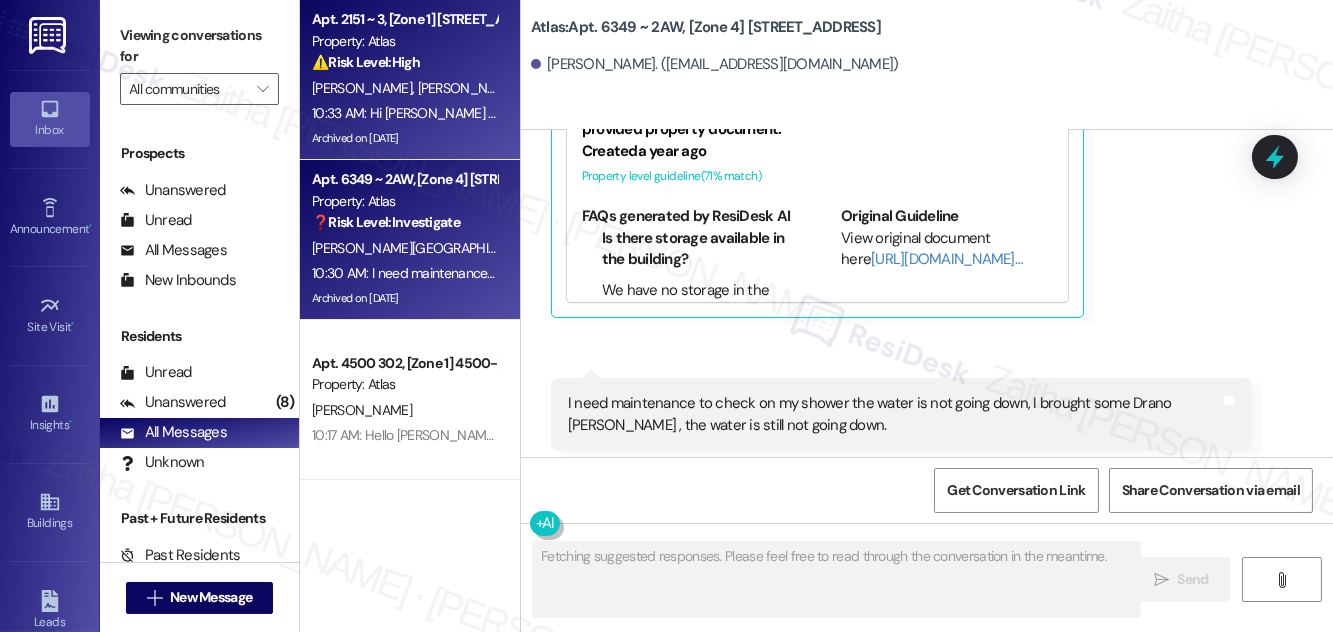 click on "⚠️  Risk Level:  High The resident is indicating they will not provide notice of non-renewal until legally required, suggesting potential legal or lease compliance issues. The resident is also requesting contact information for the site team, indicating a breakdown in communication and a desire to escalate the issue. The tone is hostile and accusatory, suggesting a high level of dissatisfaction and potential risk to resident retention." at bounding box center (404, 62) 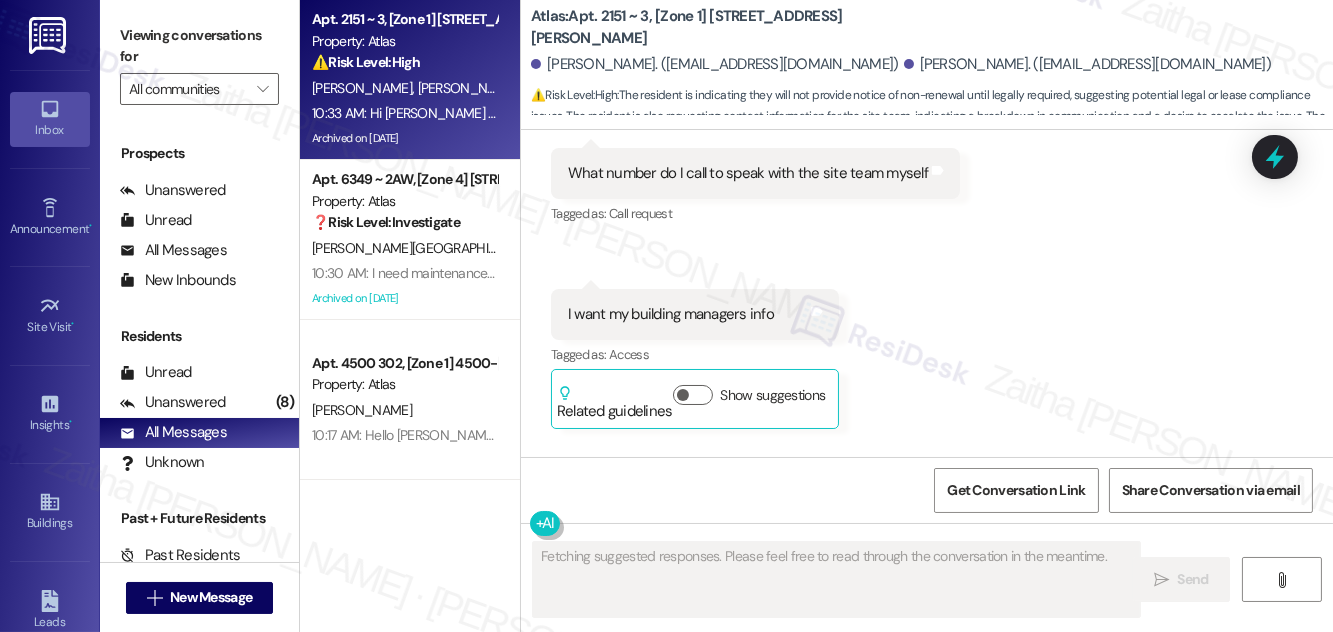 scroll, scrollTop: 12411, scrollLeft: 0, axis: vertical 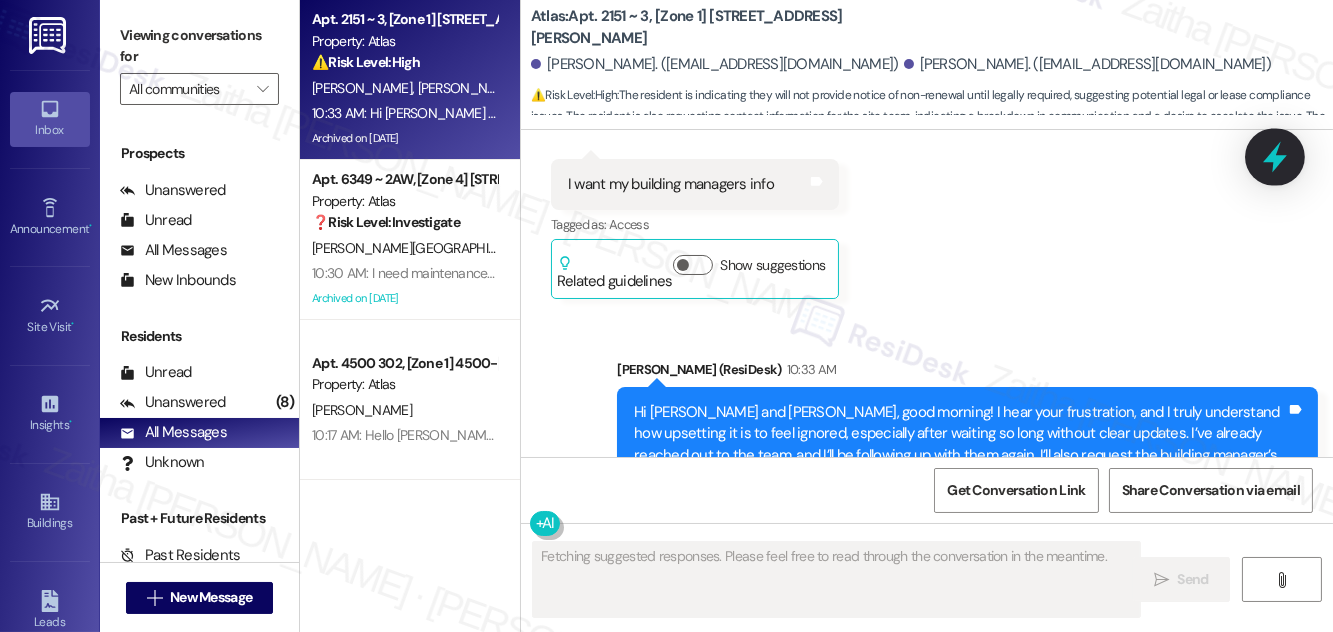 click 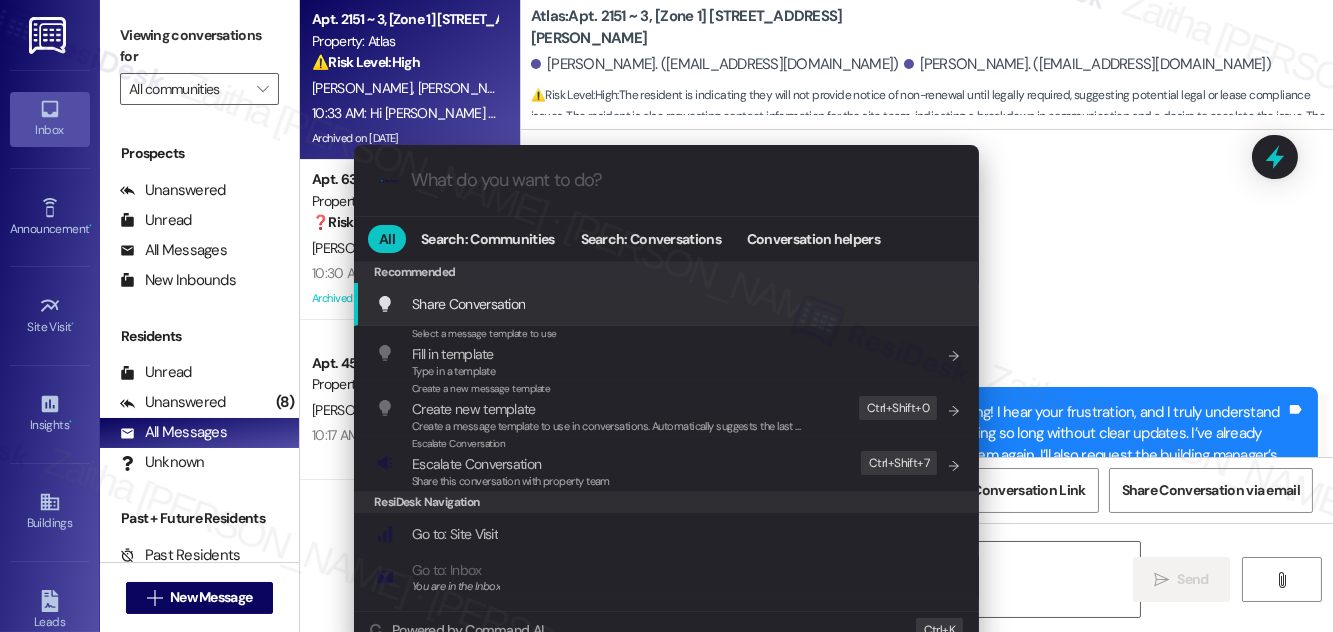 click on "Escalate Conversation" at bounding box center (476, 464) 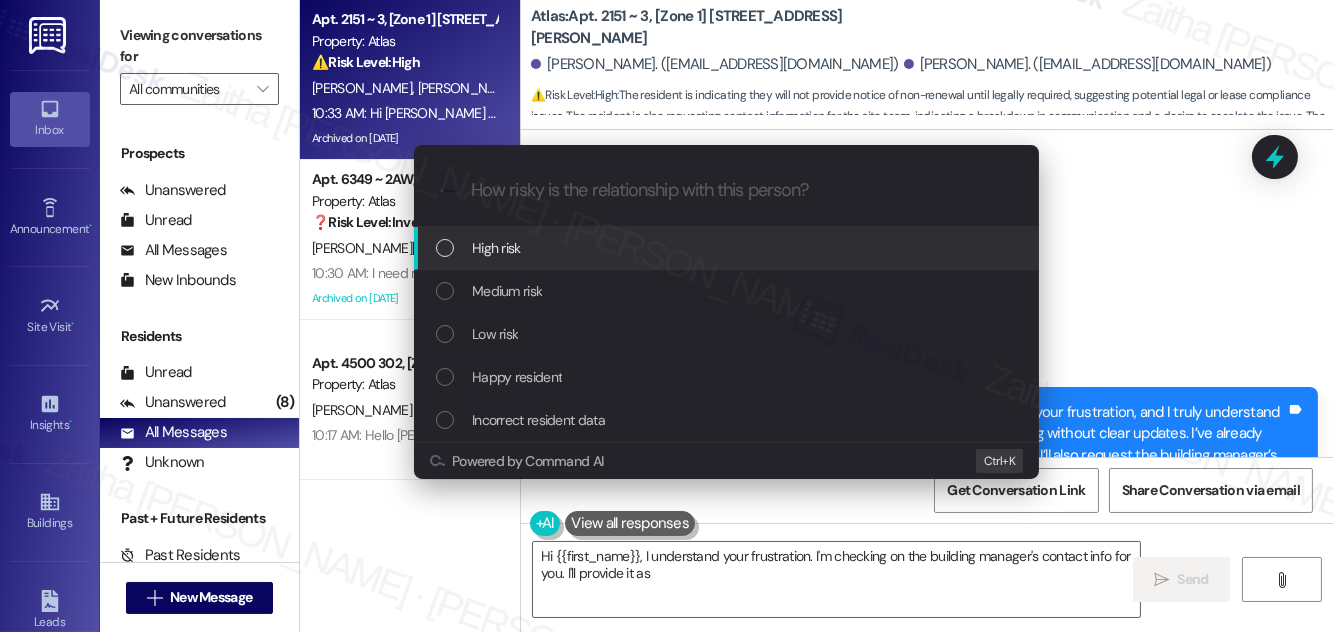click on "High risk" at bounding box center [728, 248] 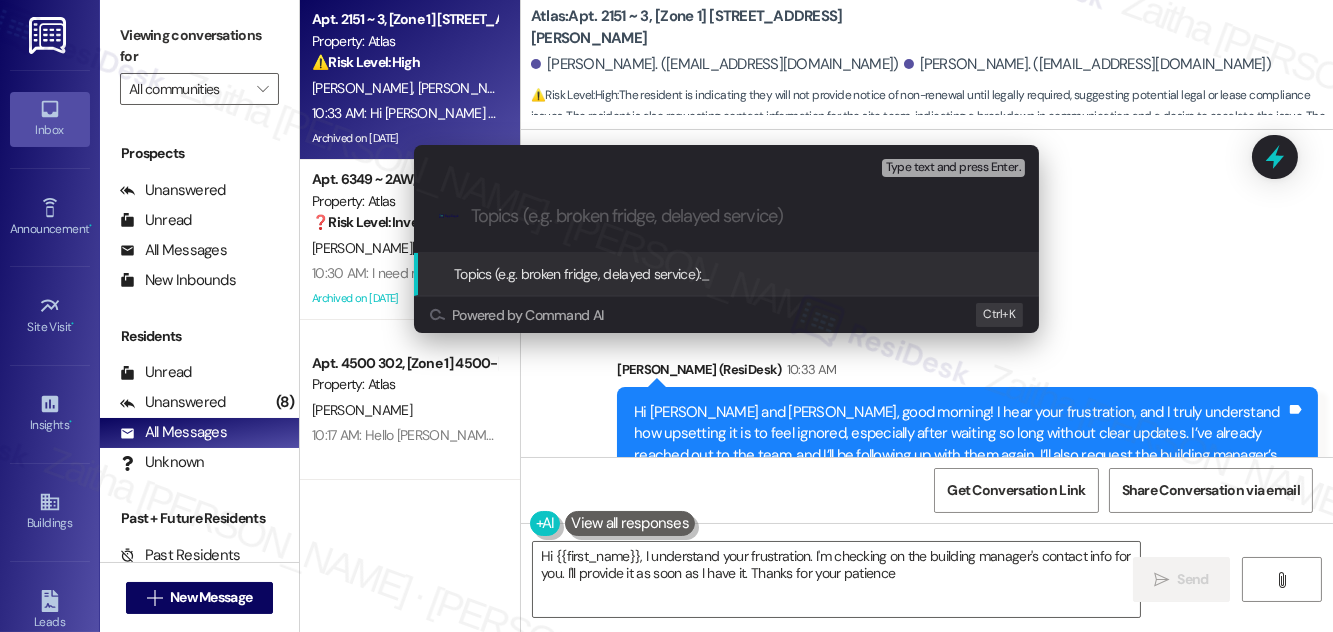type on "Hi {{first_name}}, I understand your frustration. I'm checking on the building manager's contact info for you. I'll provide it as soon as I have it. Thanks for your patience!" 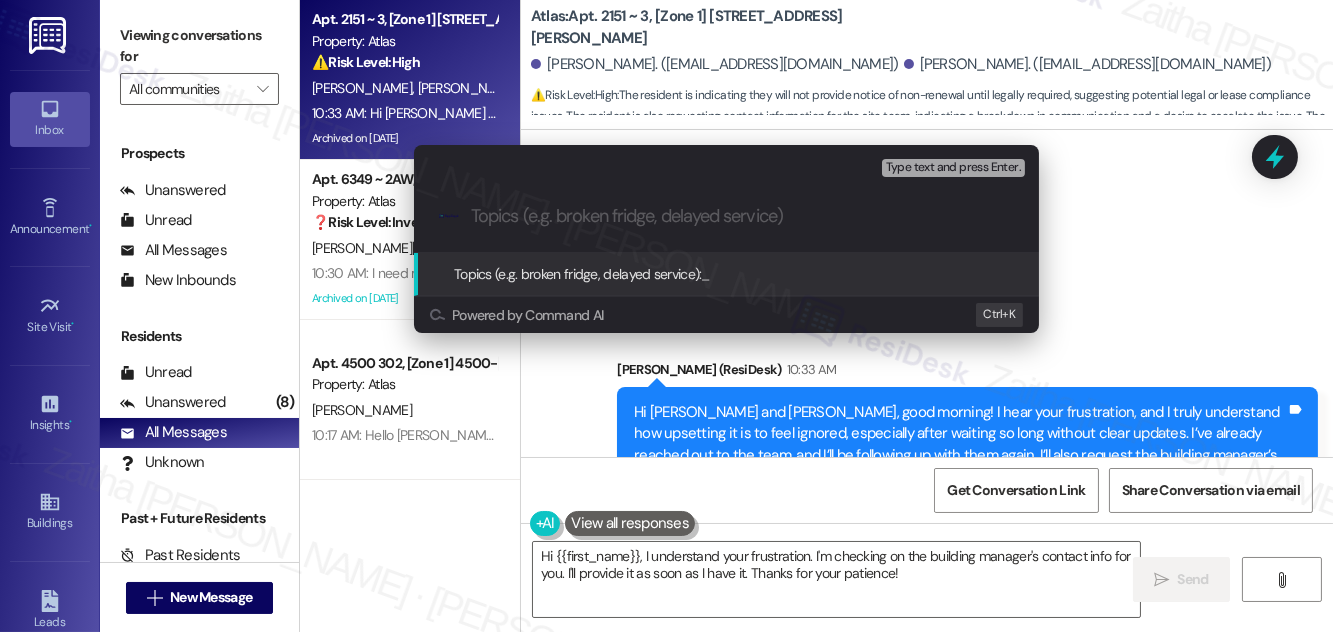 paste on "Unit Transfer Assistance Request – Resident Seeking Building Manager Contact" 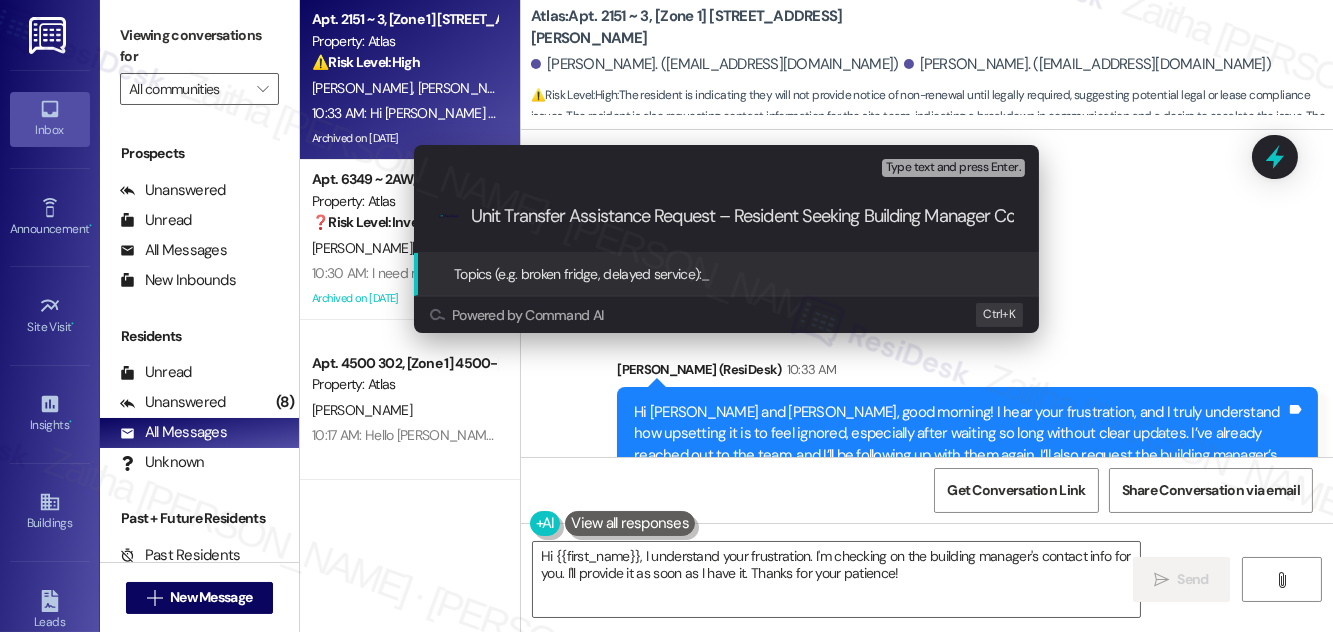 scroll, scrollTop: 0, scrollLeft: 67, axis: horizontal 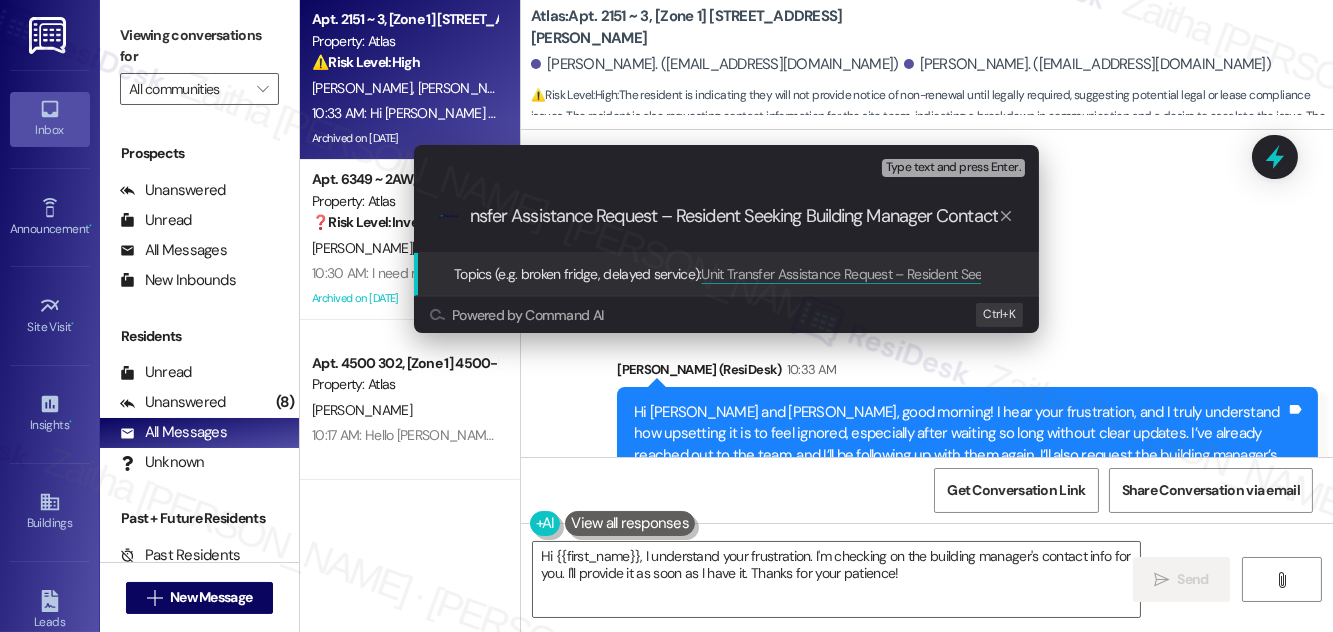 type 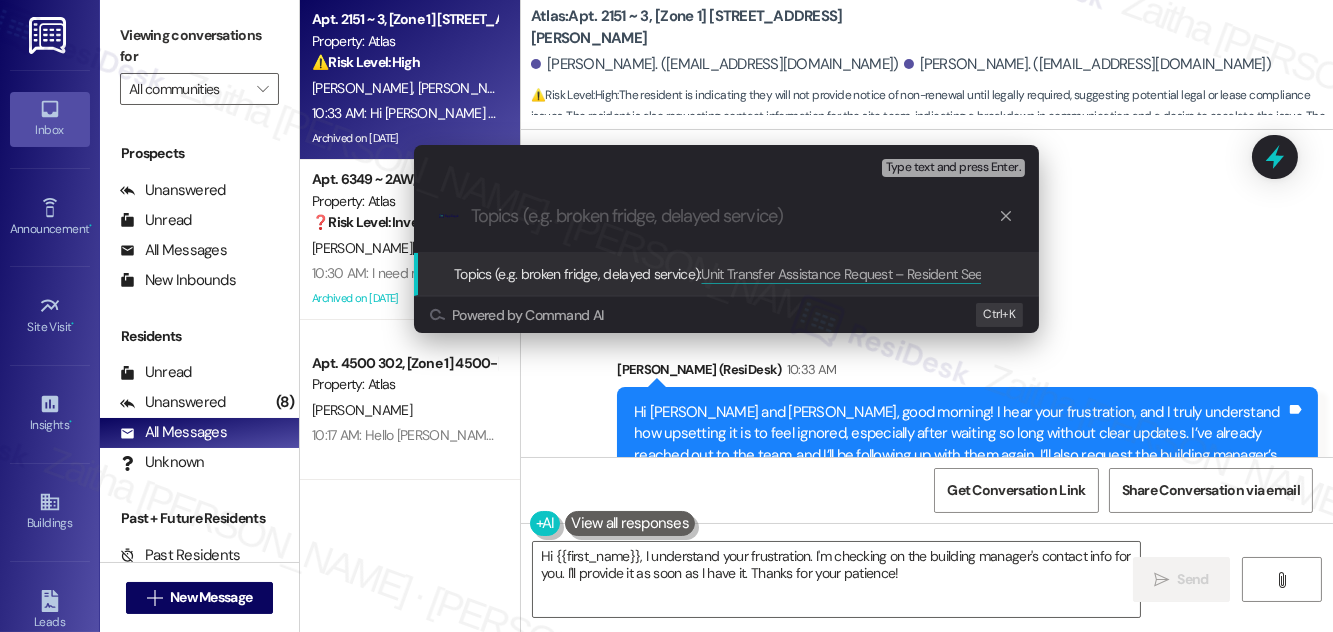 scroll, scrollTop: 0, scrollLeft: 0, axis: both 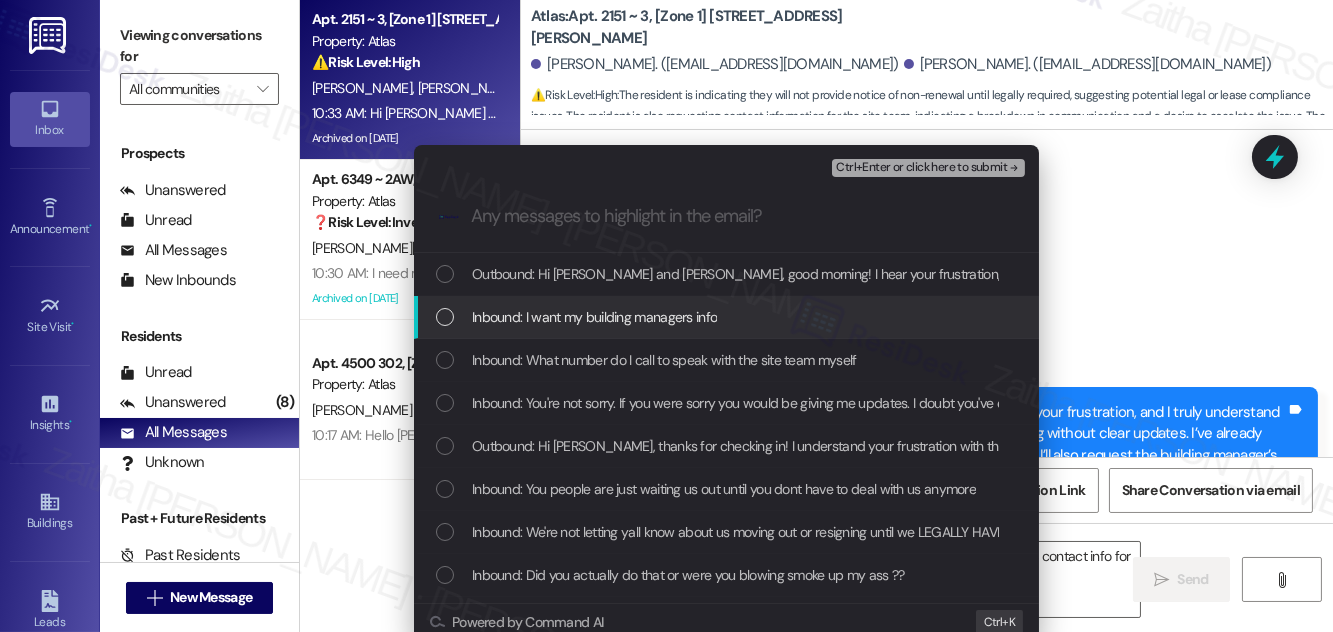 click on "Inbound: I want my building managers info" at bounding box center (726, 317) 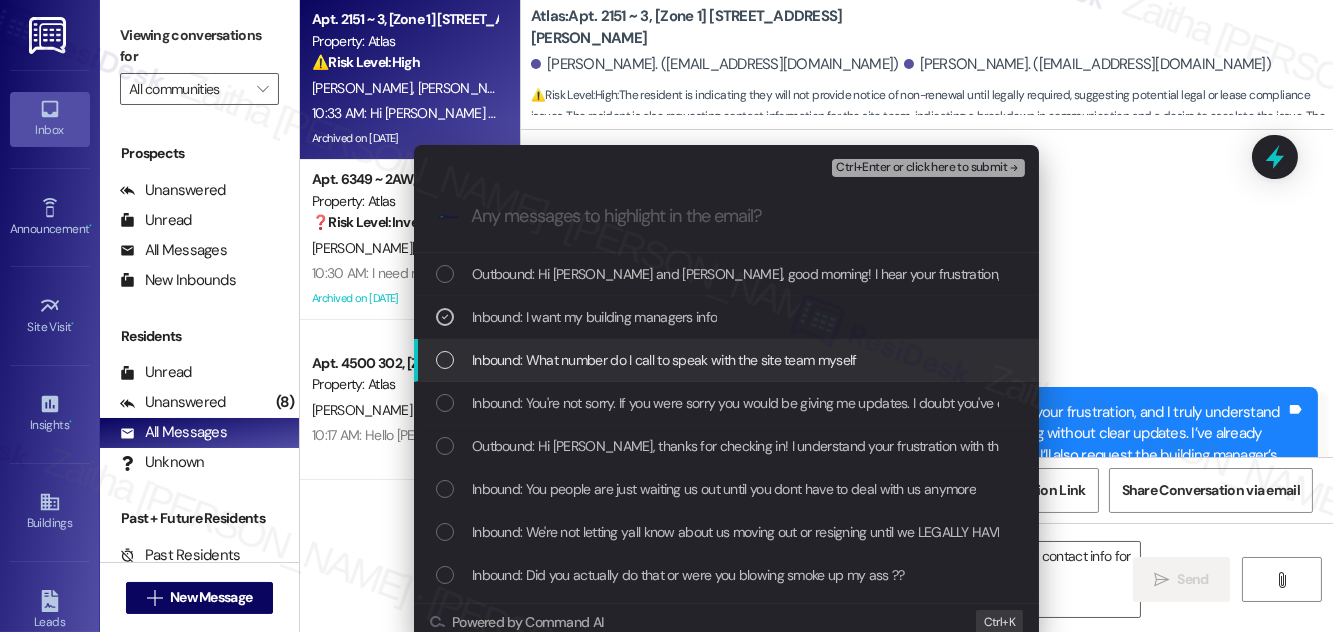 click at bounding box center [445, 360] 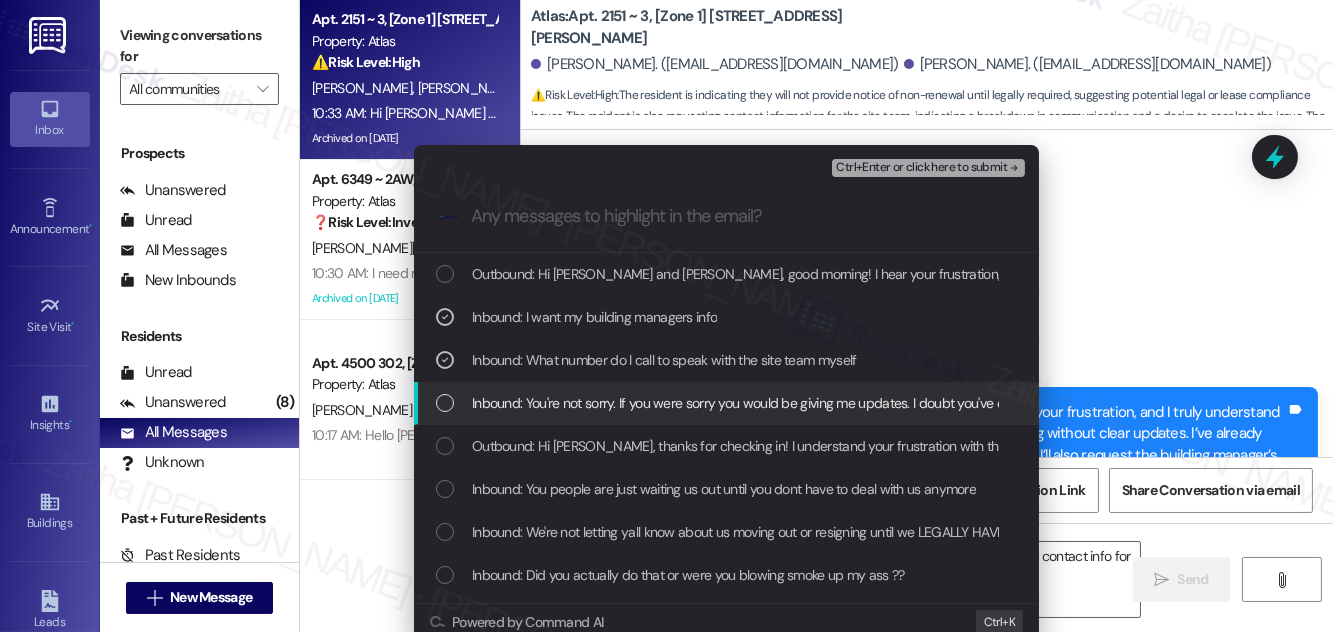 click at bounding box center (445, 403) 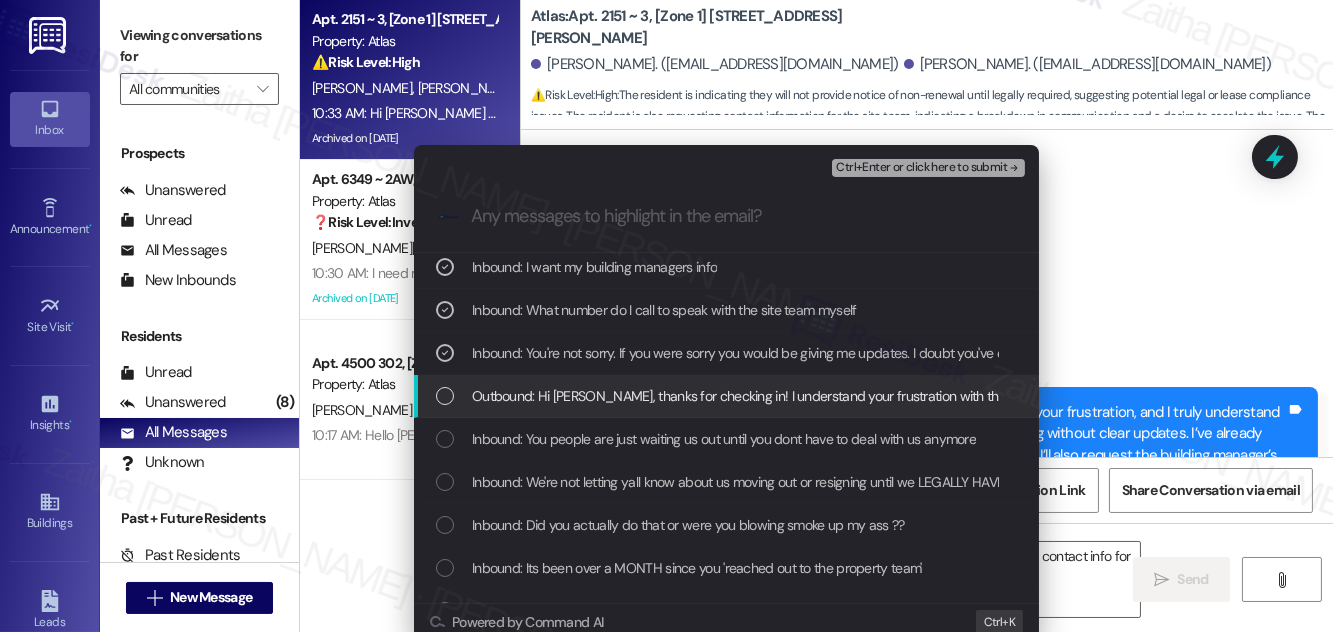 scroll, scrollTop: 90, scrollLeft: 0, axis: vertical 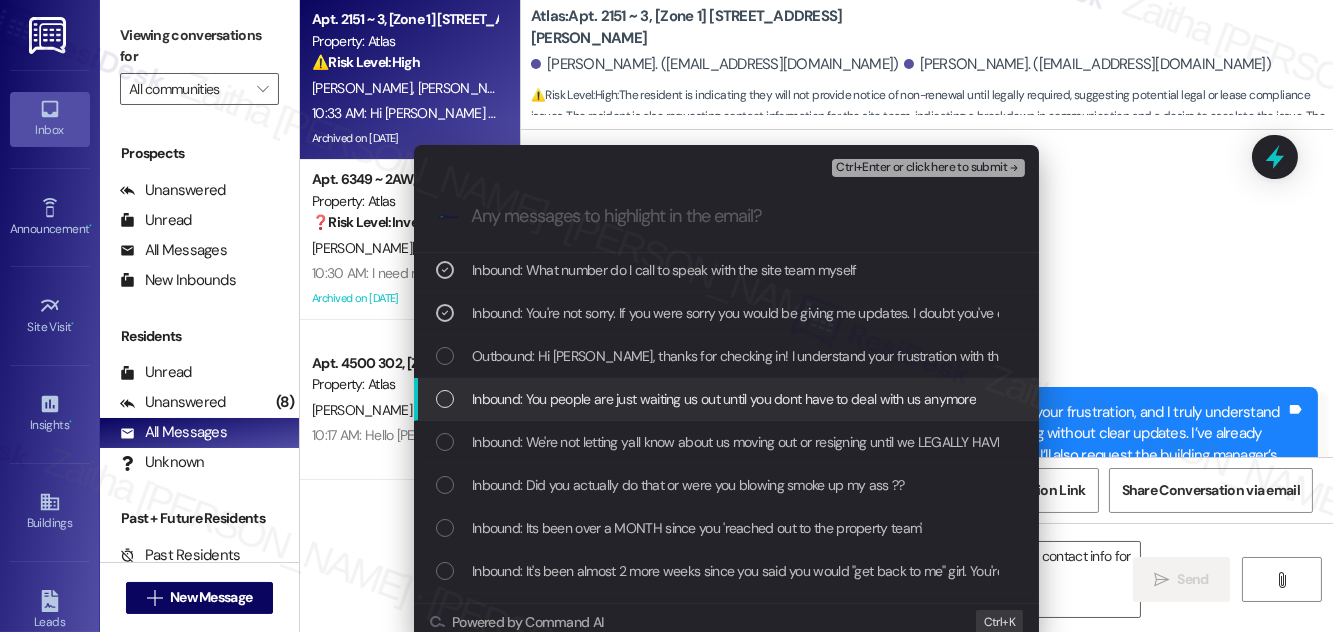 click at bounding box center (445, 399) 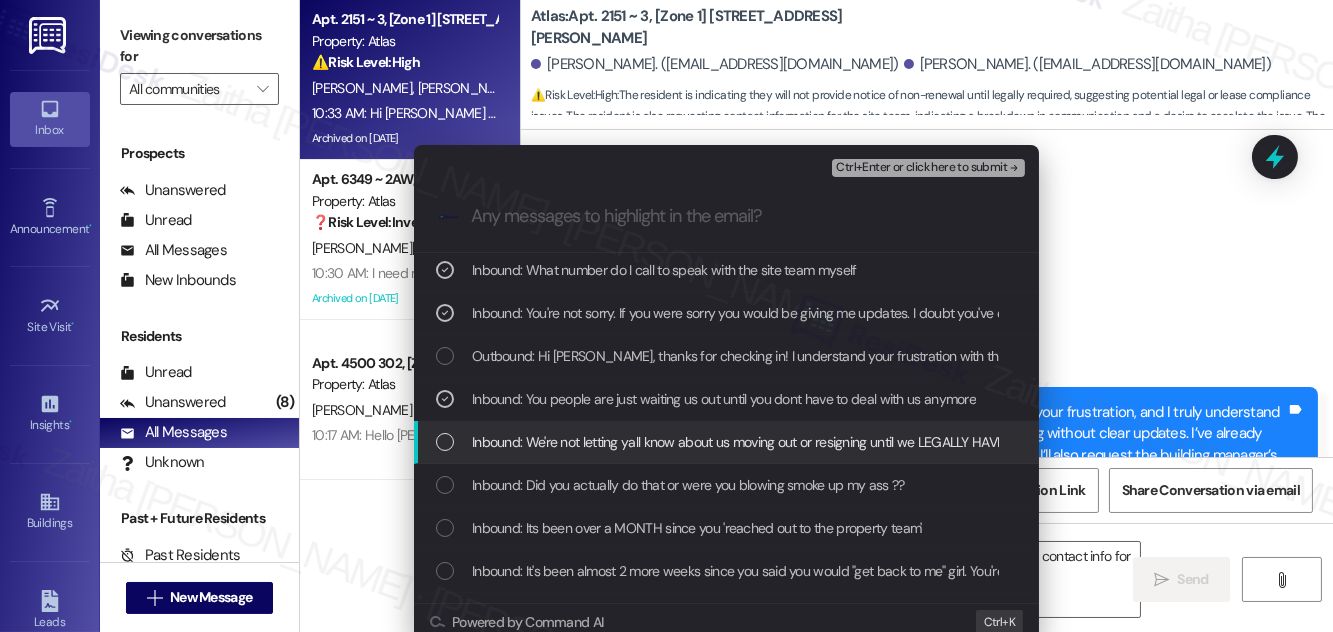 click at bounding box center [445, 442] 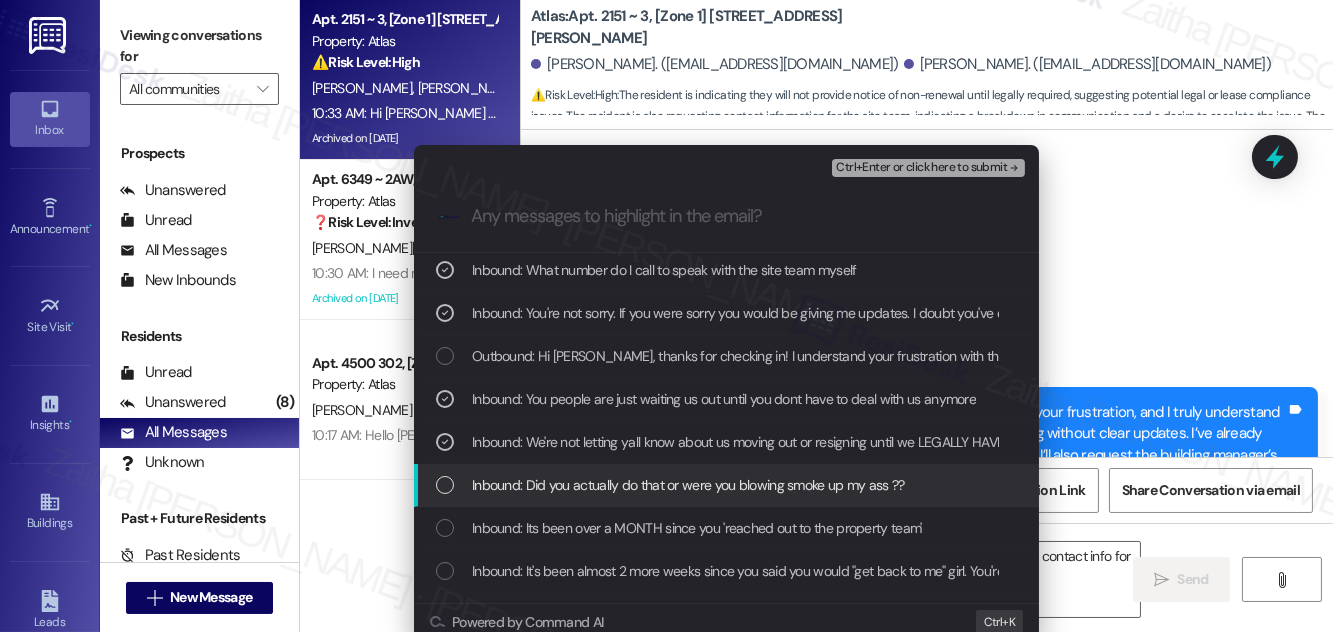 click on "Inbound: Did you actually do that or were you blowing smoke up my ass ??" at bounding box center (726, 485) 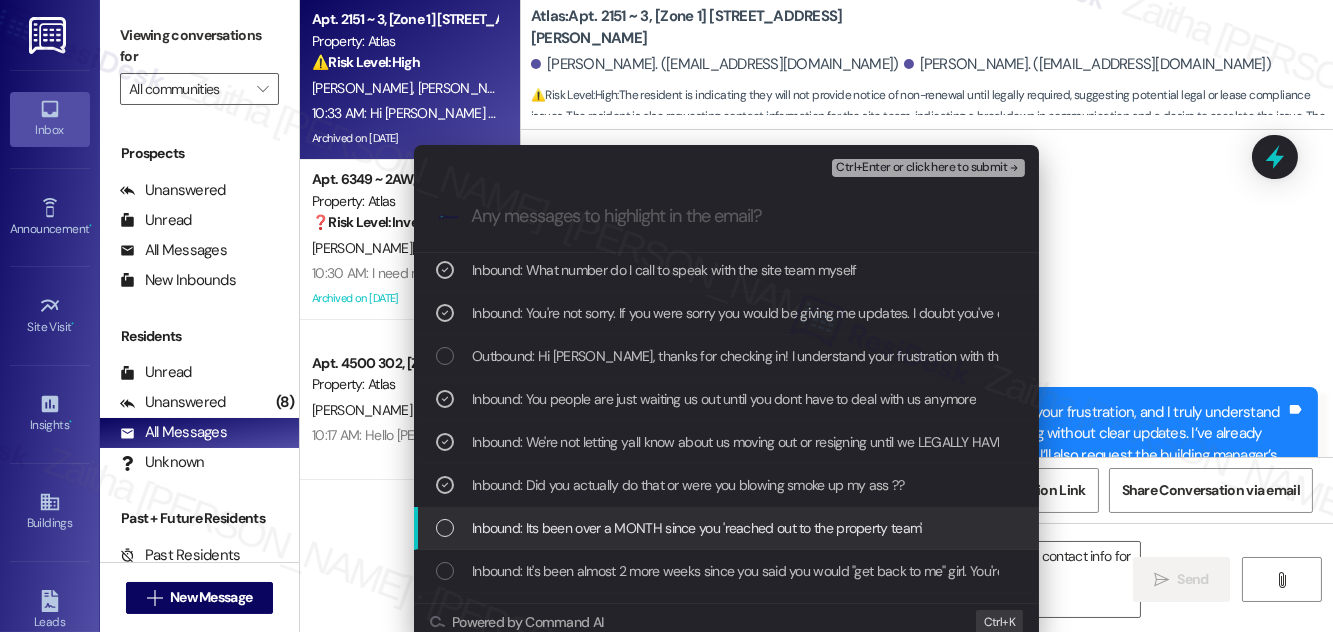 click at bounding box center [445, 528] 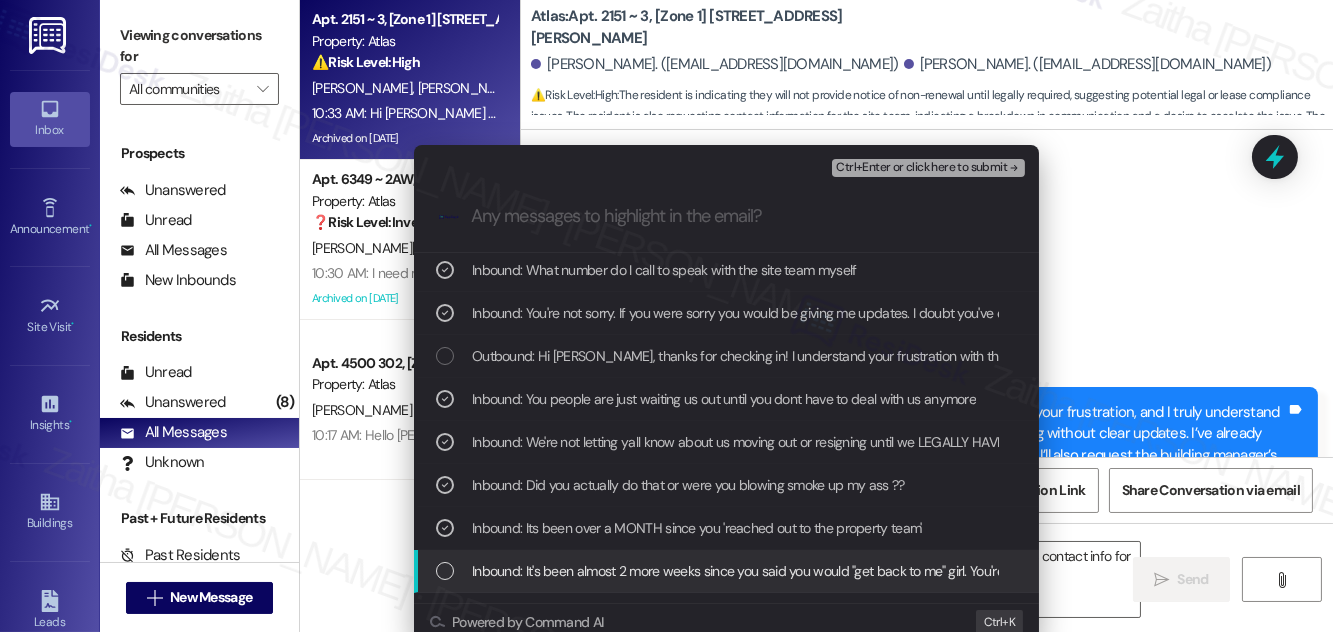 click at bounding box center (445, 571) 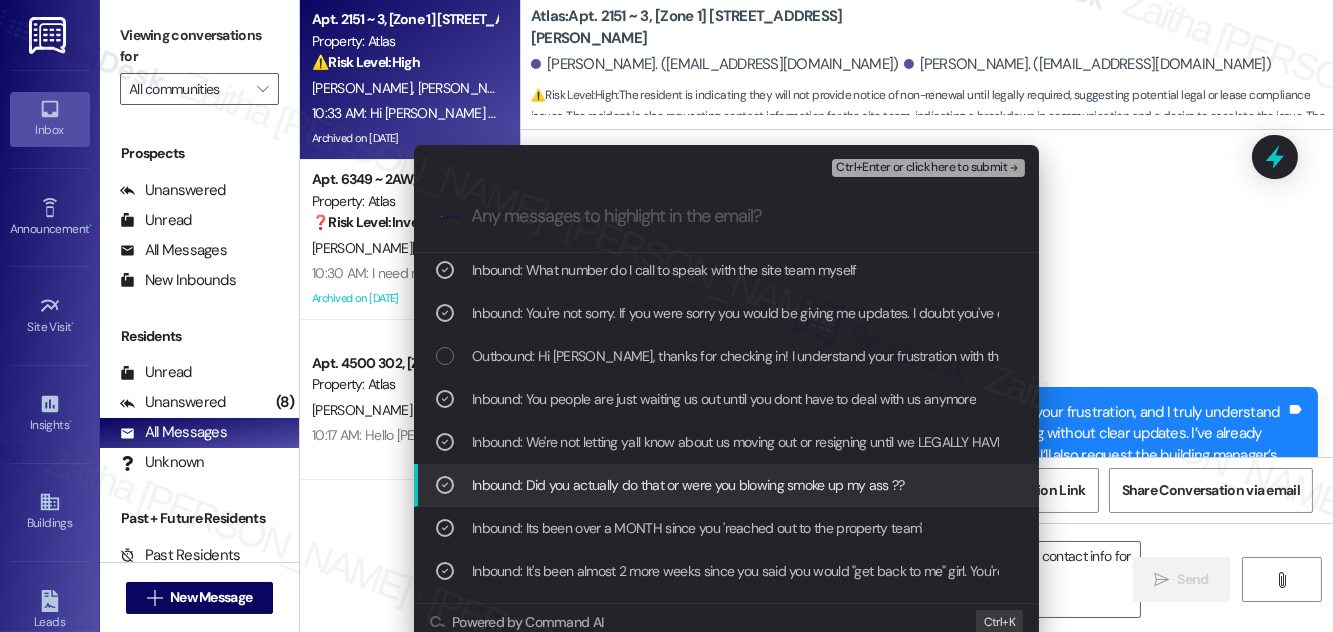 scroll, scrollTop: 181, scrollLeft: 0, axis: vertical 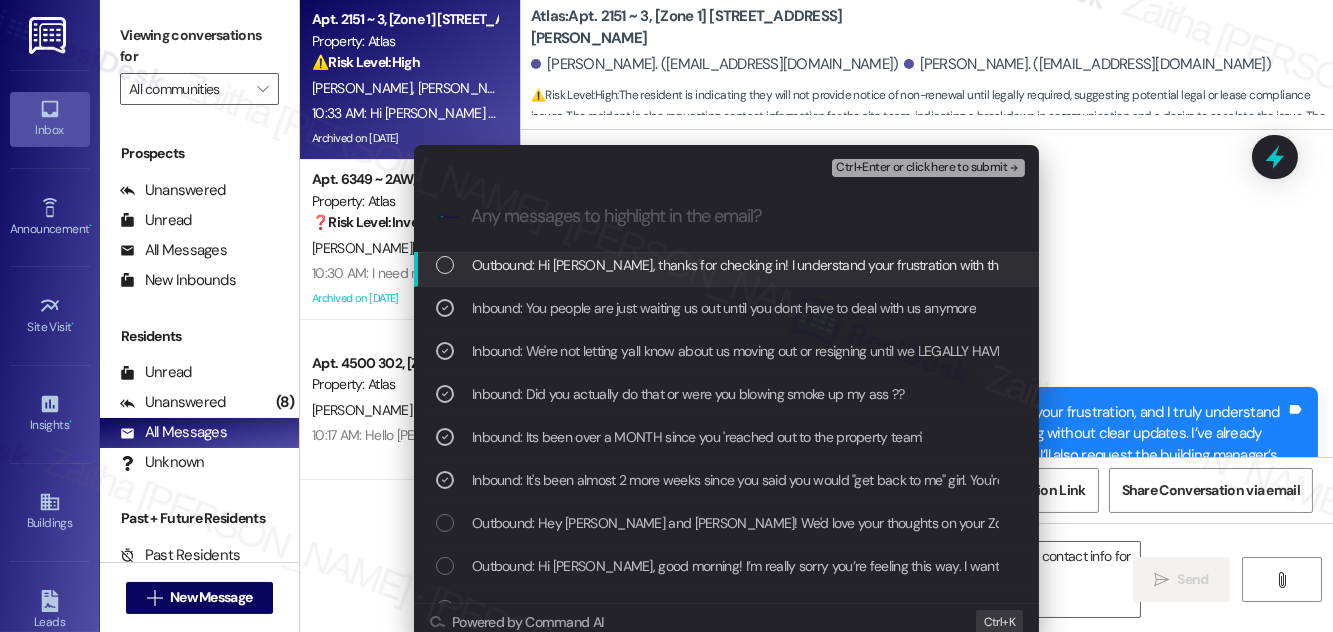 click on "Ctrl+Enter or click here to submit" at bounding box center [921, 168] 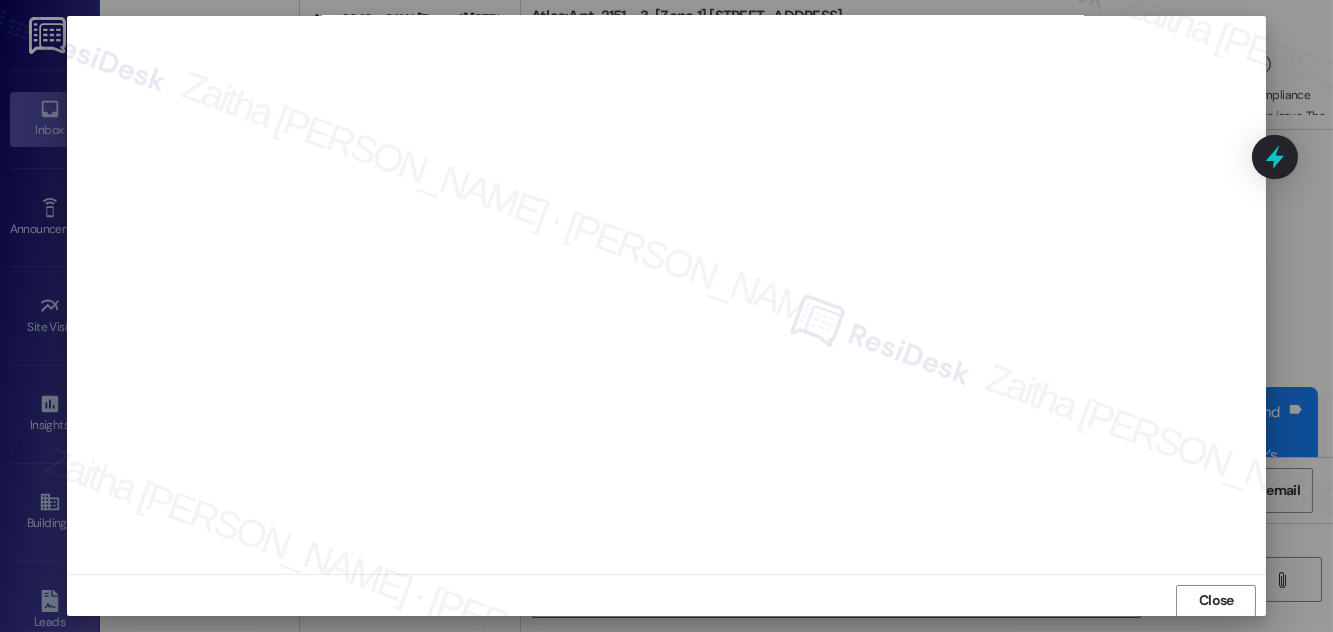 scroll, scrollTop: 0, scrollLeft: 0, axis: both 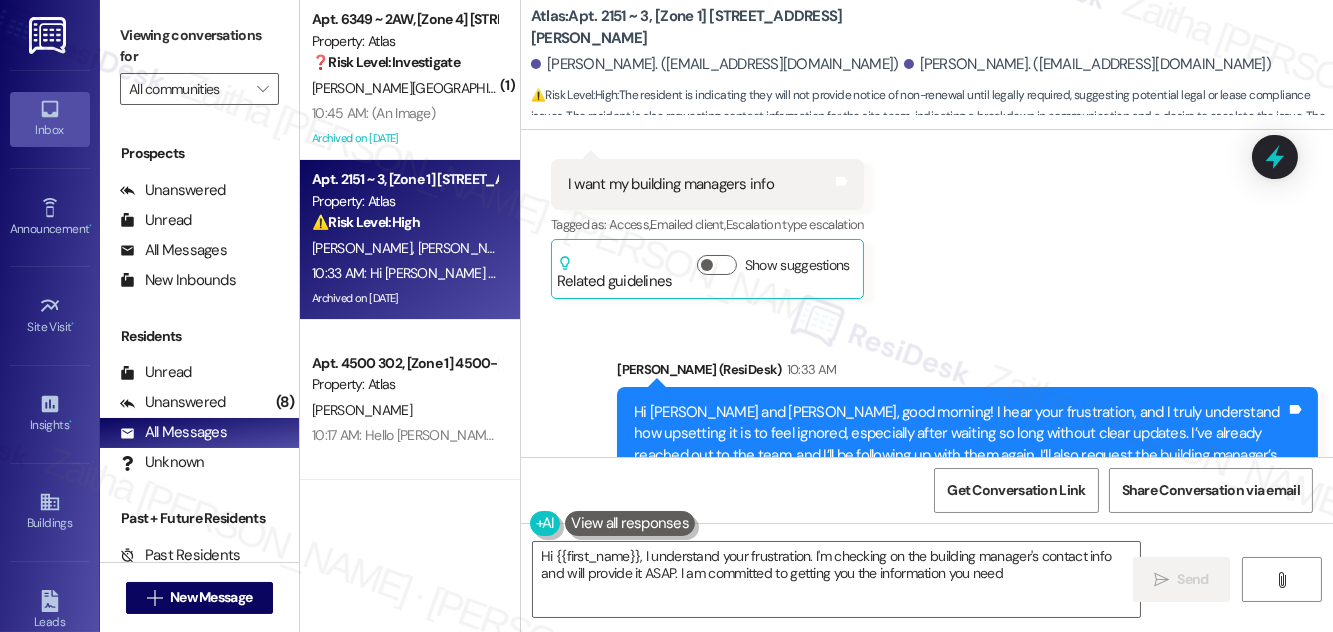 type on "Hi {{first_name}}, I understand your frustration. I'm checking on the building manager's contact info and will provide it ASAP. I am committed to getting you the information you need." 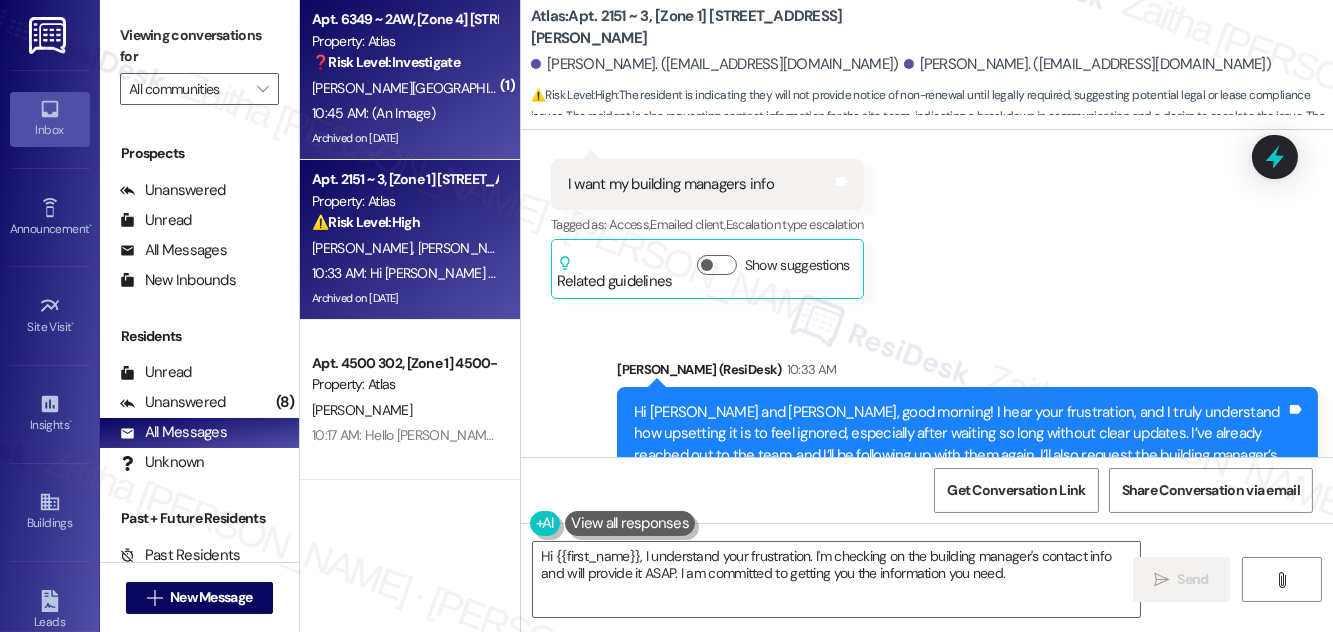 click on "[PERSON_NAME][GEOGRAPHIC_DATA]" at bounding box center [404, 88] 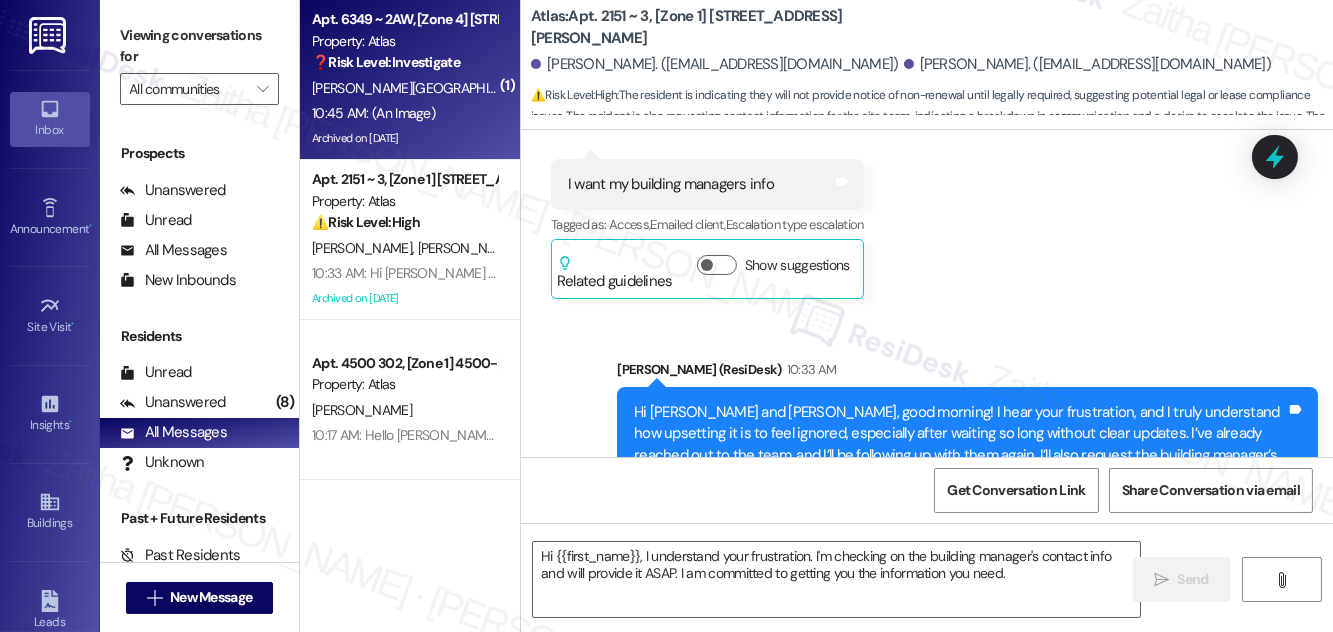 type on "Fetching suggested responses. Please feel free to read through the conversation in the meantime." 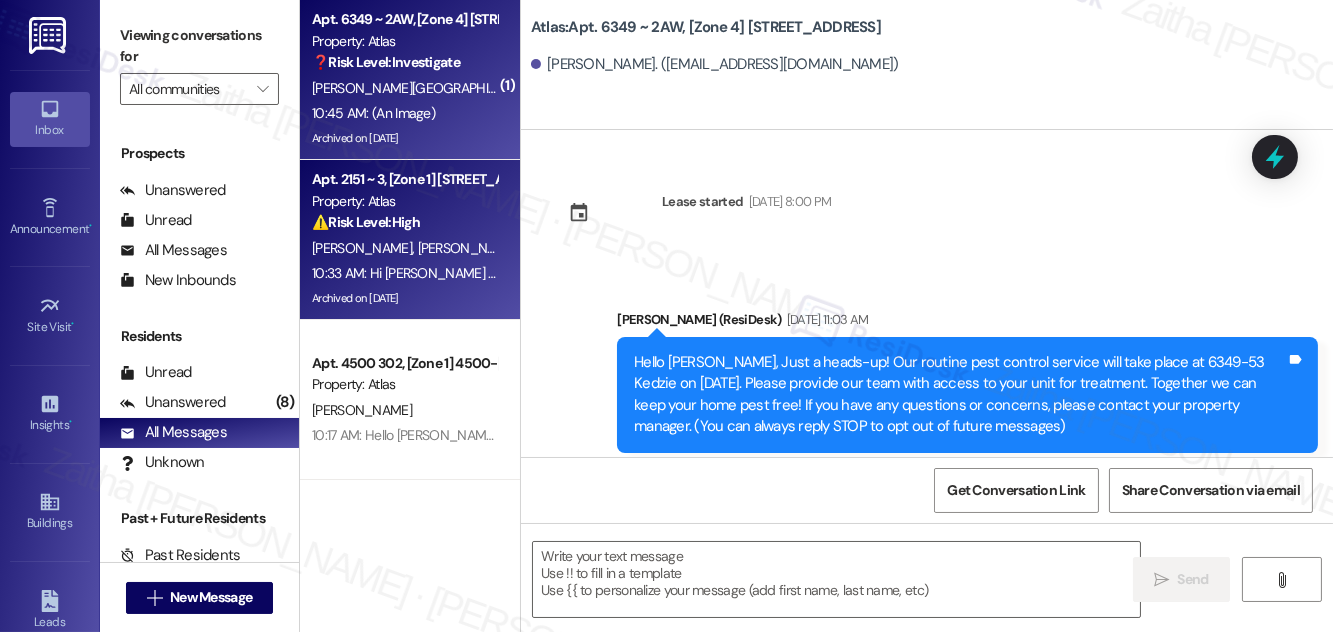 click on "Property: Atlas" at bounding box center (404, 201) 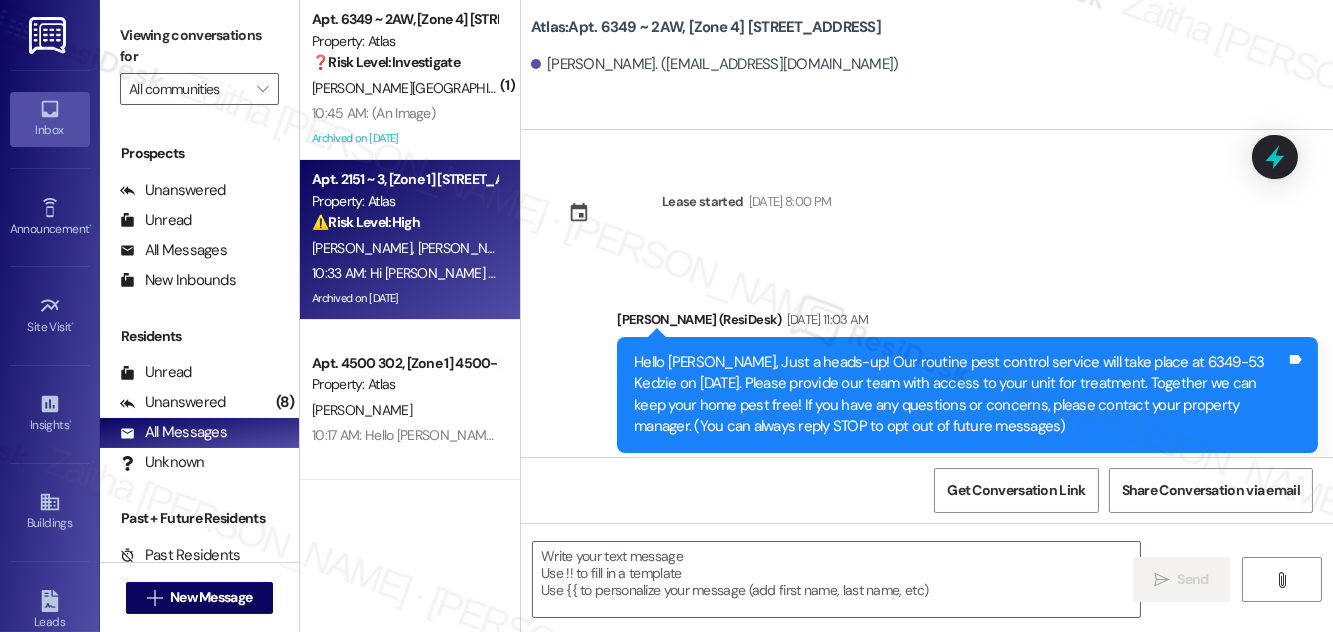 scroll, scrollTop: 20453, scrollLeft: 0, axis: vertical 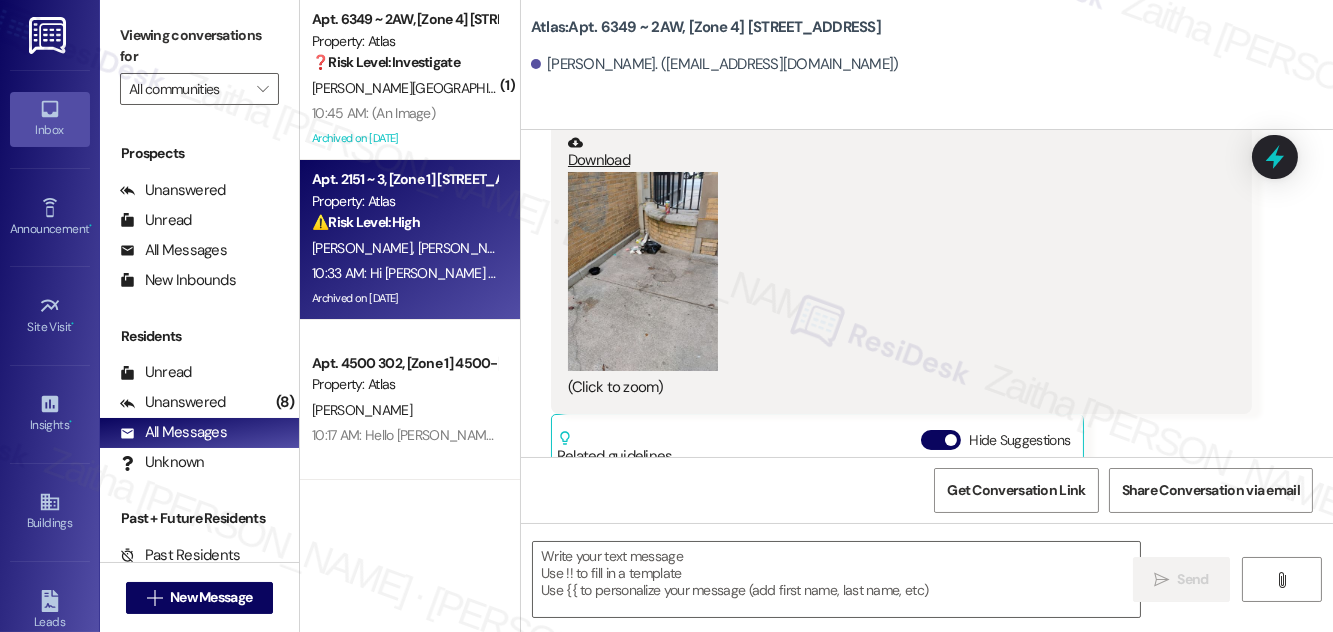 type on "Fetching suggested responses. Please feel free to read through the conversation in the meantime." 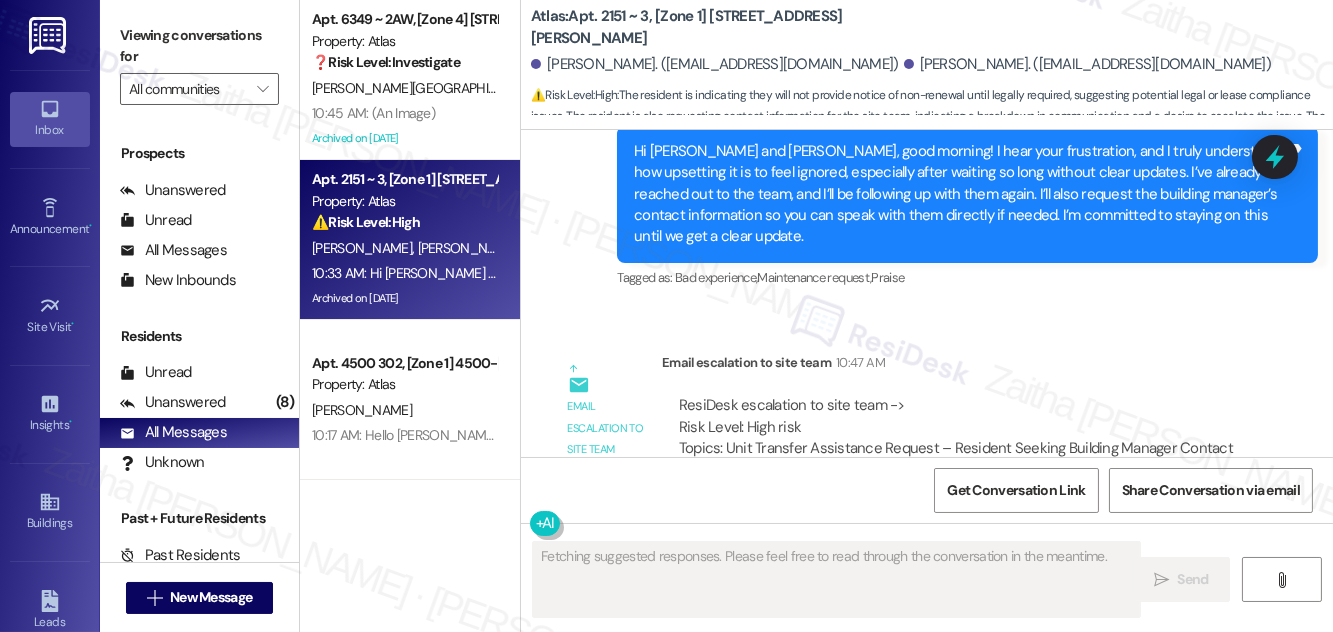 scroll, scrollTop: 12680, scrollLeft: 0, axis: vertical 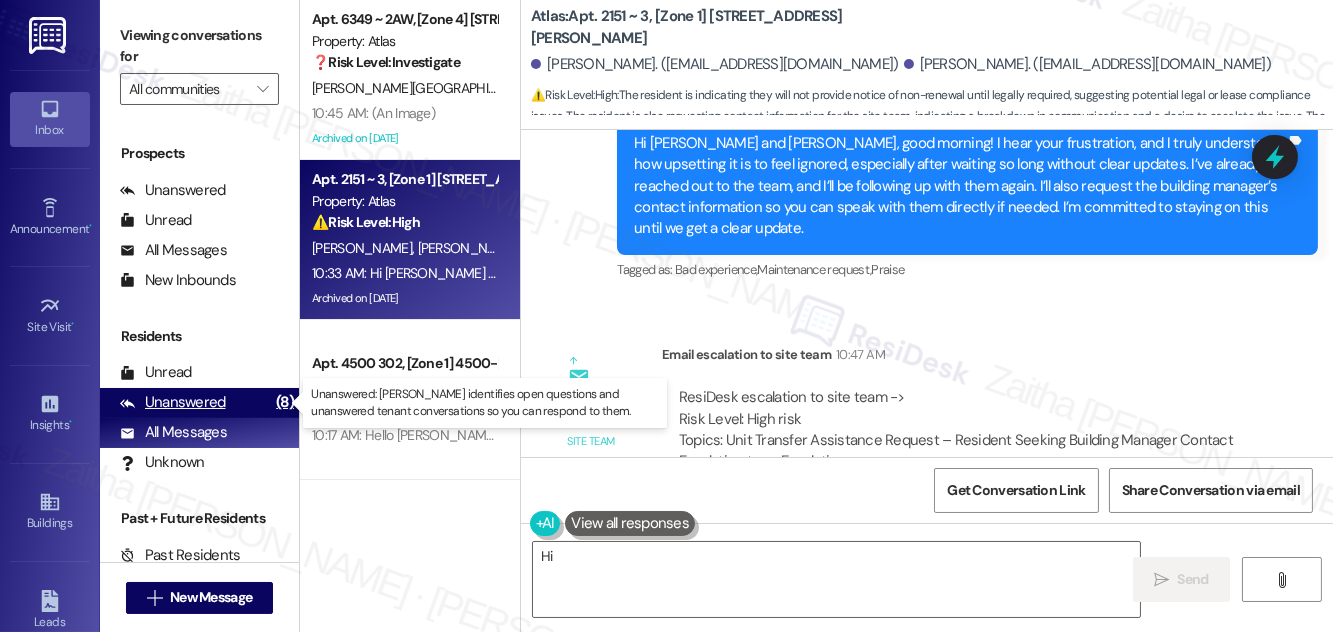 click on "Unanswered" at bounding box center [173, 402] 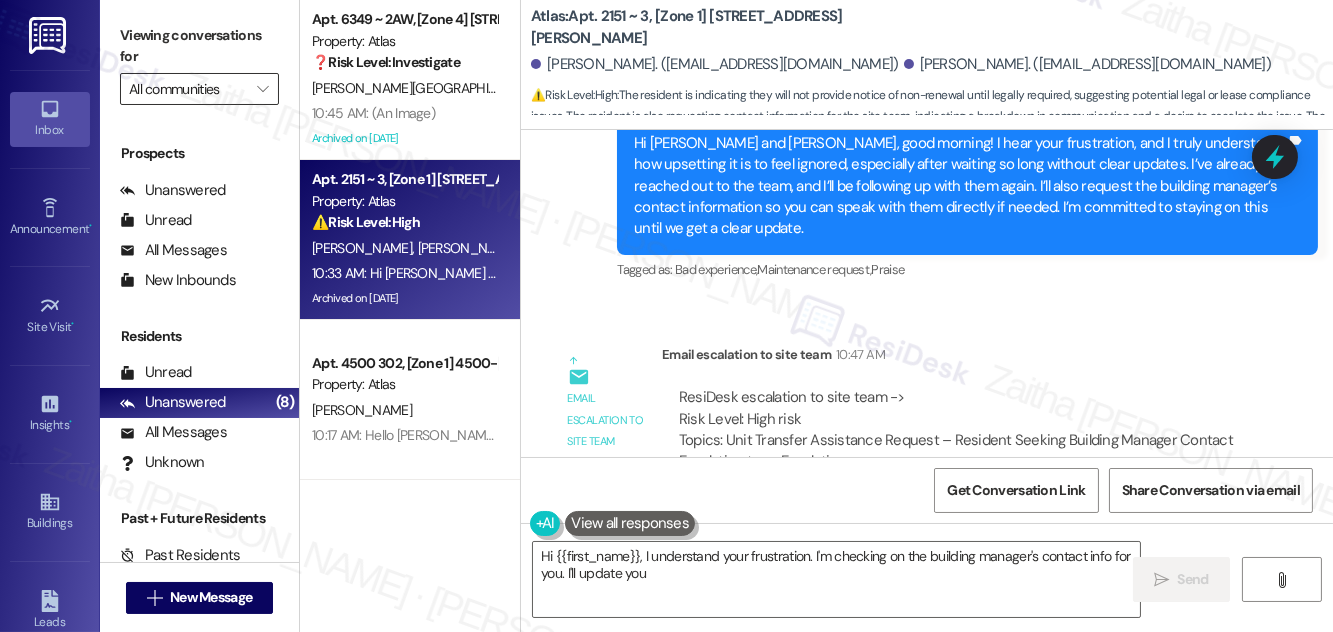 type on "Hi {{first_name}}, I understand your frustration. I'm checking on the building manager's contact info for you. I'll update you as" 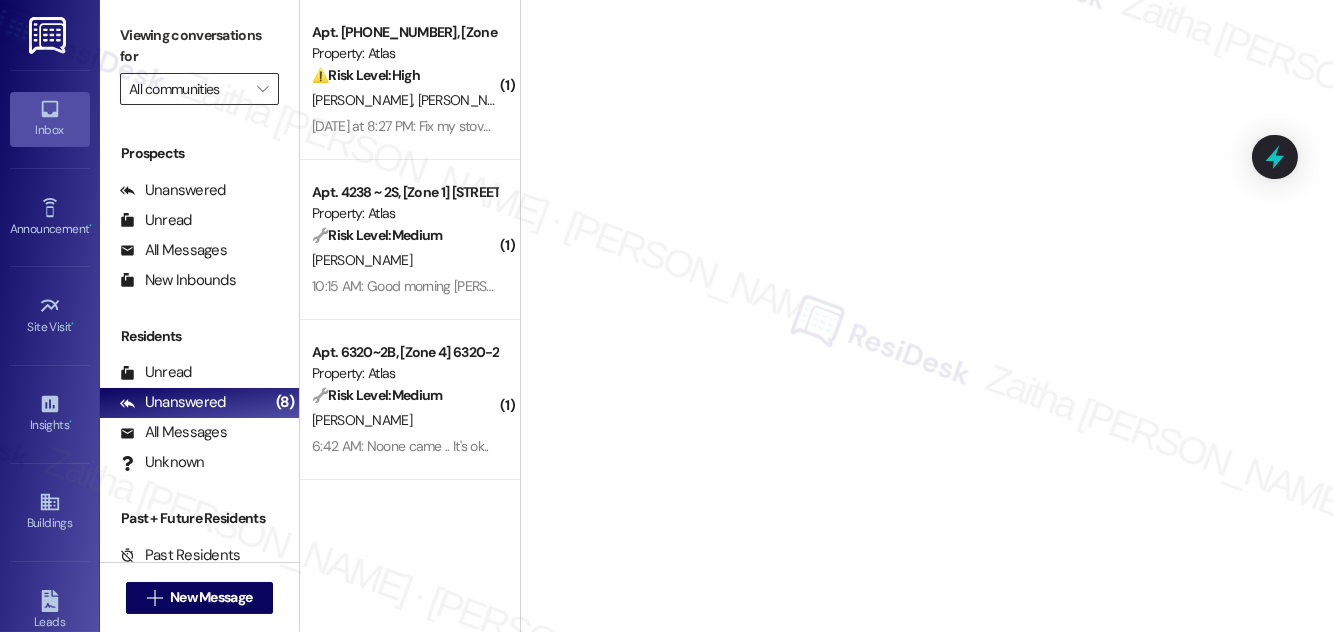 click on "All communities" at bounding box center (188, 89) 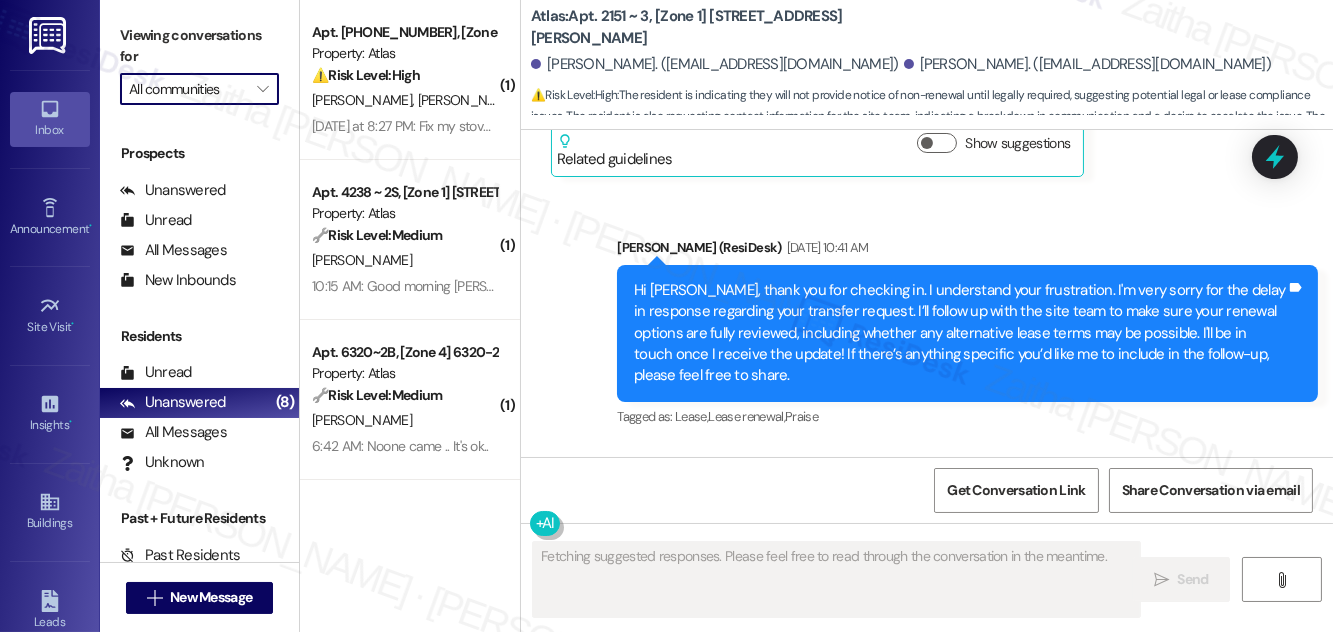 type on "Fetching suggested responses. Please feel free to read through the conversation in the meantime." 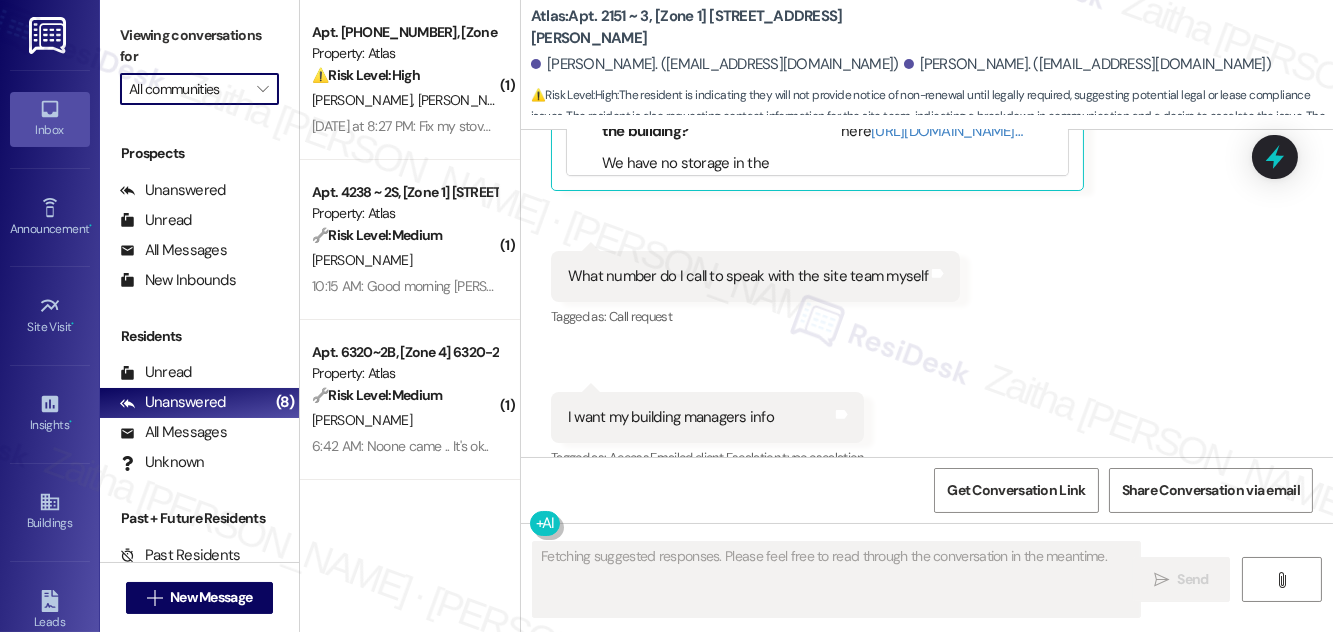 click on "All communities" at bounding box center (188, 89) 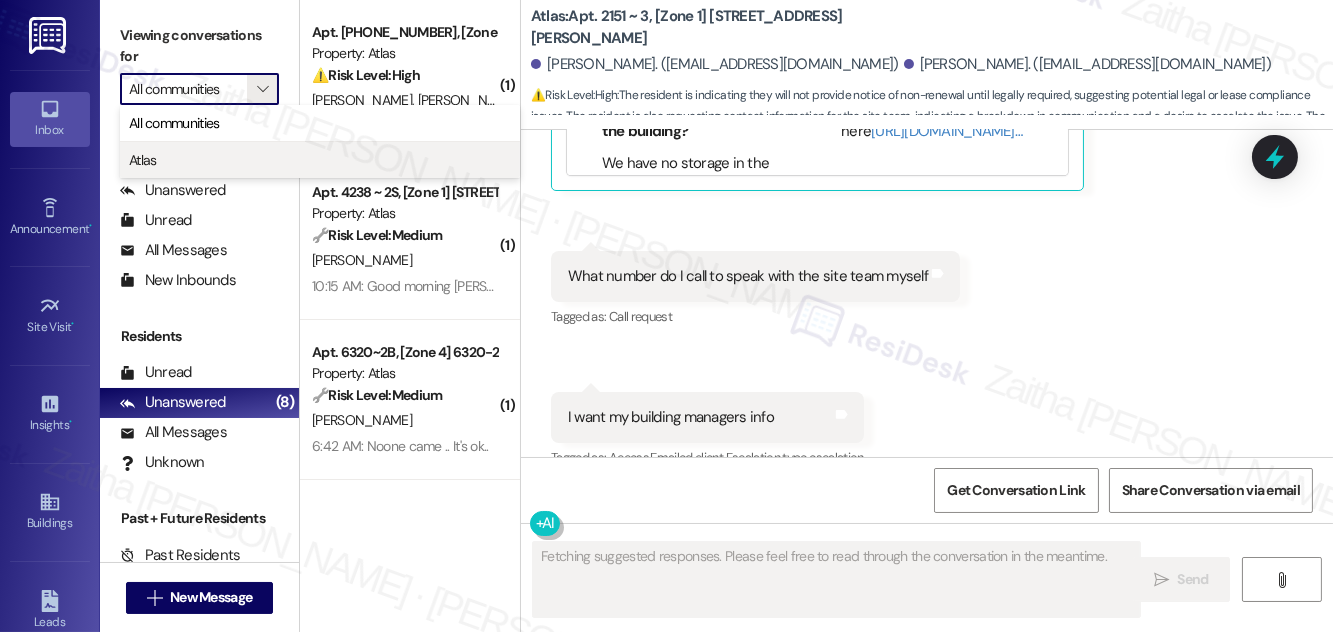 click on "Atlas" at bounding box center (320, 160) 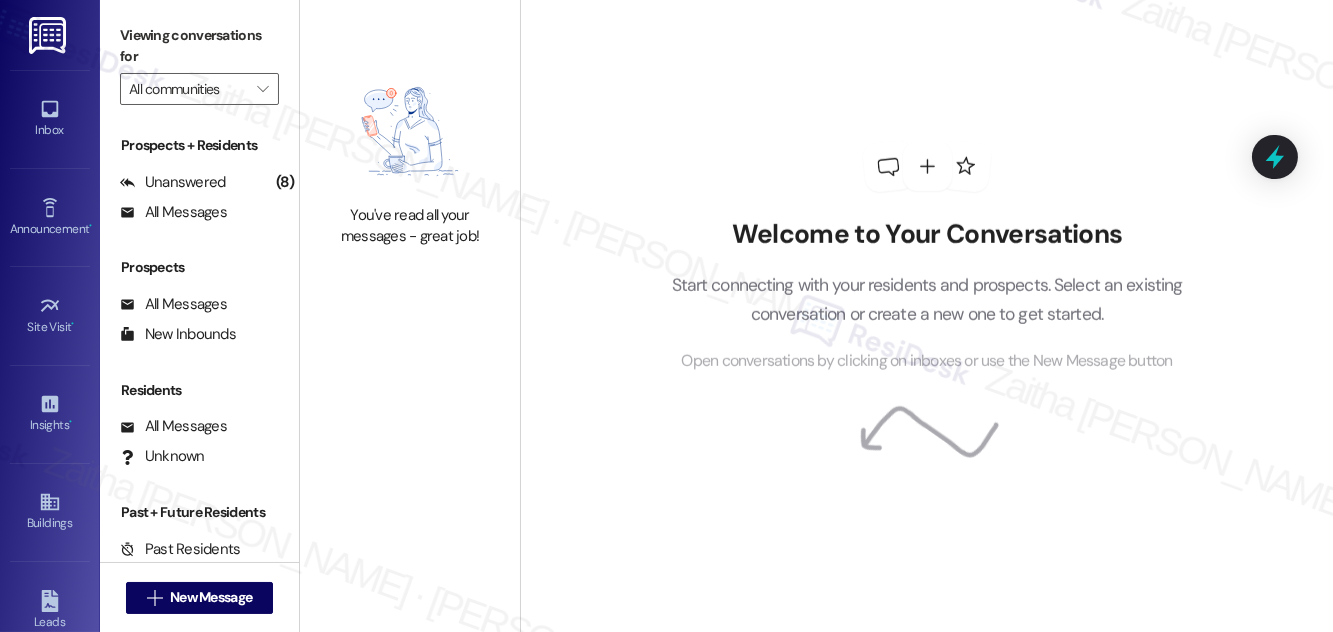 type on "Atlas" 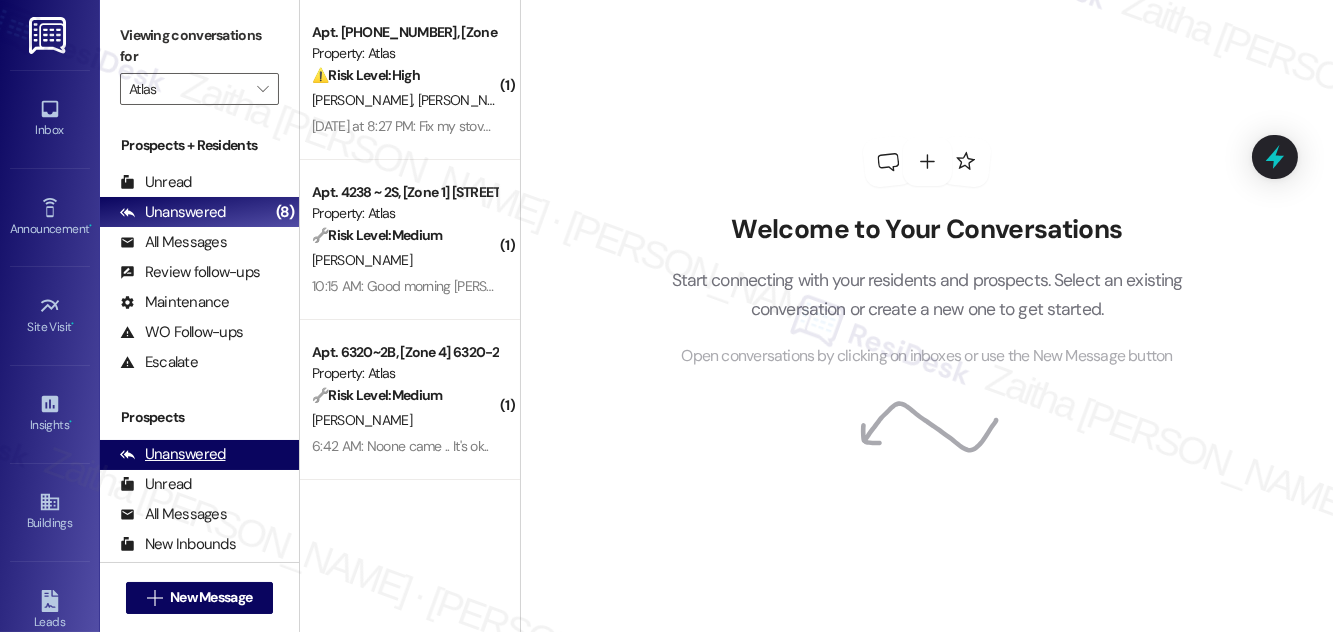 click on "Unanswered" at bounding box center [173, 454] 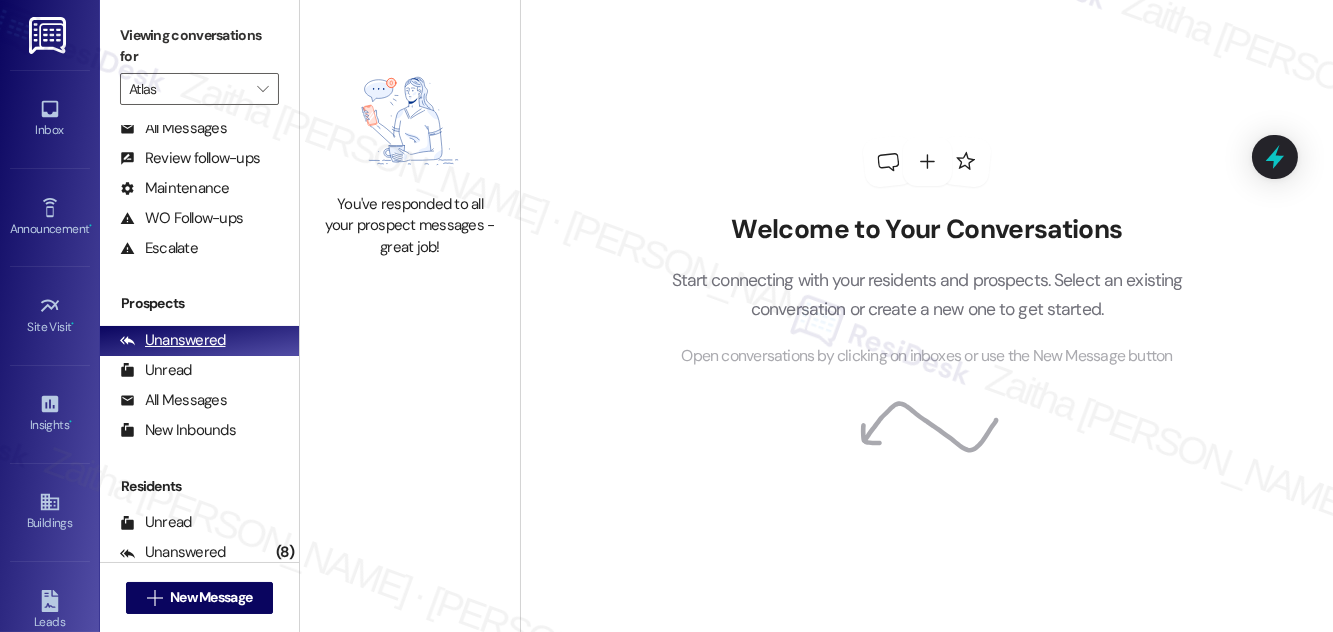 scroll, scrollTop: 264, scrollLeft: 0, axis: vertical 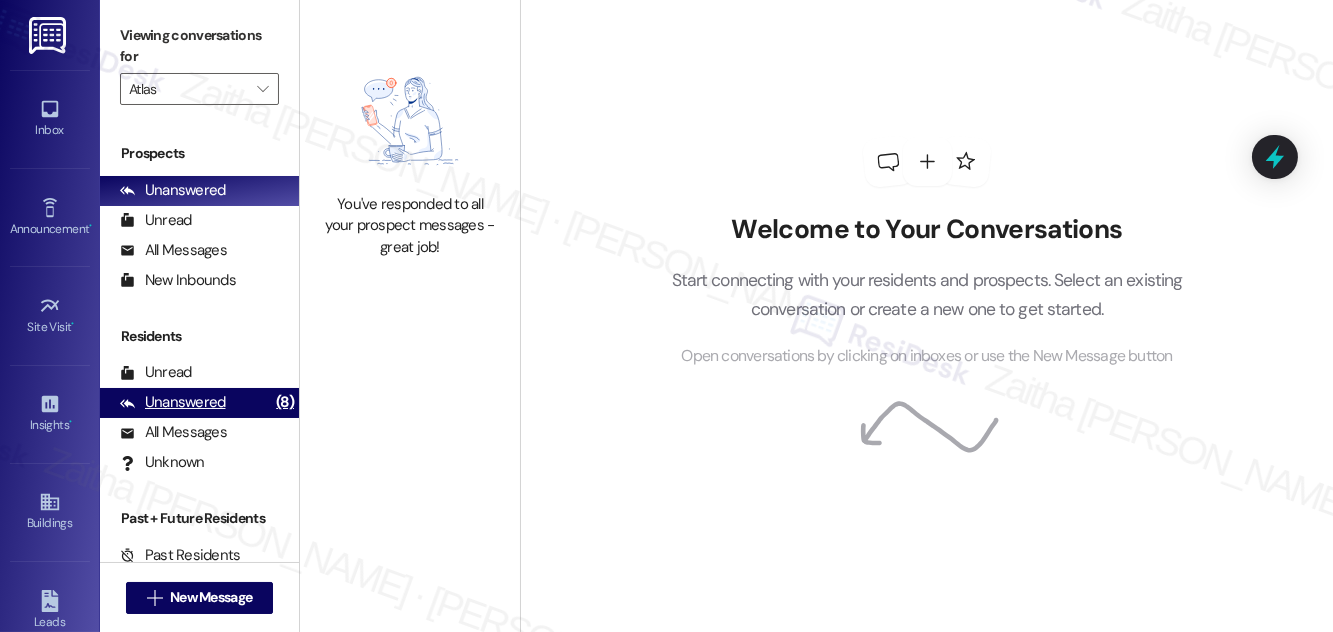 click on "Unanswered" at bounding box center [173, 402] 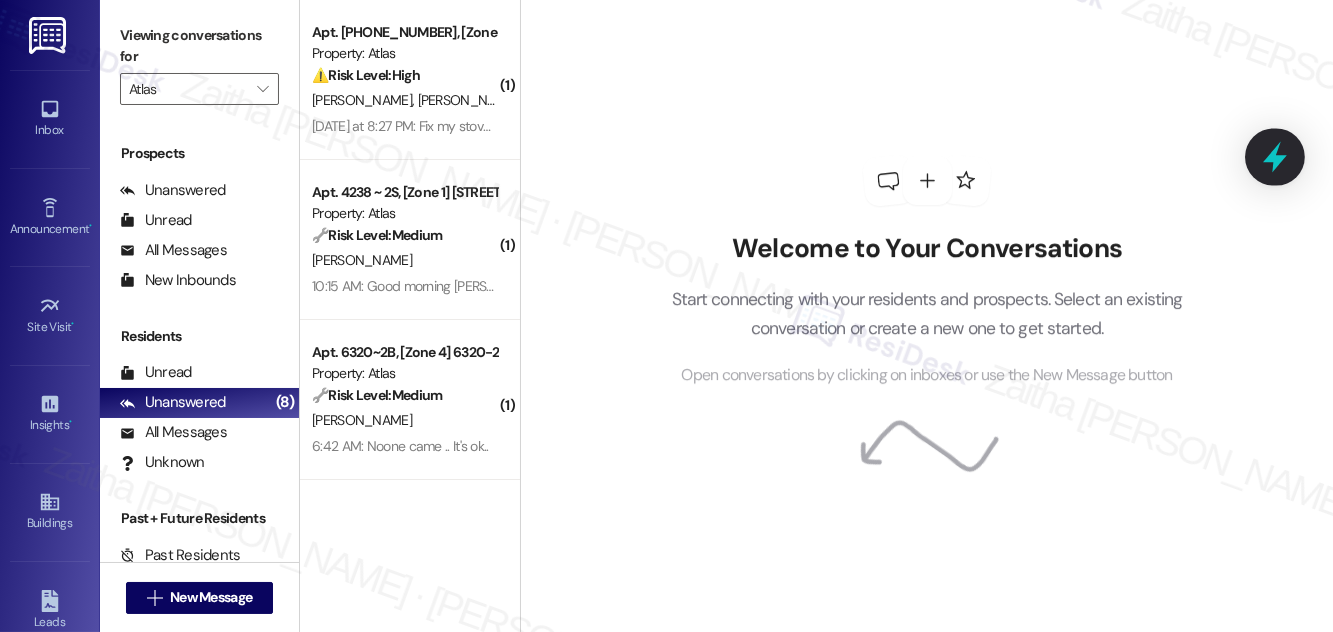 click 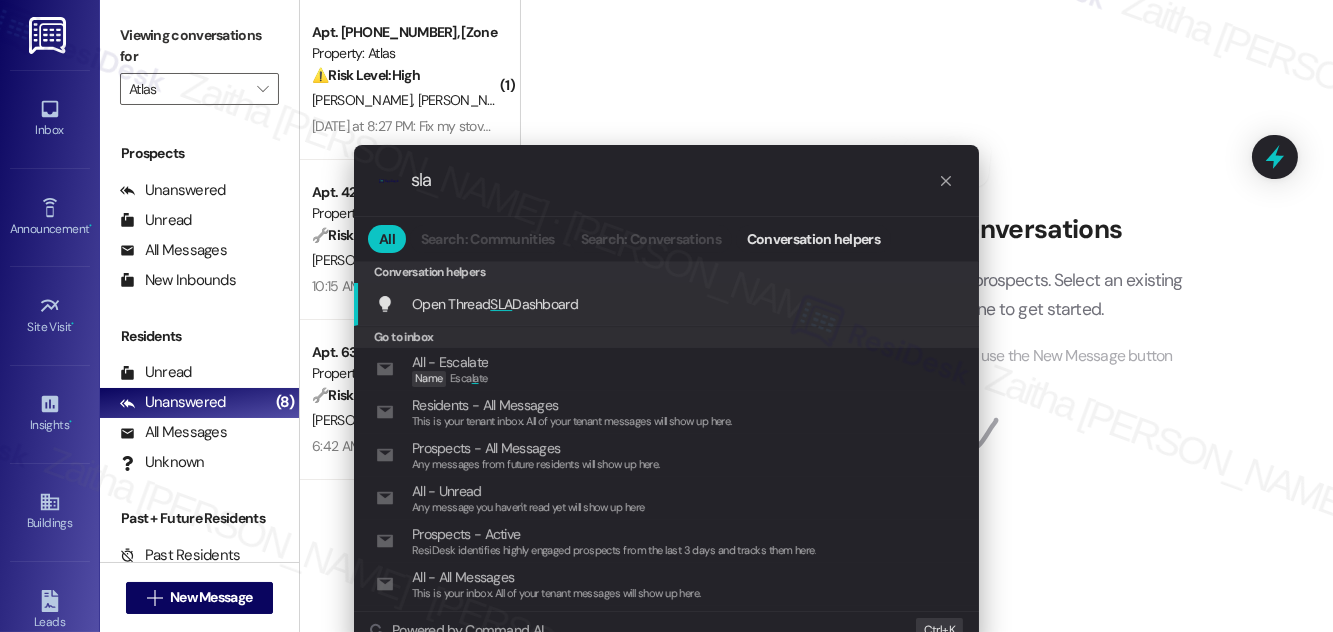 type on "sla" 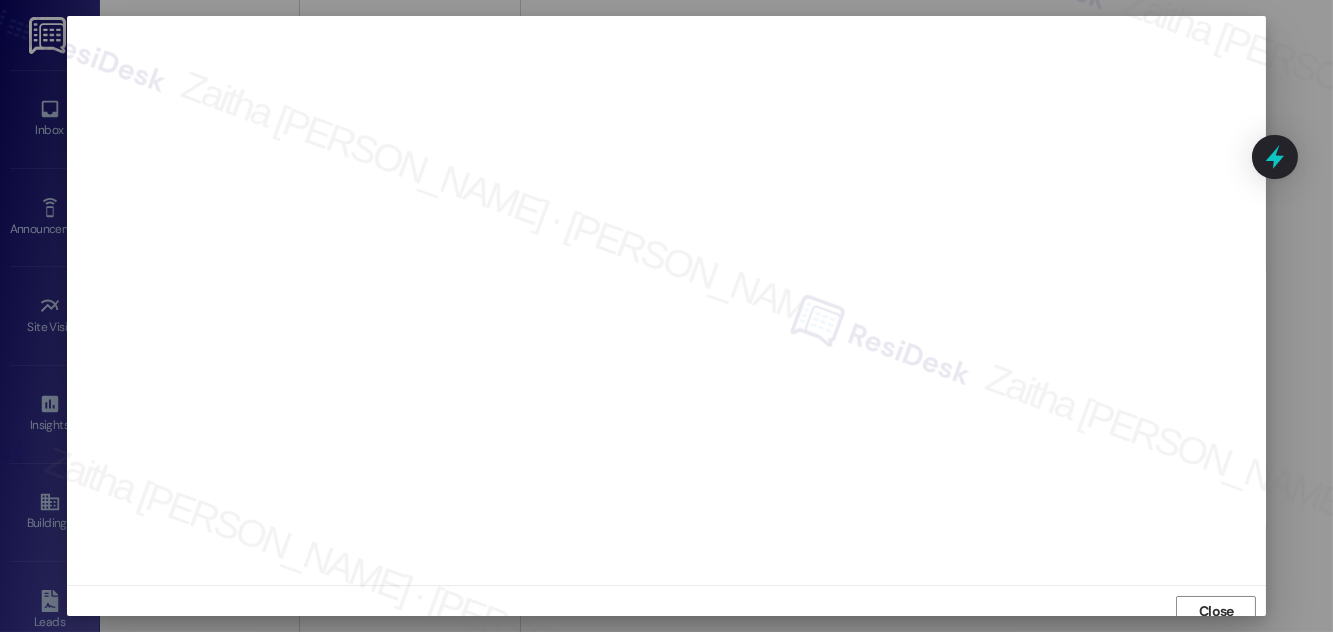scroll, scrollTop: 11, scrollLeft: 0, axis: vertical 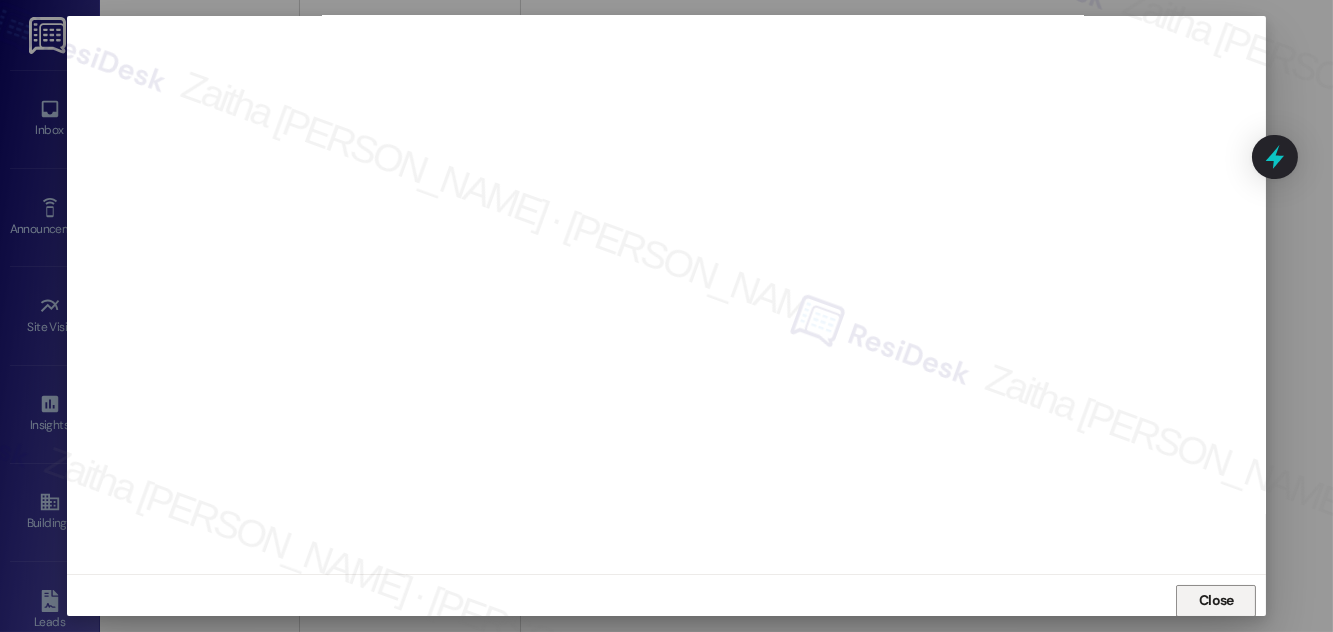 click on "Close" at bounding box center (1216, 600) 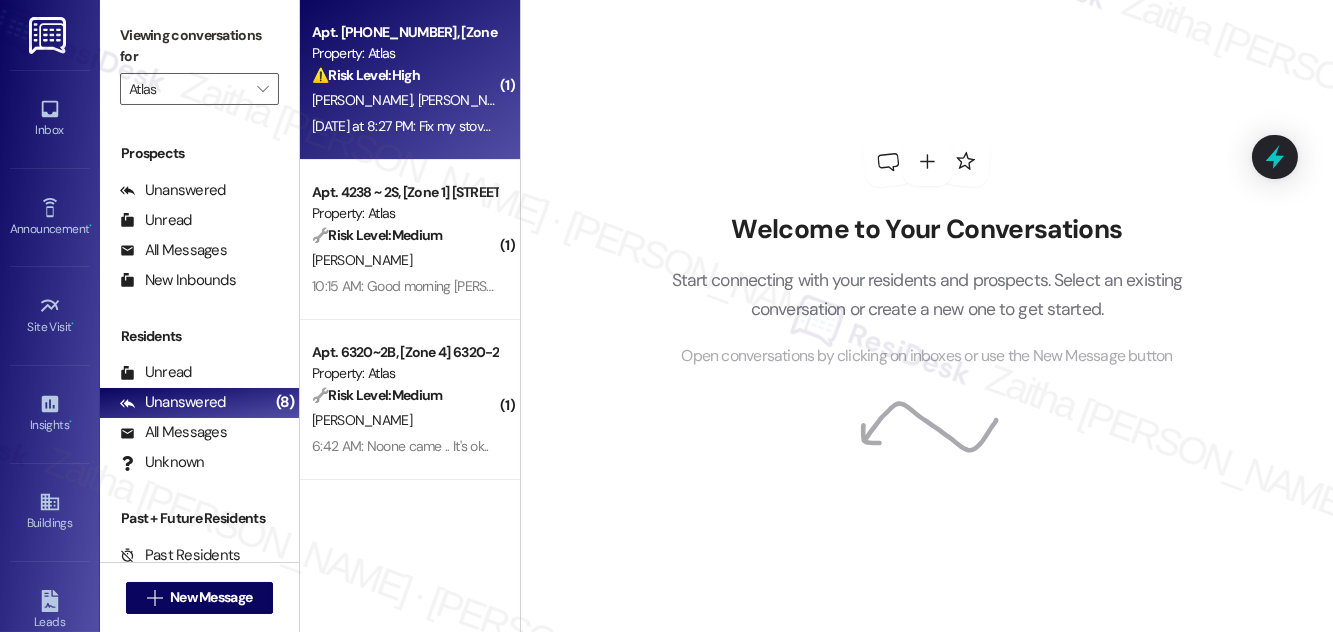 click on "⚠️  Risk Level:  High The resident is demanding a stove repair, which is an urgent maintenance issue affecting their ability to cook. The threat of negative survey scores indicates dissatisfaction and potential escalation if not addressed promptly." at bounding box center (404, 75) 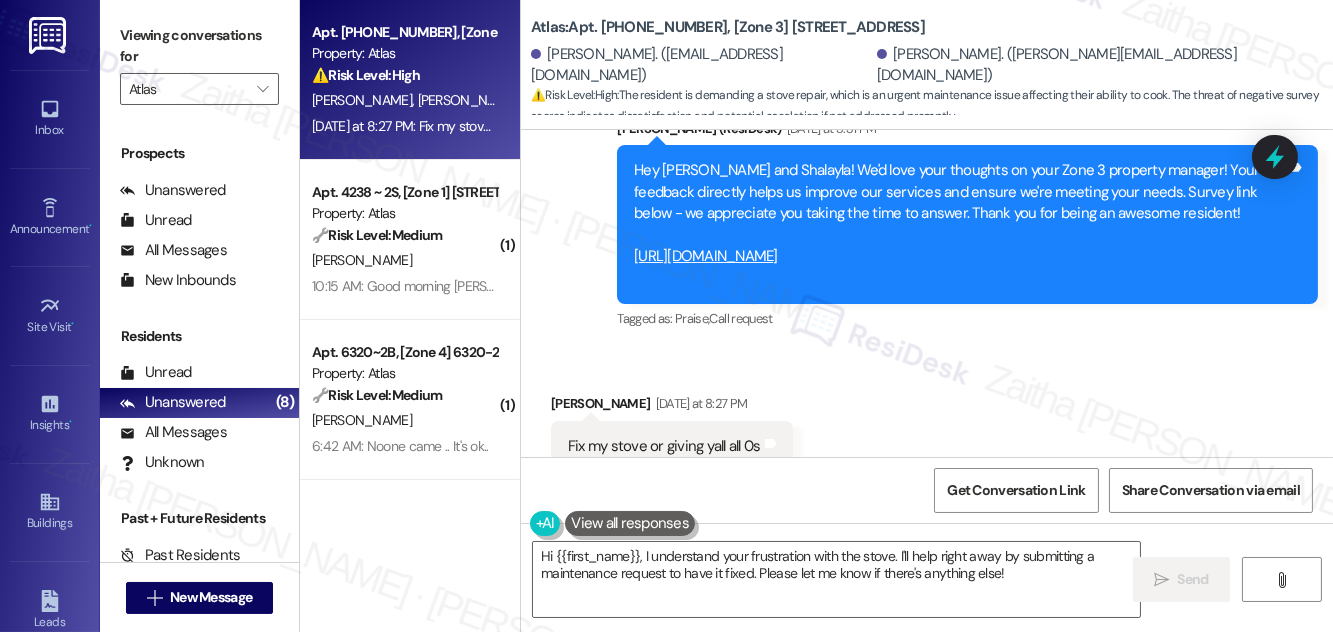 scroll, scrollTop: 1439, scrollLeft: 0, axis: vertical 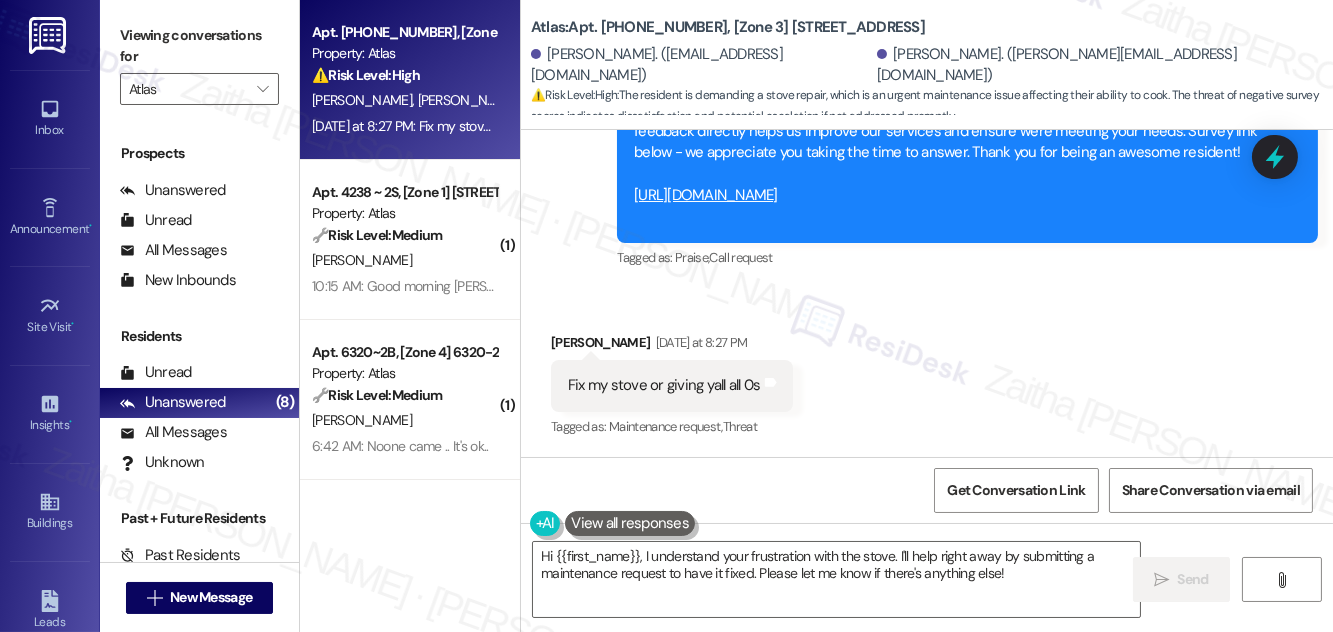 click on "[PERSON_NAME] [DATE] at 8:27 PM" at bounding box center (672, 346) 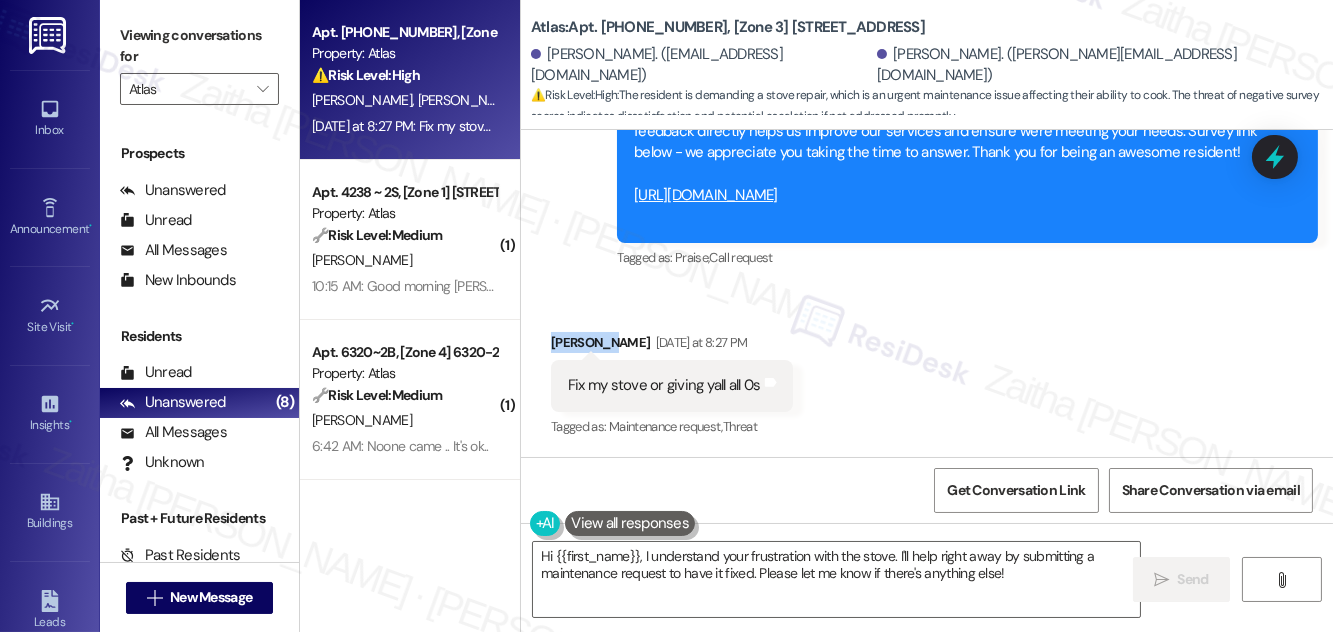click on "[PERSON_NAME] [DATE] at 8:27 PM" at bounding box center (672, 346) 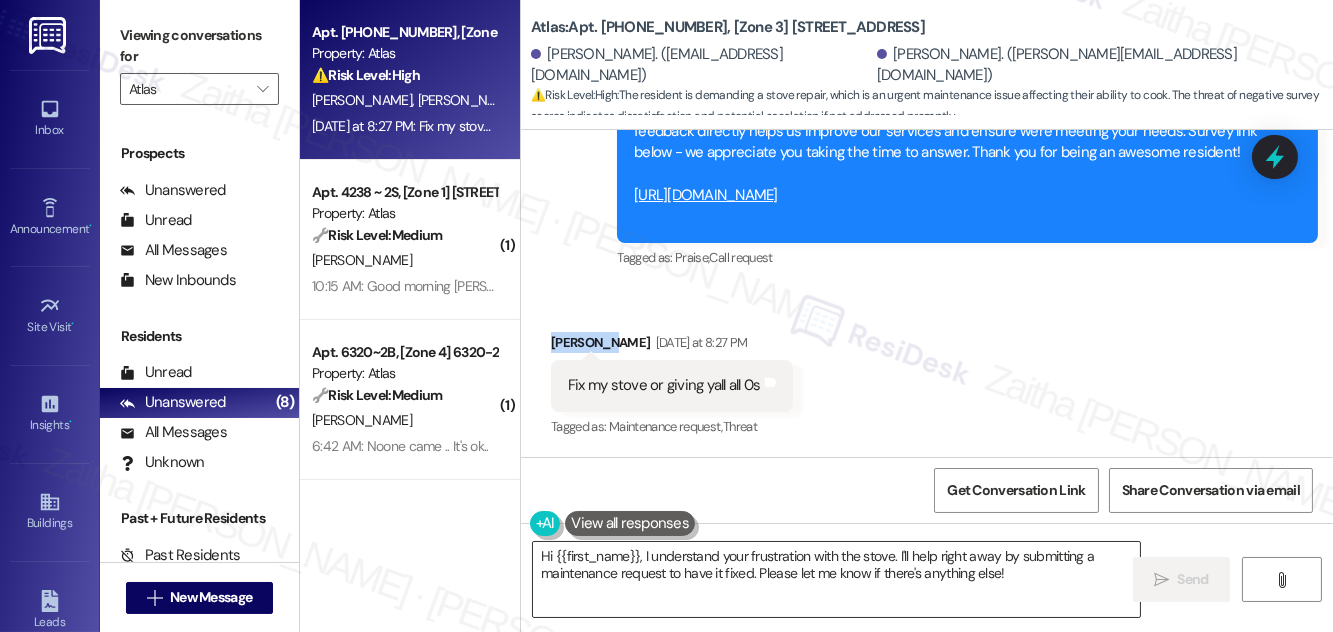 click on "Hi {{first_name}}, I understand your frustration with the stove. I'll help right away by submitting a maintenance request to have it fixed. Please let me know if there's anything else!" at bounding box center [836, 579] 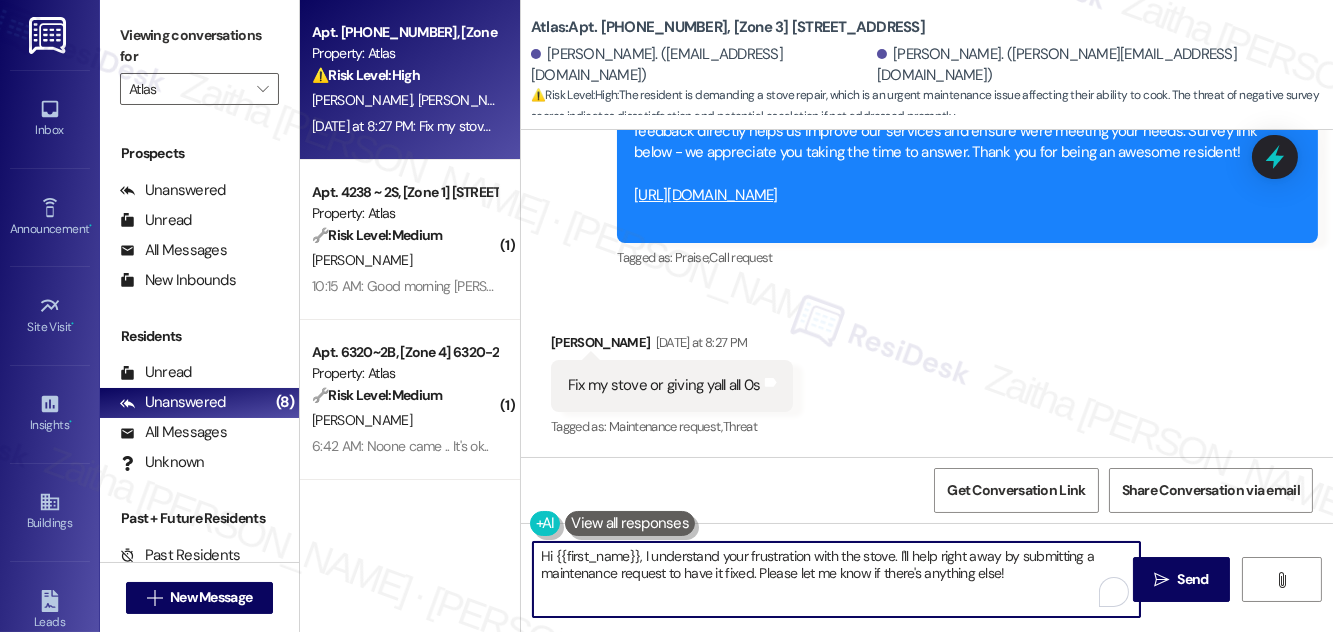 click on "Hi {{first_name}}, I understand your frustration with the stove. I'll help right away by submitting a maintenance request to have it fixed. Please let me know if there's anything else!" at bounding box center [836, 579] 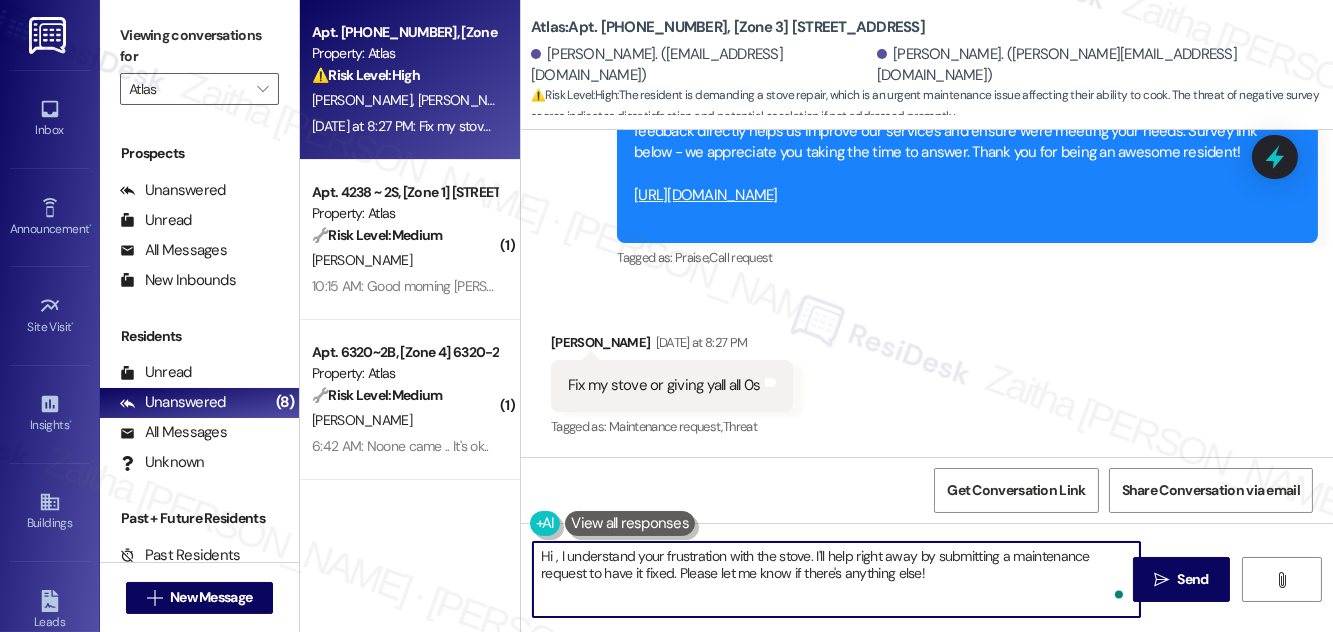 paste on "Shalayla" 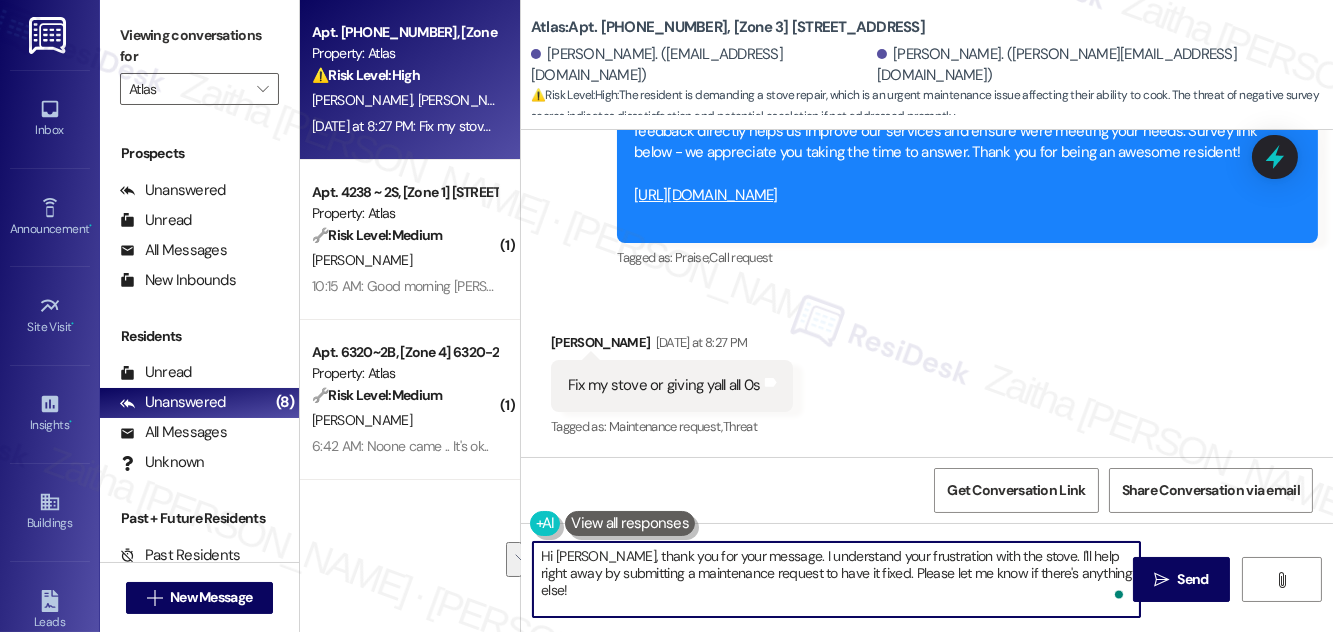 drag, startPoint x: 1021, startPoint y: 554, endPoint x: 1095, endPoint y: 572, distance: 76.15773 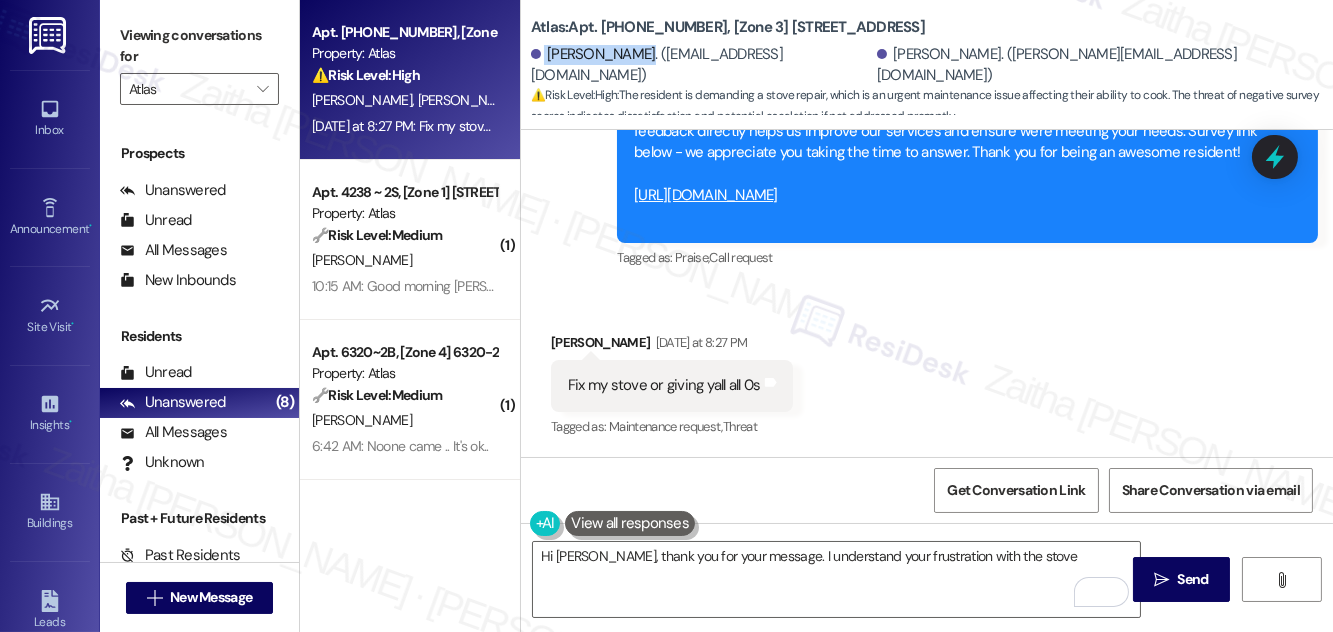 drag, startPoint x: 543, startPoint y: 58, endPoint x: 636, endPoint y: 76, distance: 94.72592 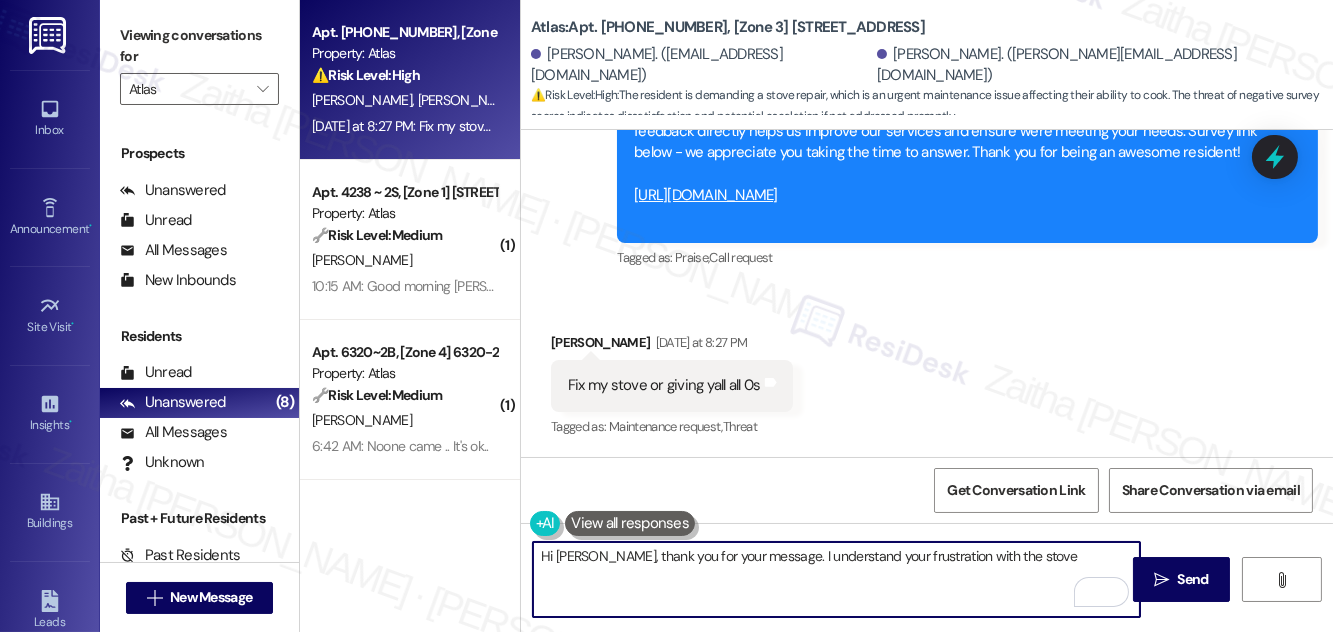 click on "Hi [PERSON_NAME], thank you for your message. I understand your frustration with the stove" at bounding box center [836, 579] 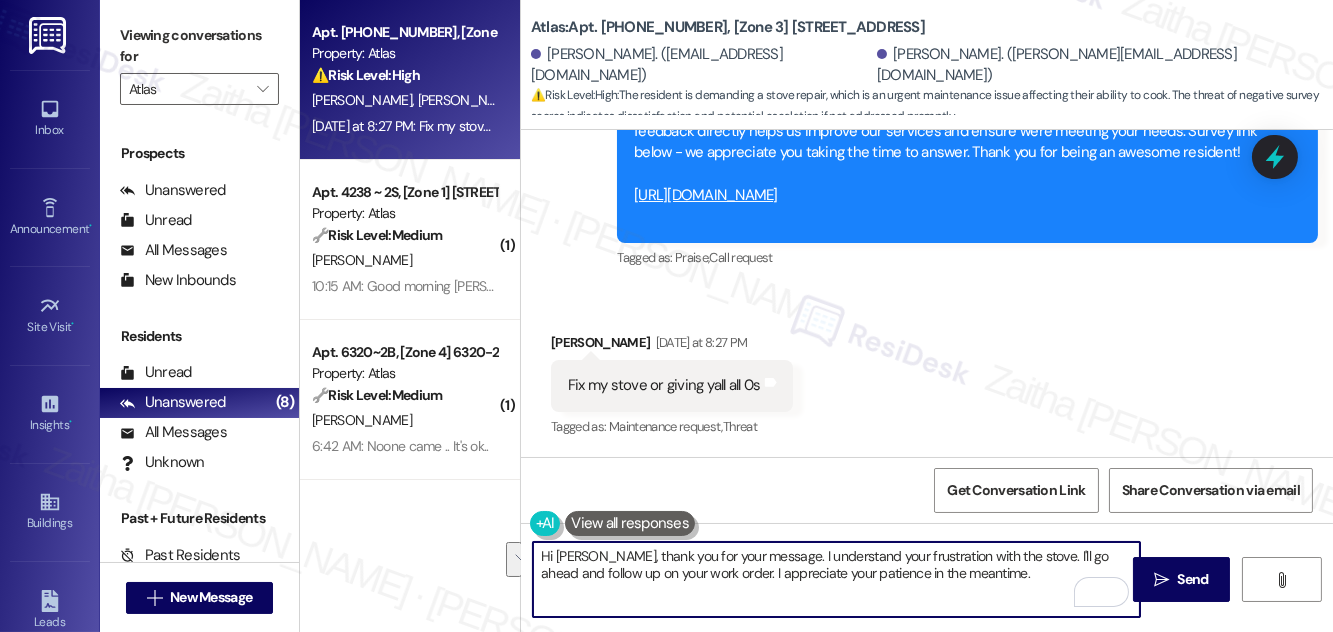 drag, startPoint x: 975, startPoint y: 574, endPoint x: 542, endPoint y: 553, distance: 433.50894 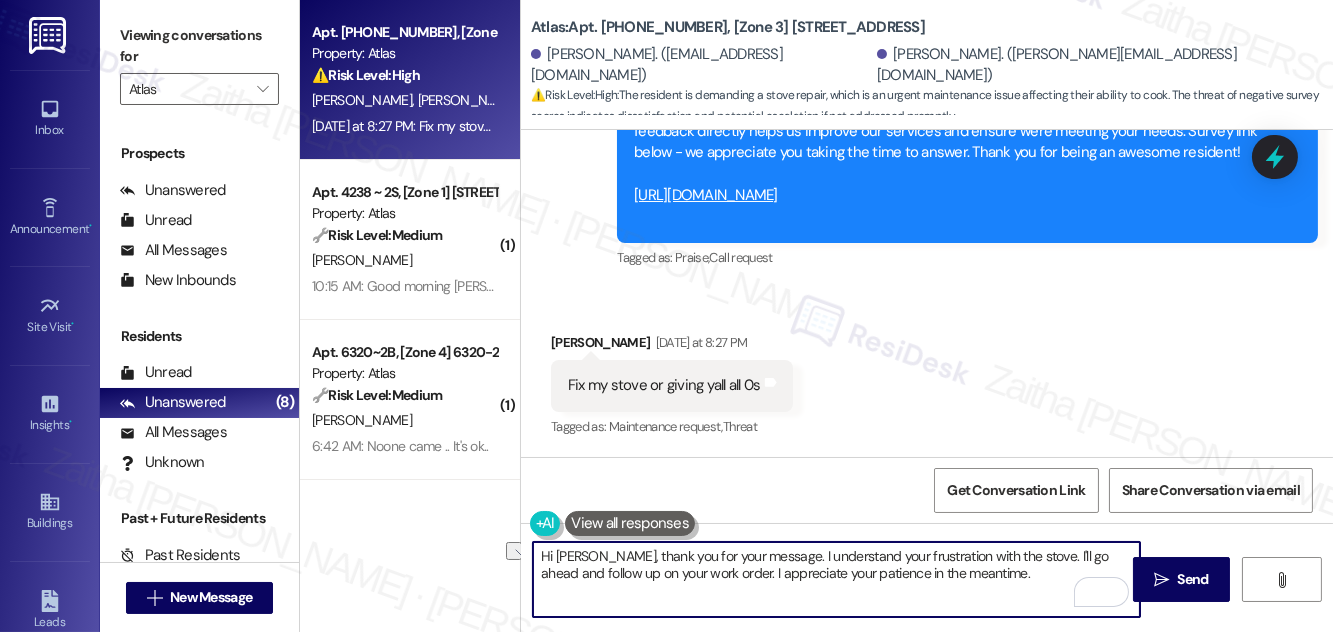 drag, startPoint x: 608, startPoint y: 552, endPoint x: 1032, endPoint y: 542, distance: 424.11792 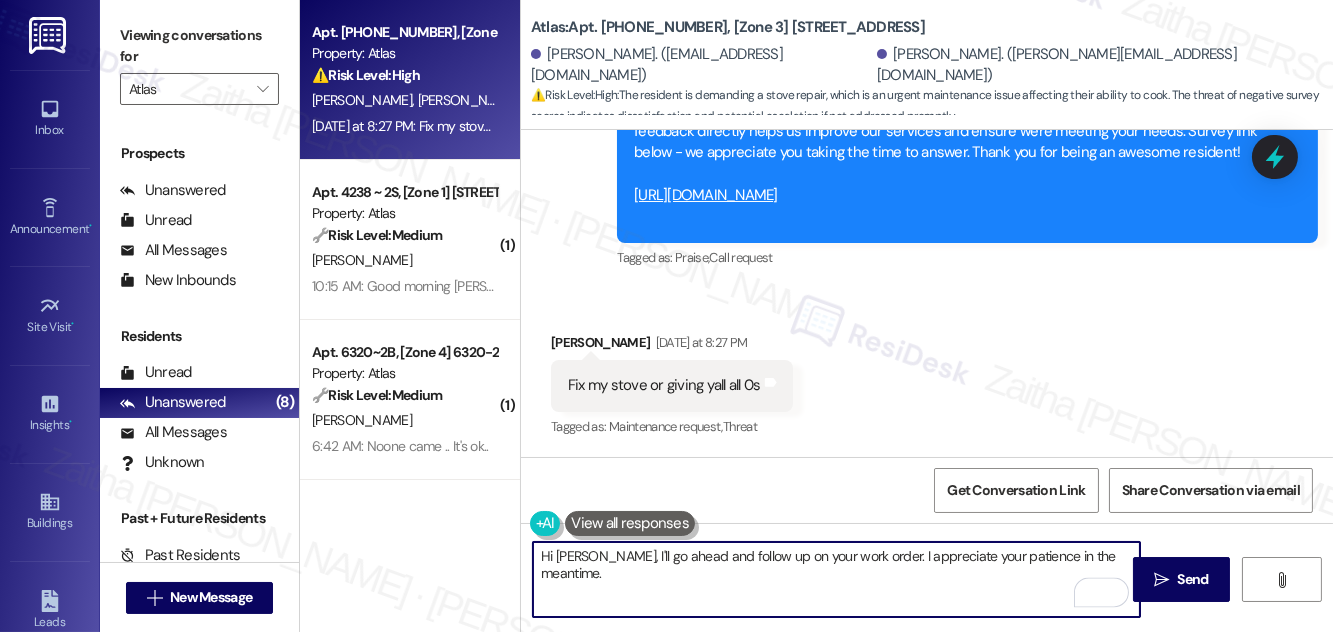 paste on "Thank you for your message. I completely understand your frustration with the stove, and I’m sorry for the inconvenience." 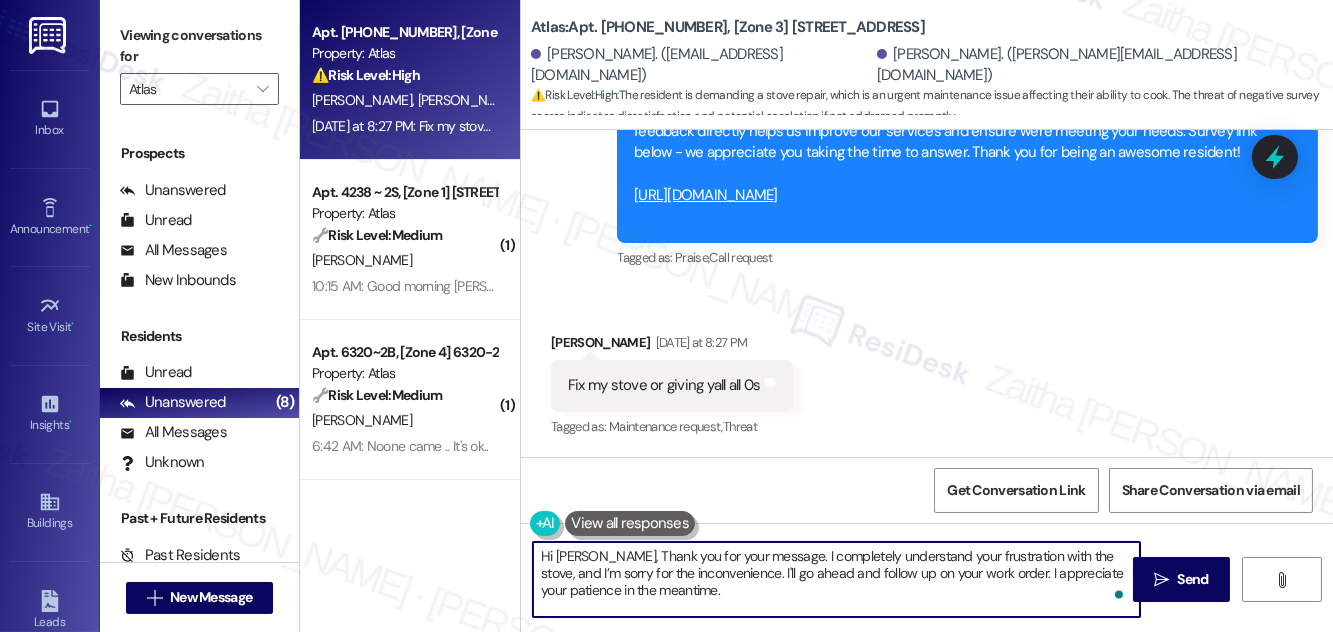 click on "Hi [PERSON_NAME], Thank you for your message. I completely understand your frustration with the stove, and I’m sorry for the inconvenience. I'll go ahead and follow up on your work order. I appreciate your patience in the meantime." at bounding box center (836, 579) 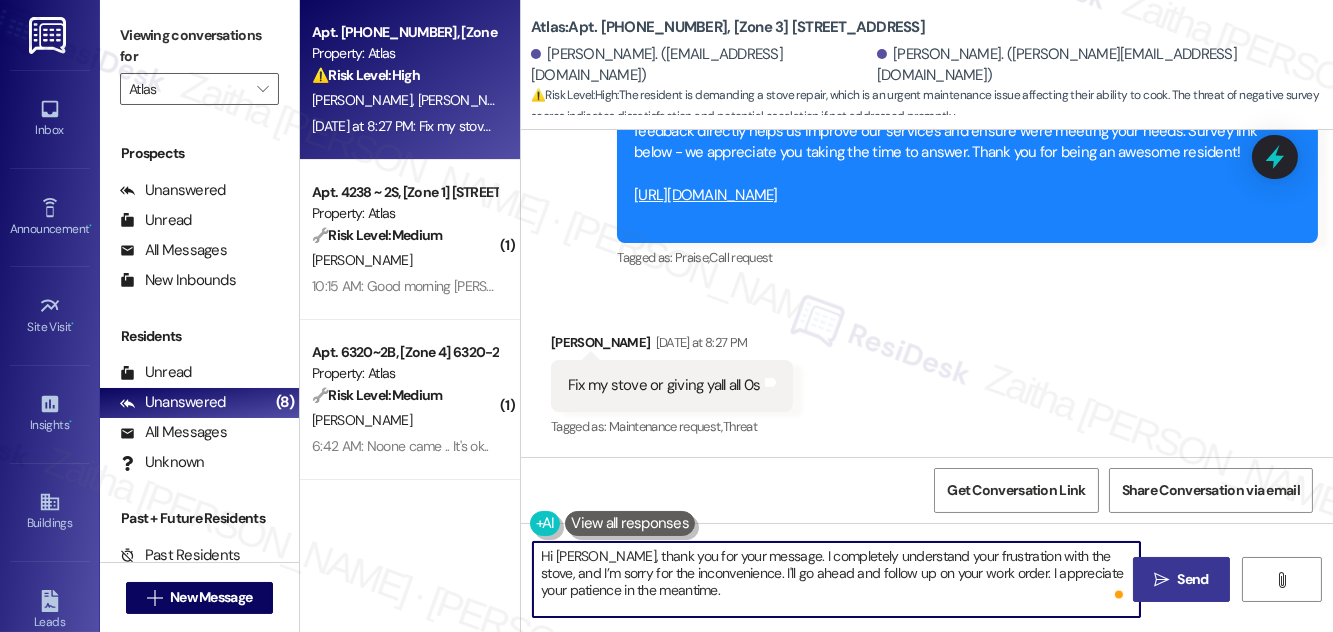 type on "Hi [PERSON_NAME], thank you for your message. I completely understand your frustration with the stove, and I’m sorry for the inconvenience. I'll go ahead and follow up on your work order. I appreciate your patience in the meantime." 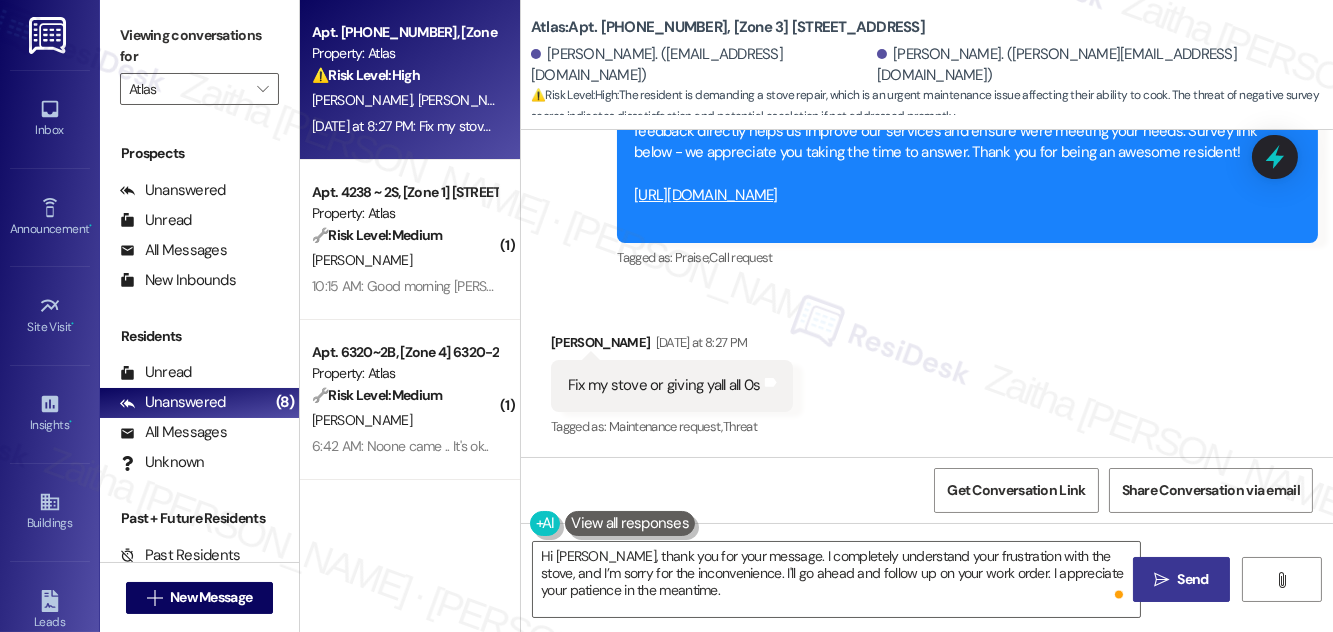 click on "Send" at bounding box center [1193, 579] 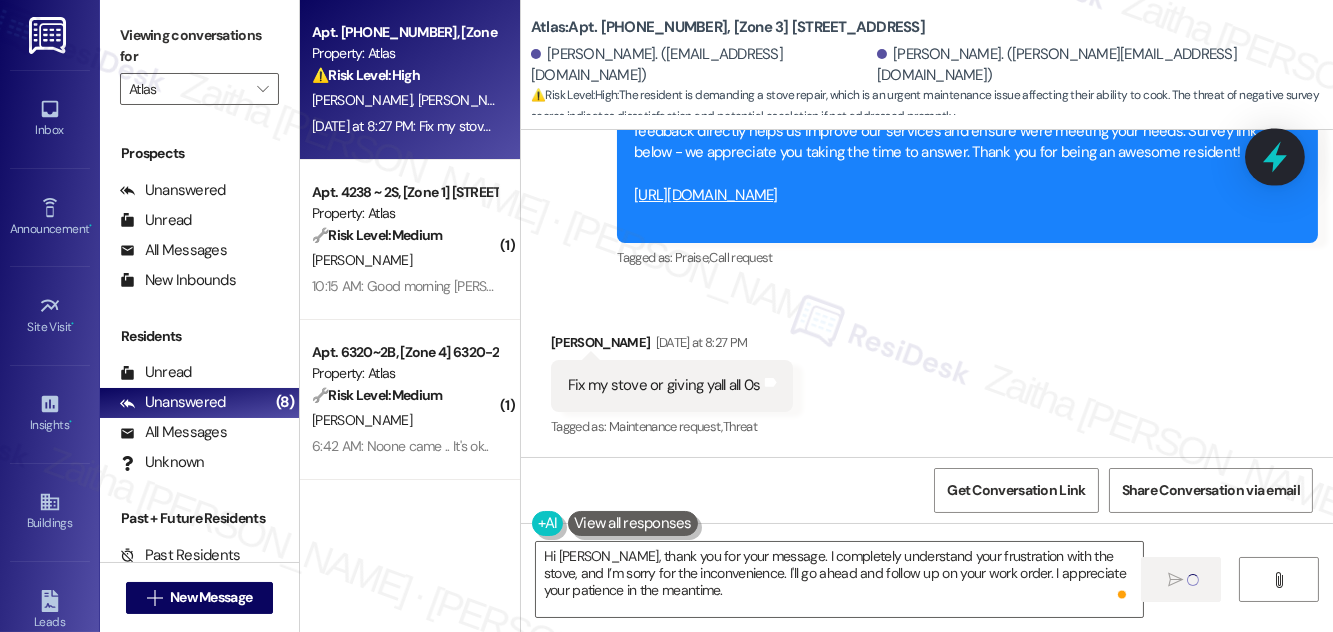 type 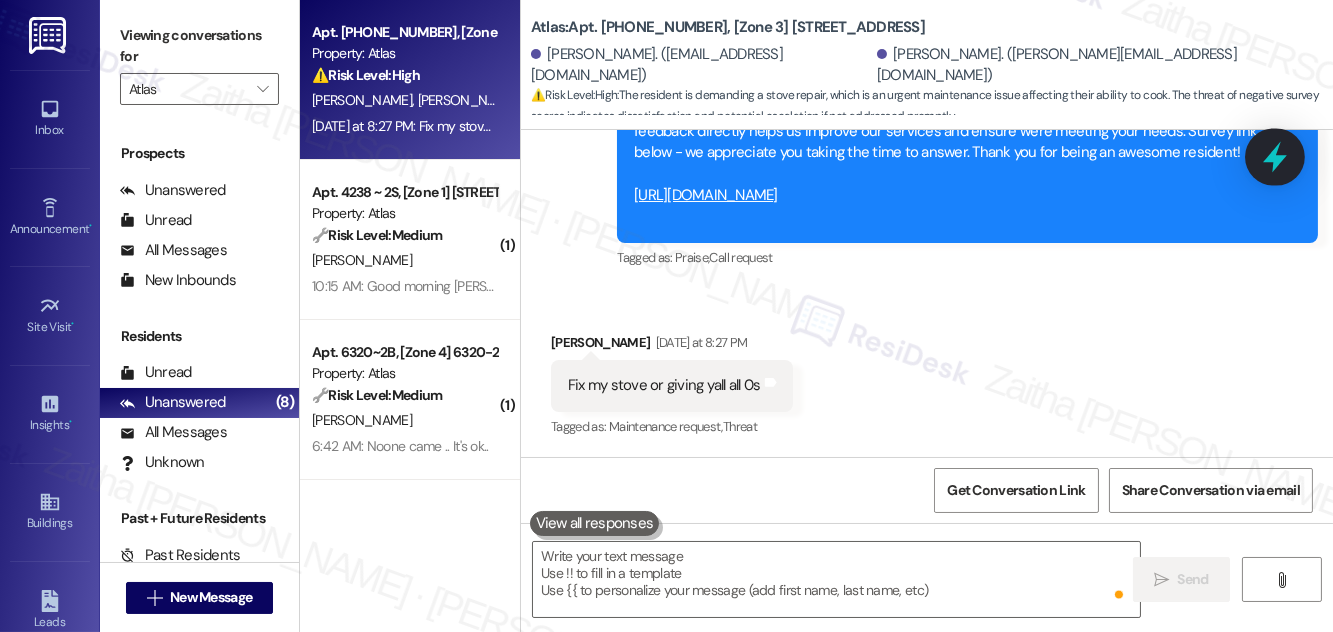 scroll, scrollTop: 1438, scrollLeft: 0, axis: vertical 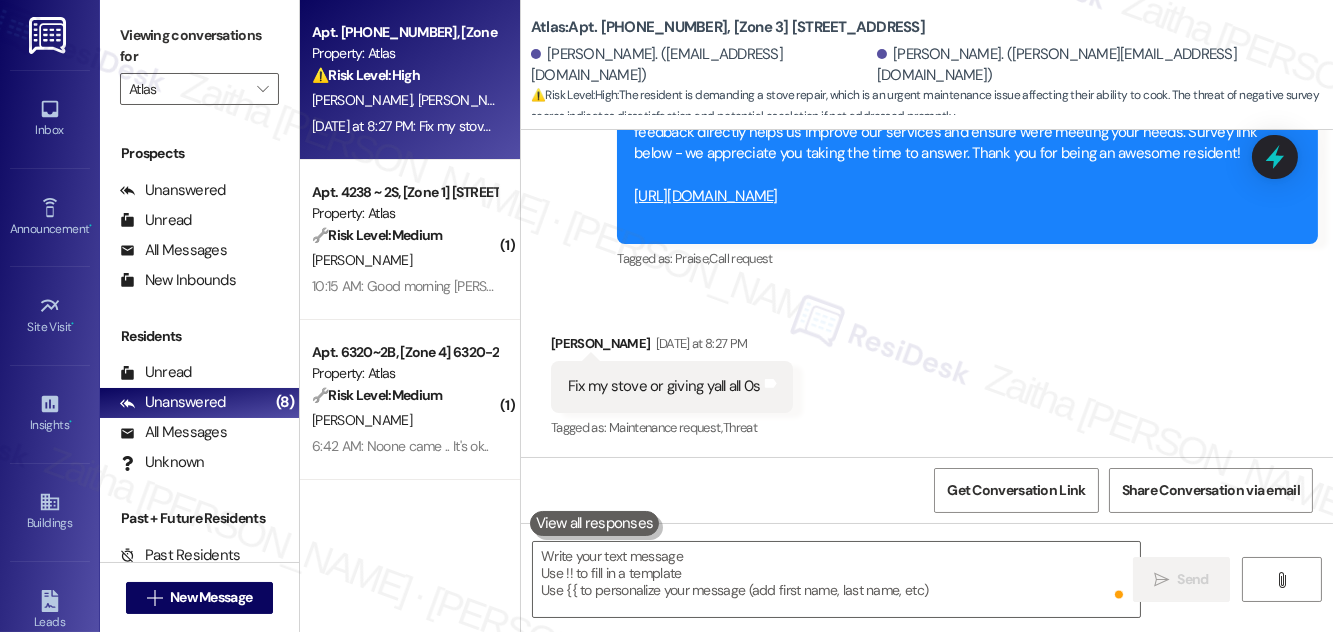 click 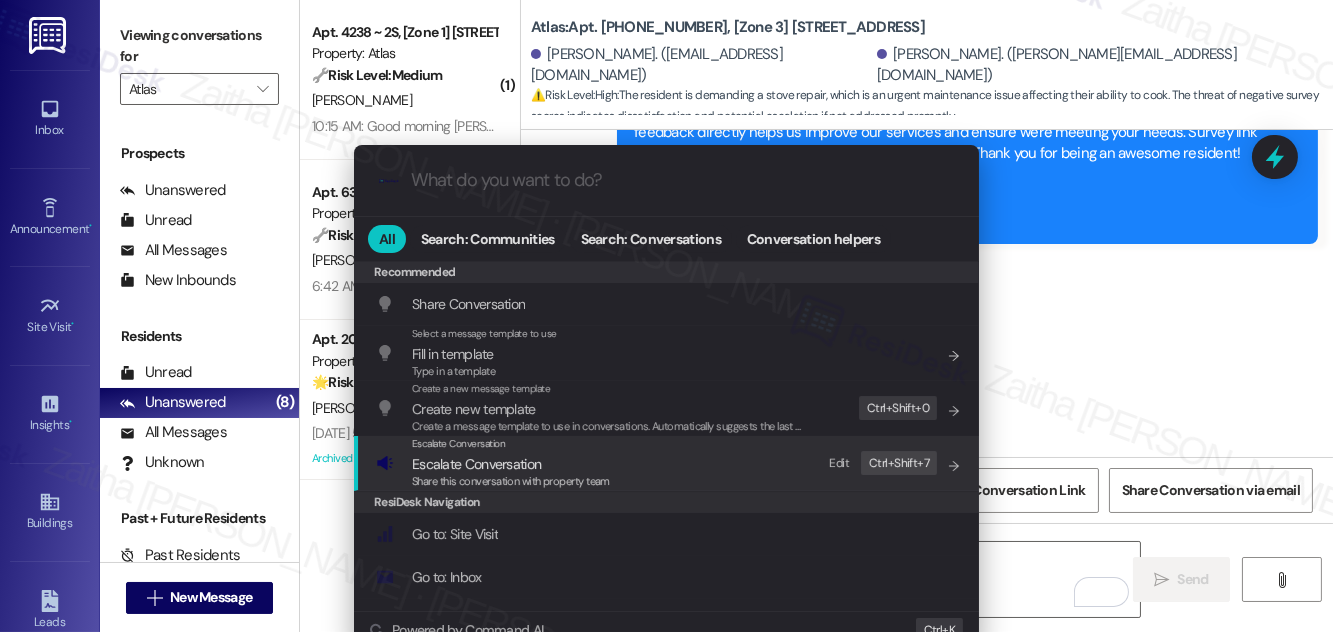 click on "Share this conversation with property team" at bounding box center (511, 482) 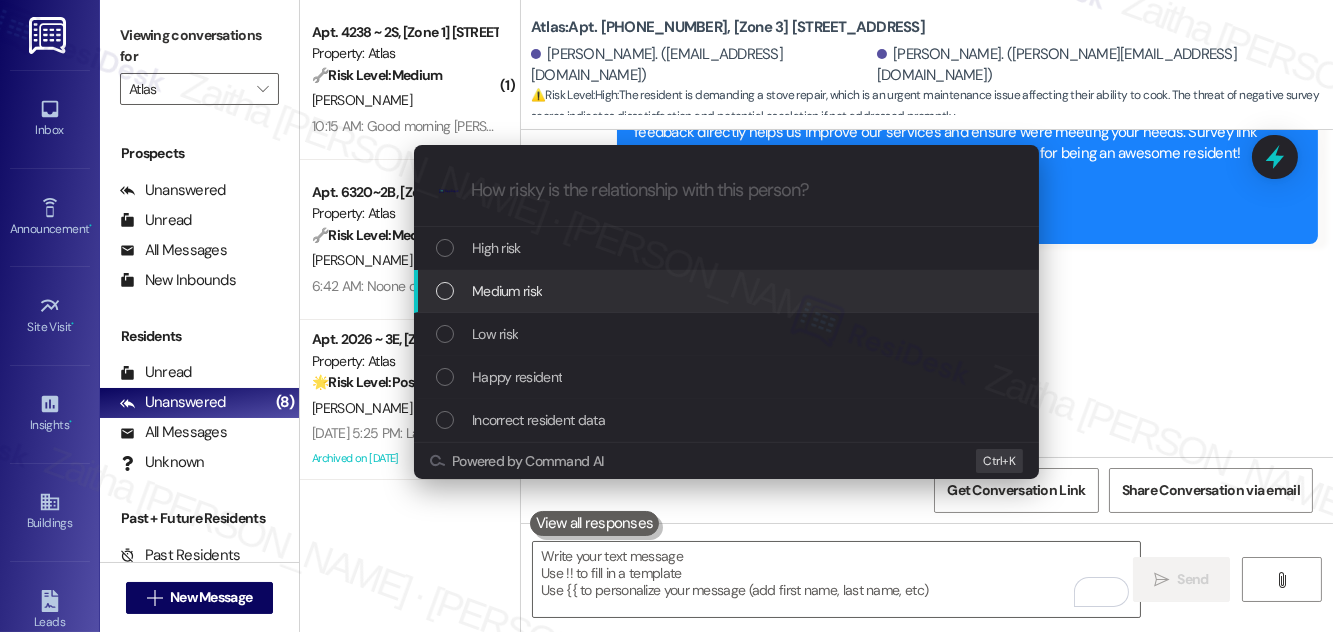 click on "Medium risk" at bounding box center [507, 291] 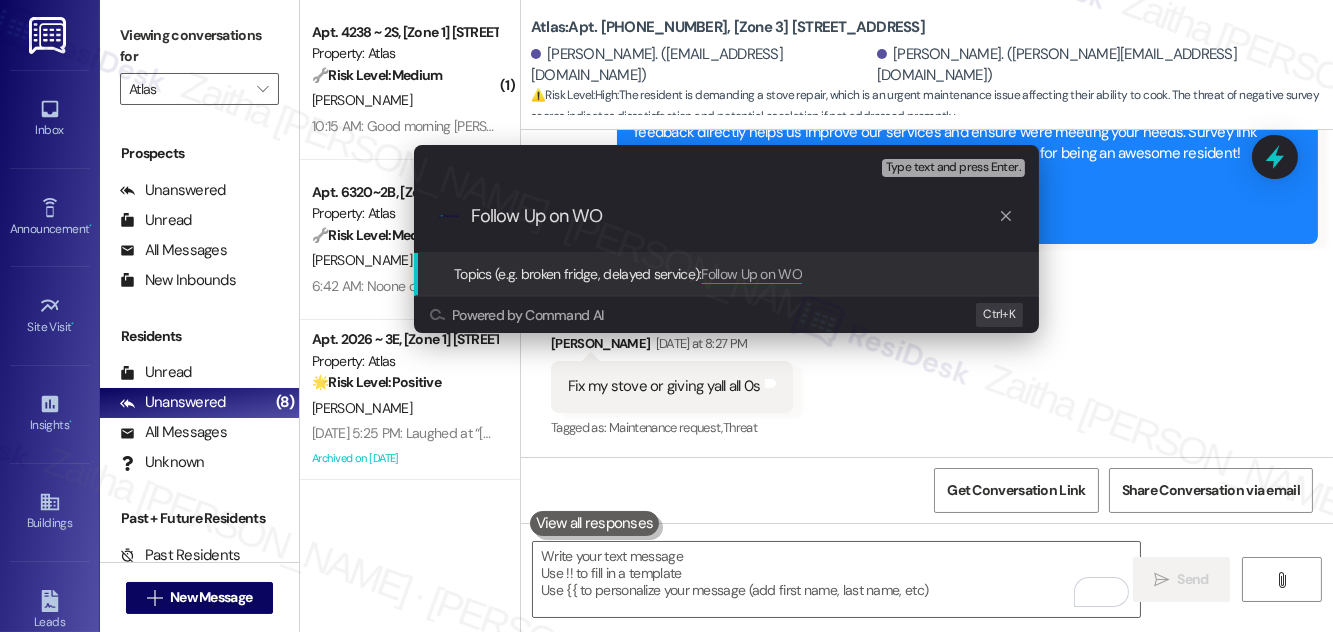 paste on "#161781" 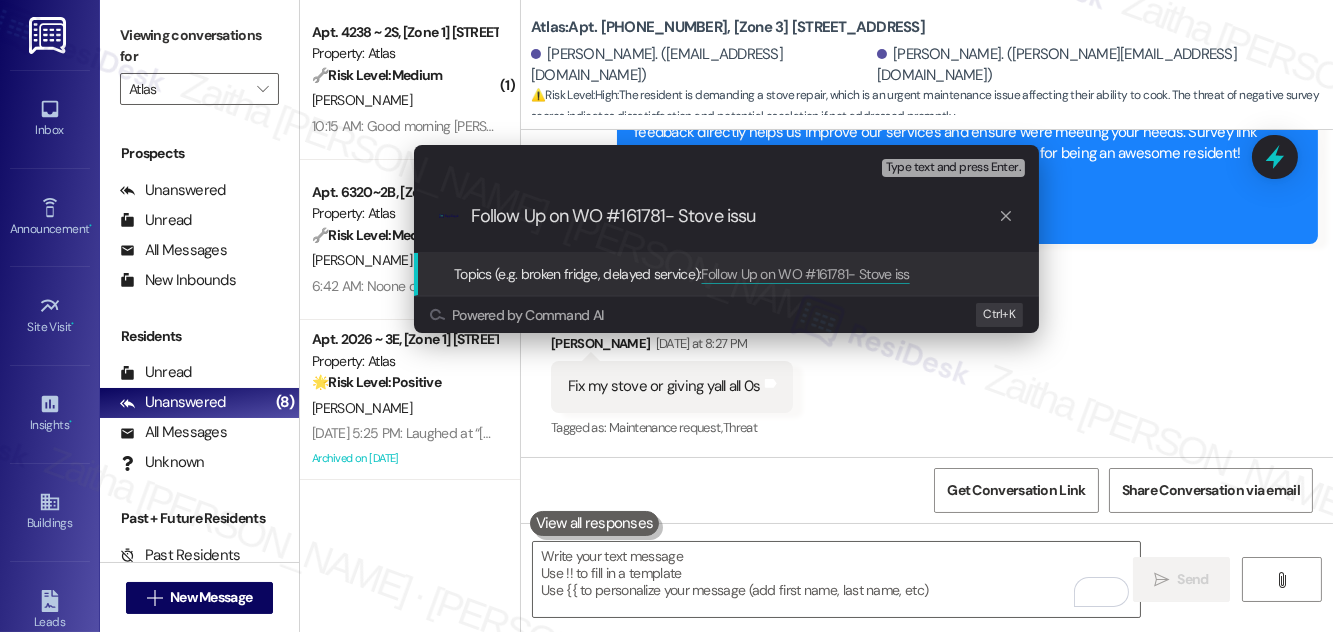 type on "Follow Up on WO #161781- Stove issue" 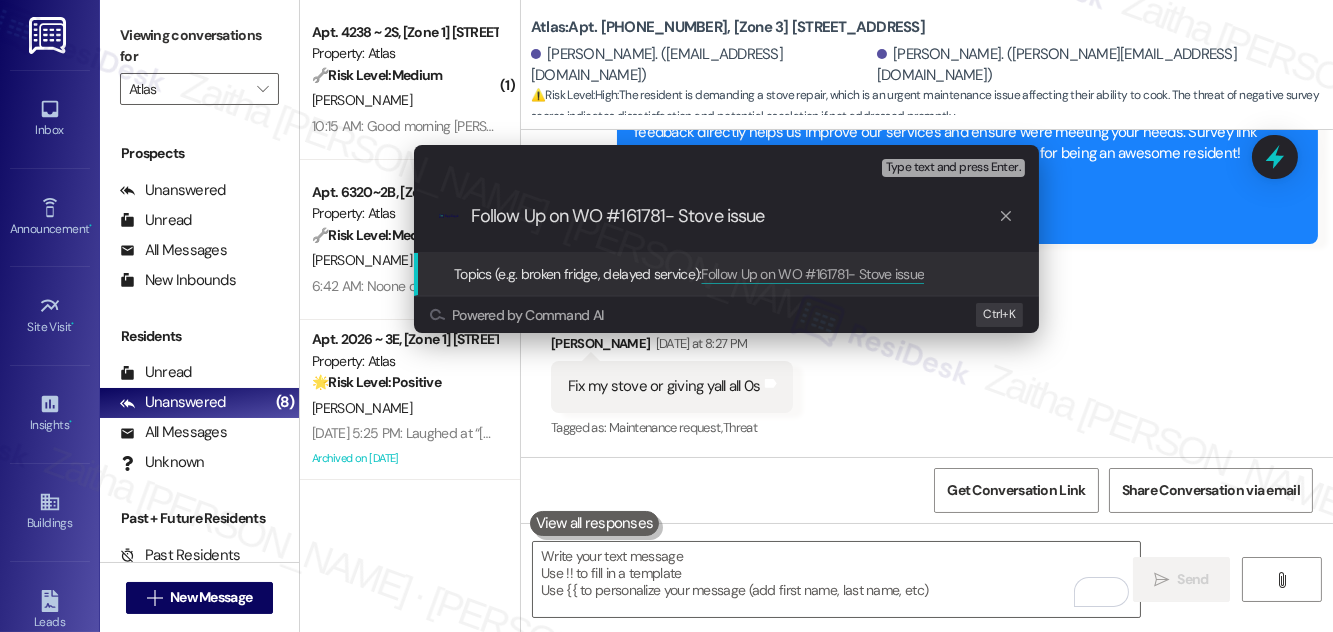 type 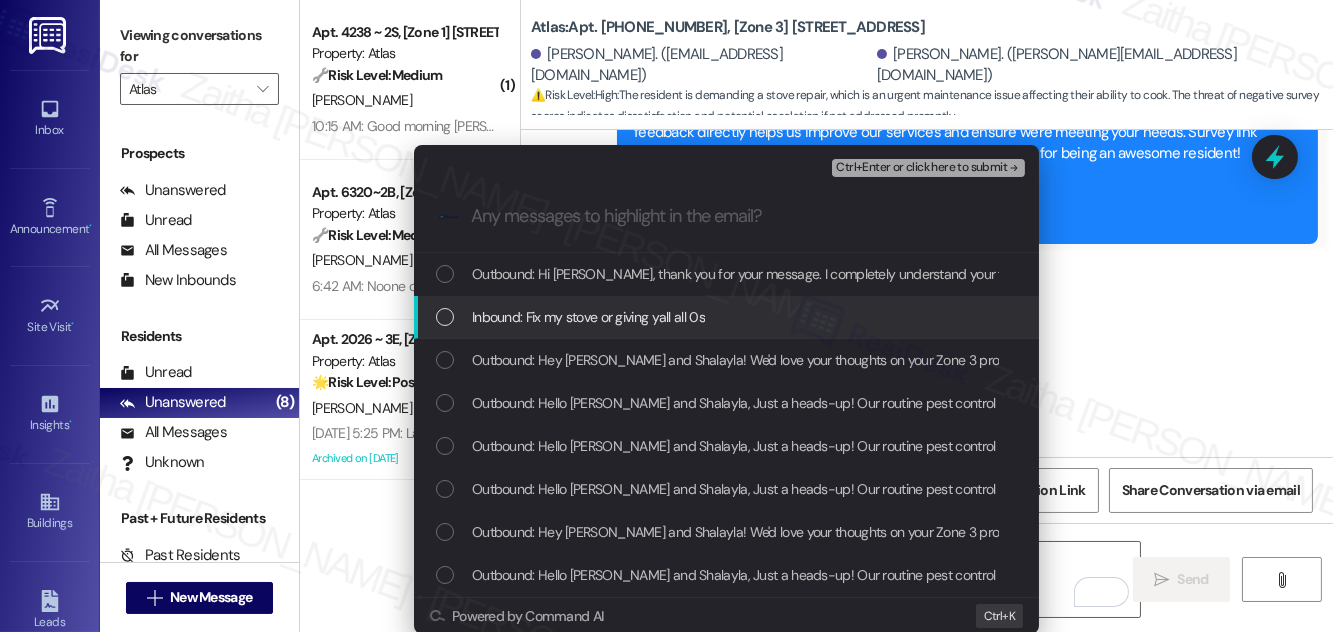 click at bounding box center (445, 317) 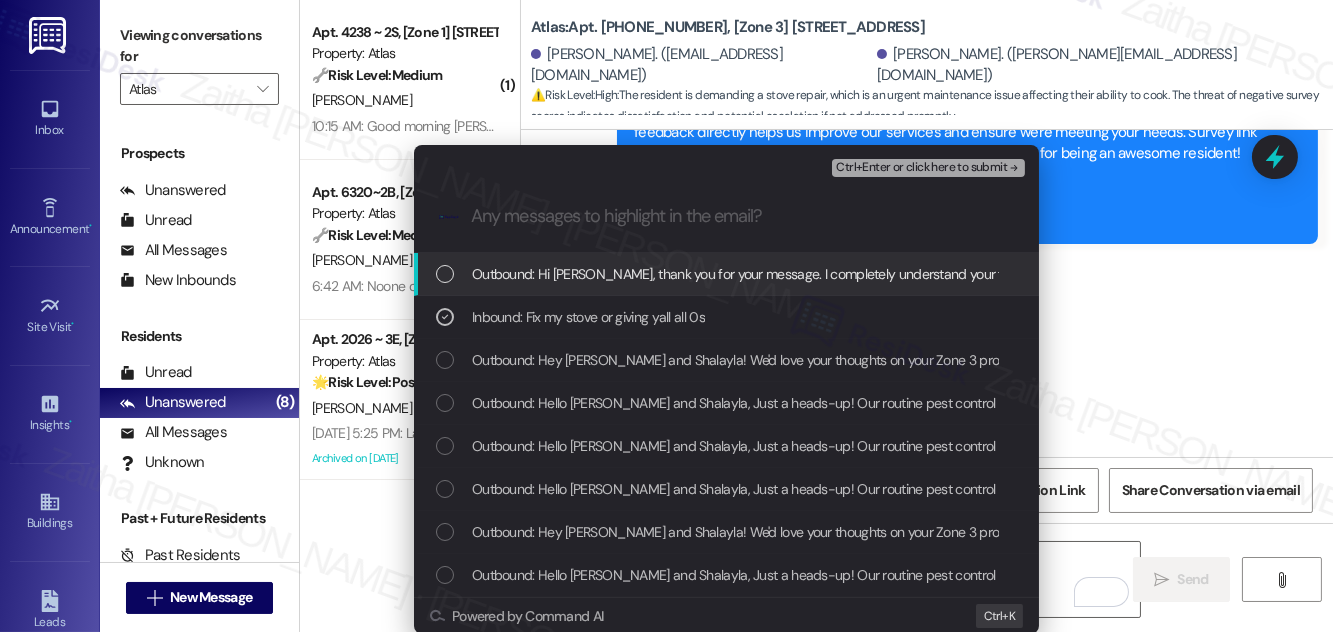 click on "Ctrl+Enter or click here to submit" at bounding box center (921, 168) 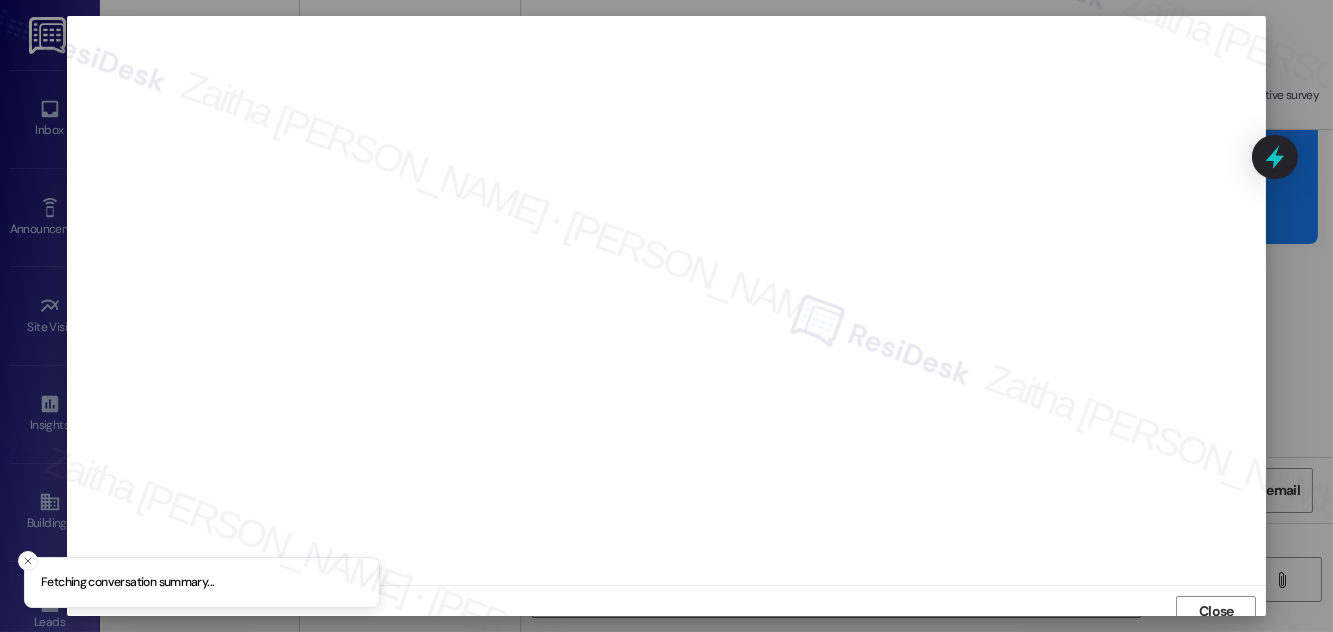scroll, scrollTop: 11, scrollLeft: 0, axis: vertical 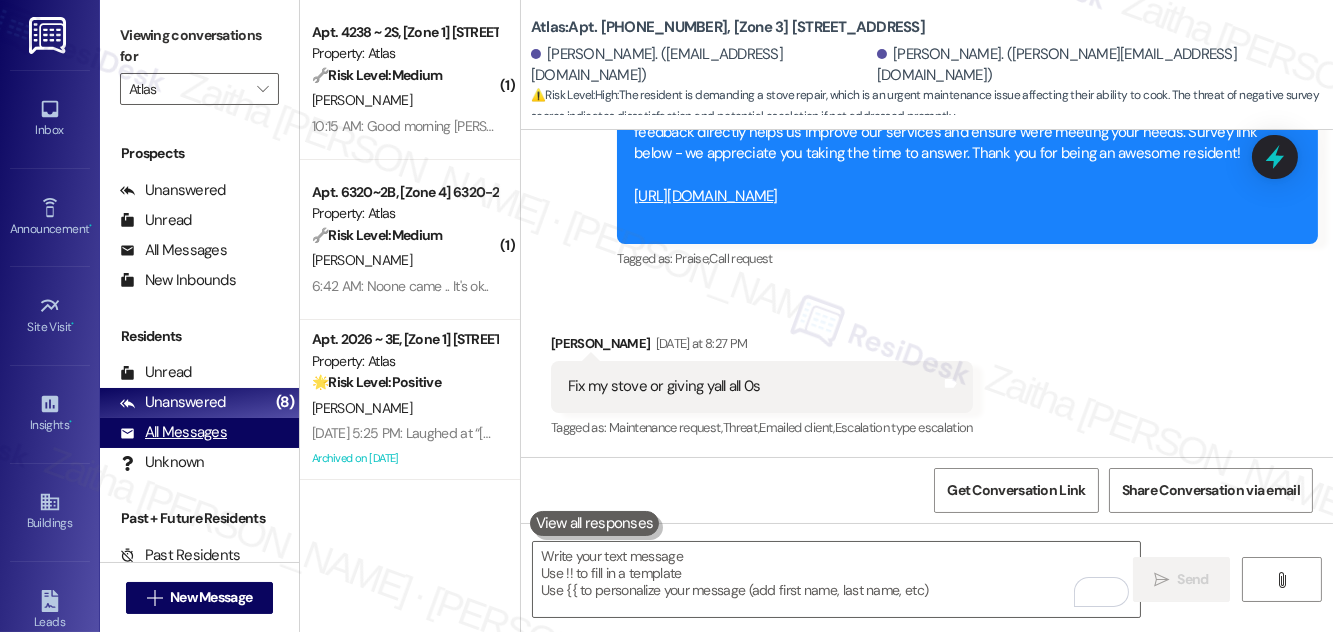 click on "All Messages" at bounding box center [173, 432] 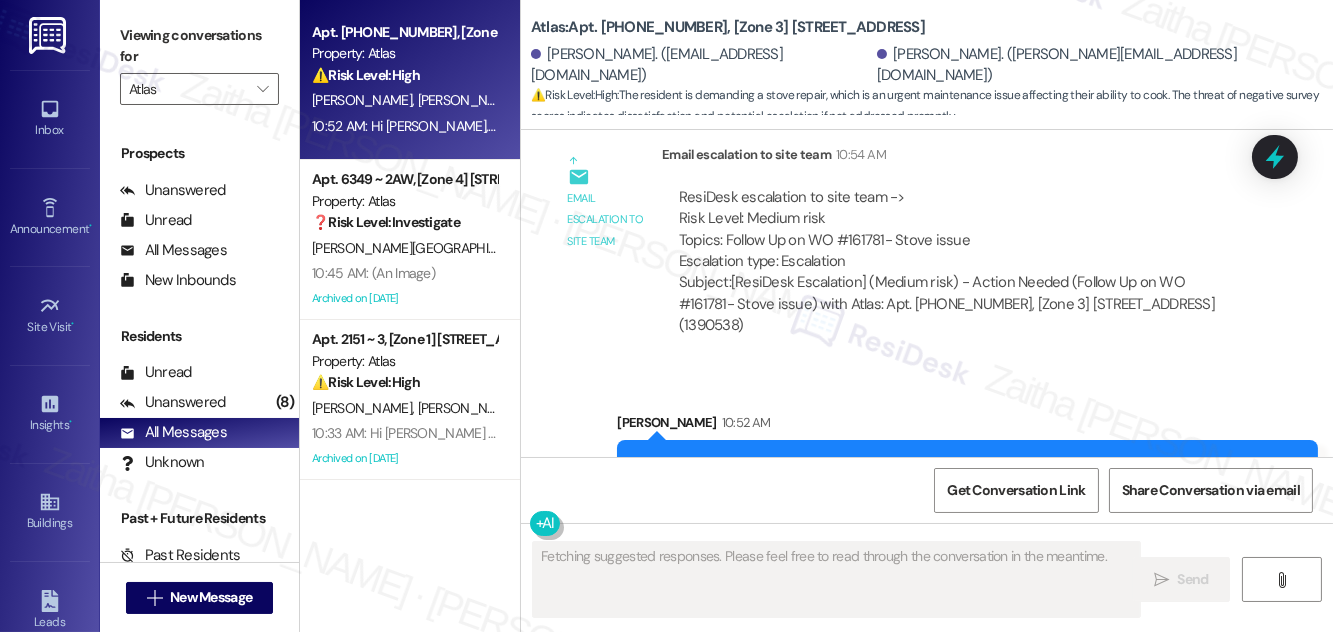 scroll, scrollTop: 2101, scrollLeft: 0, axis: vertical 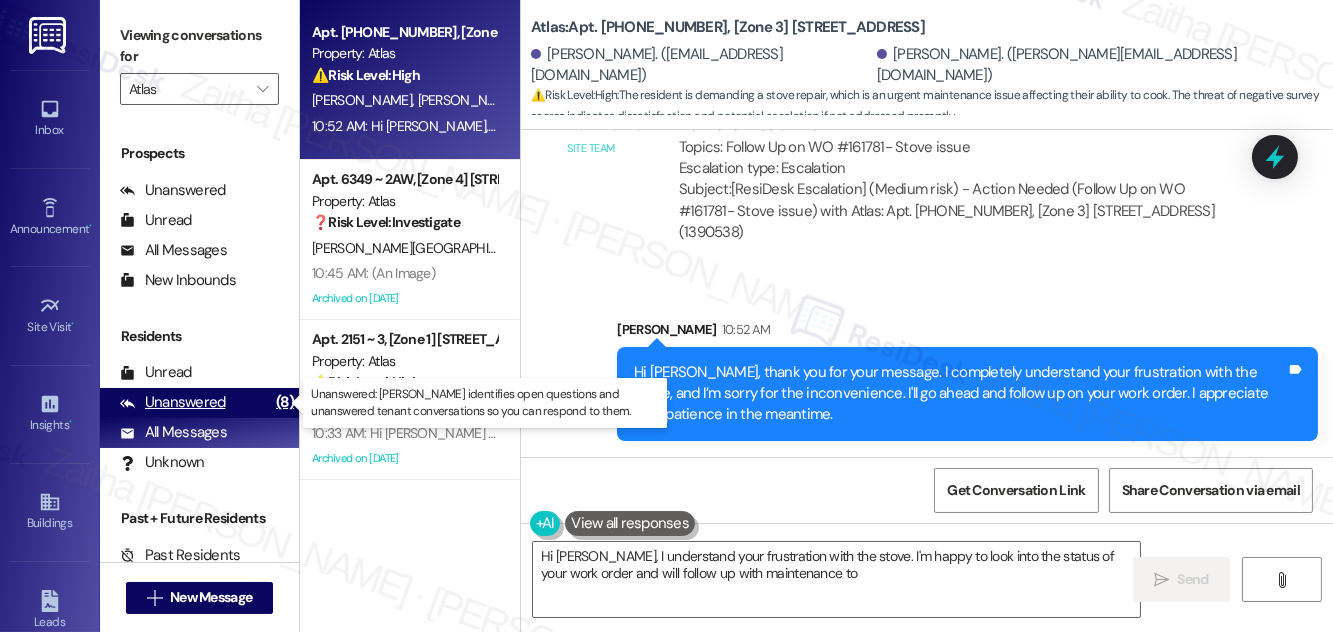 click on "Unanswered" at bounding box center [173, 402] 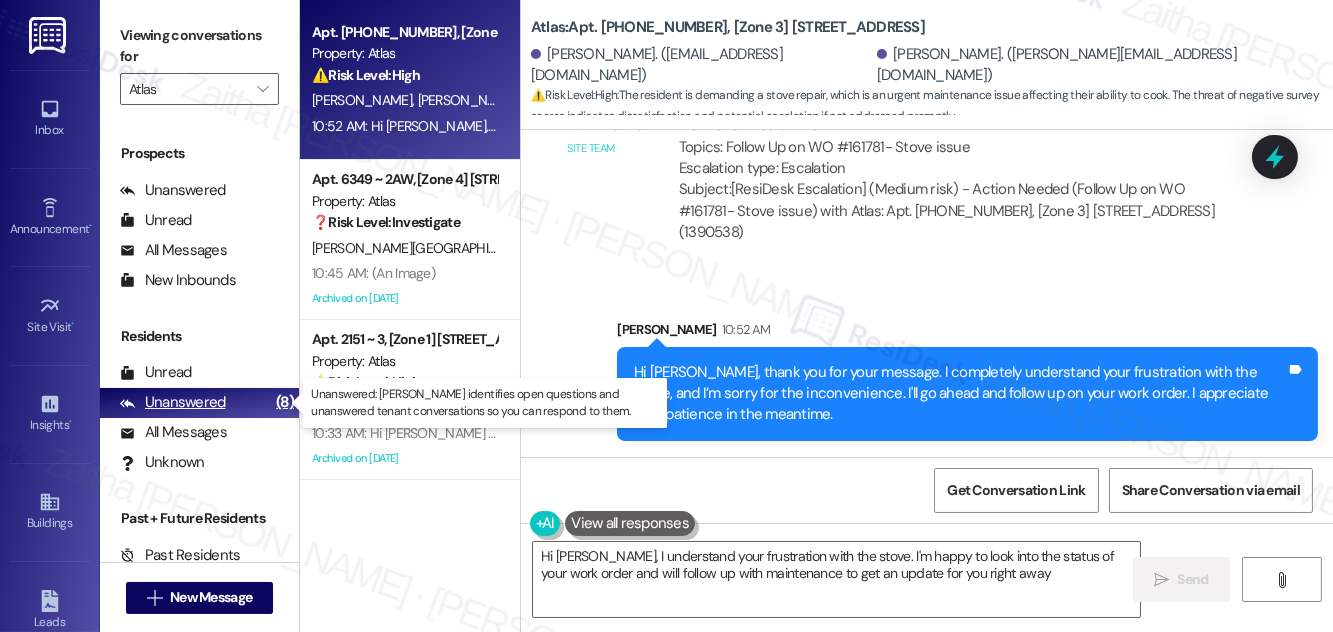 type on "Hi [PERSON_NAME], I understand your frustration with the stove. I'm happy to look into the status of your work order and will follow up with maintenance to get an update for you right away." 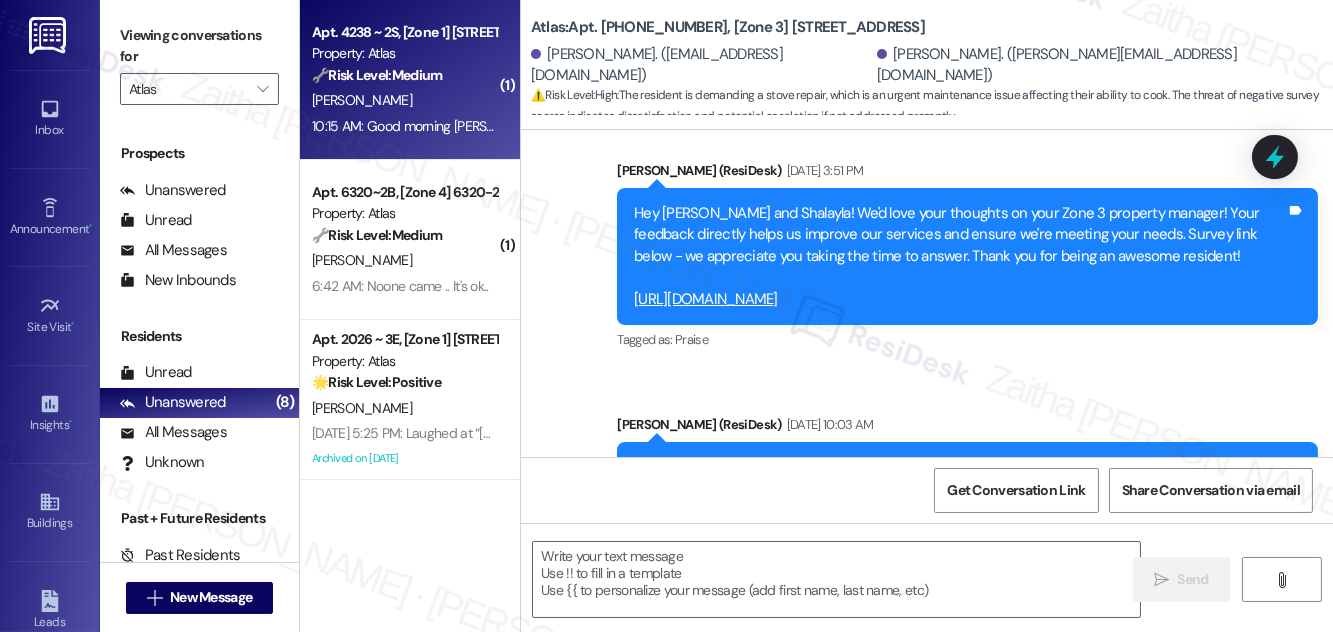 type on "Fetching suggested responses. Please feel free to read through the conversation in the meantime." 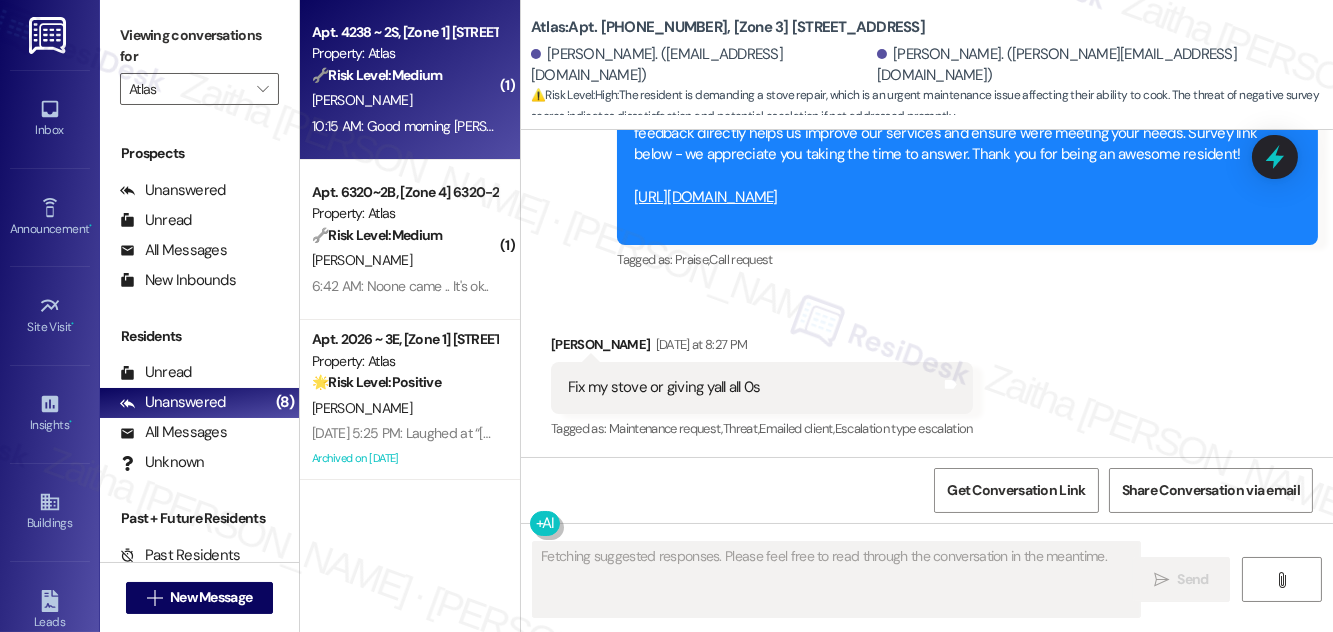 scroll, scrollTop: 1438, scrollLeft: 0, axis: vertical 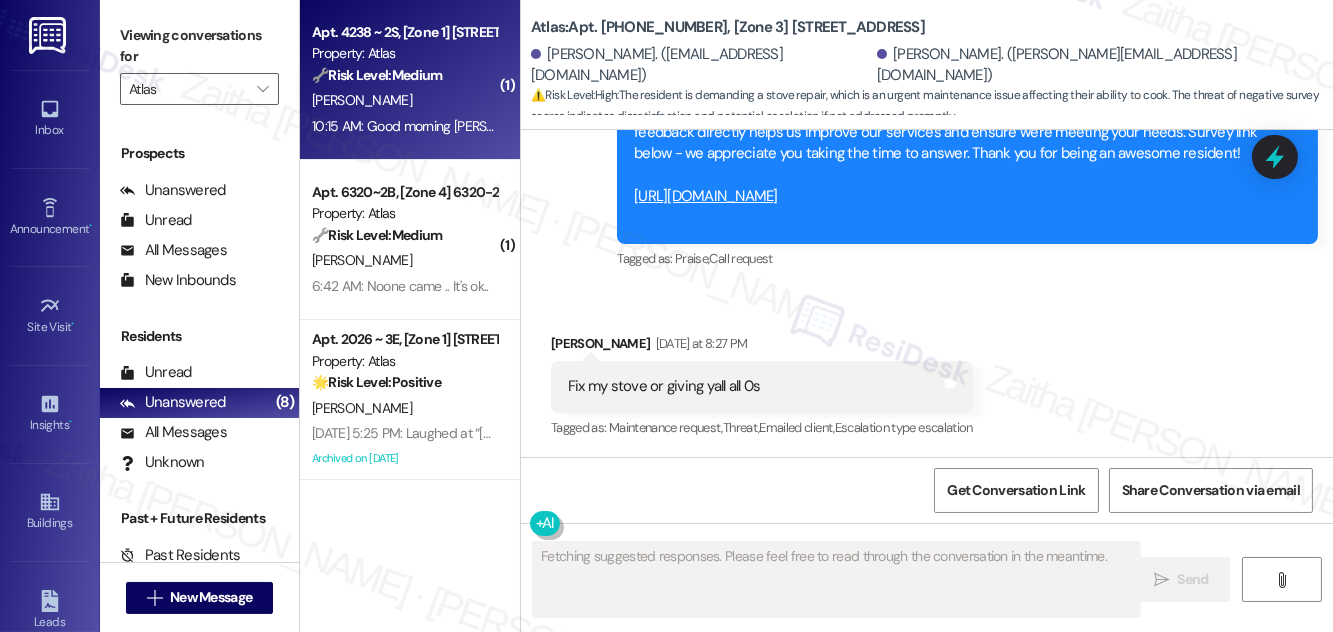 click on "[PERSON_NAME]" at bounding box center (404, 100) 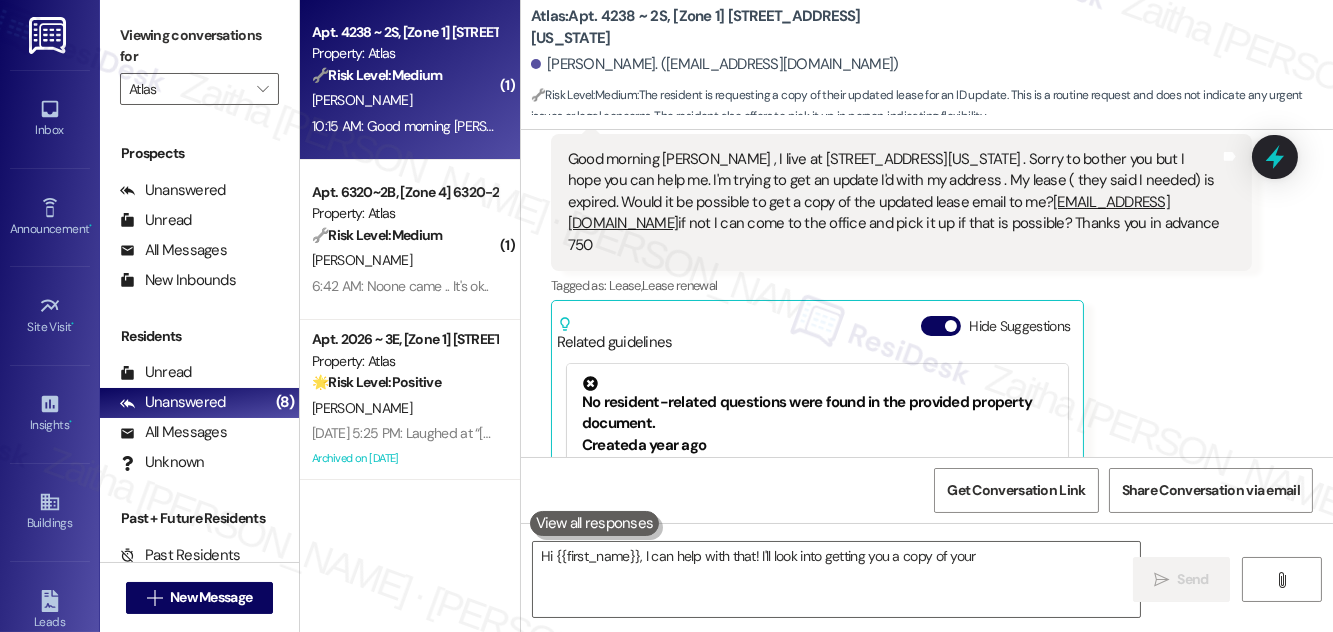 scroll, scrollTop: 352, scrollLeft: 0, axis: vertical 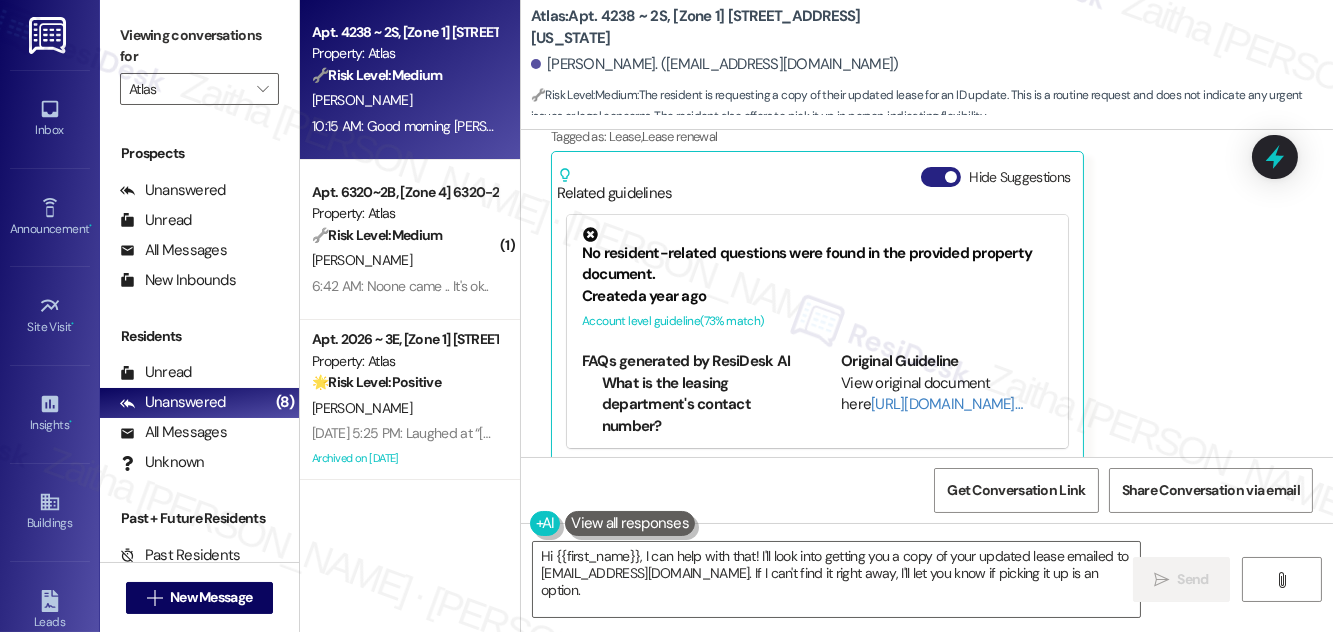 click on "Hide Suggestions" at bounding box center (941, 177) 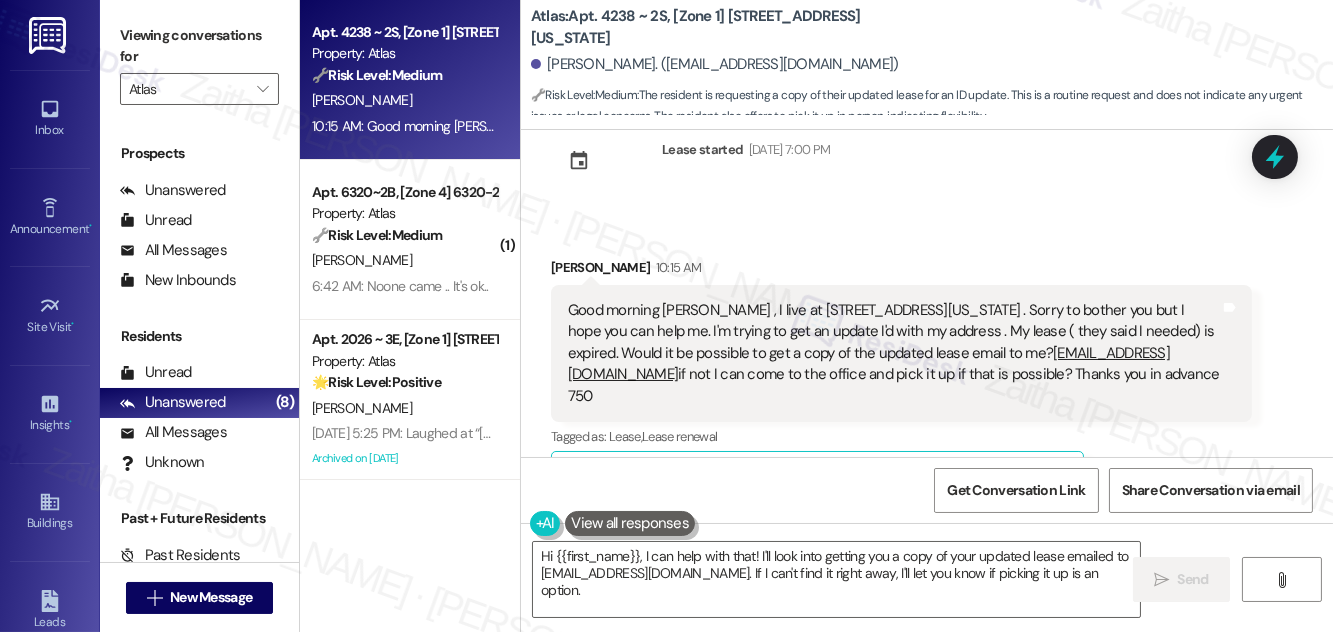 scroll, scrollTop: 99, scrollLeft: 0, axis: vertical 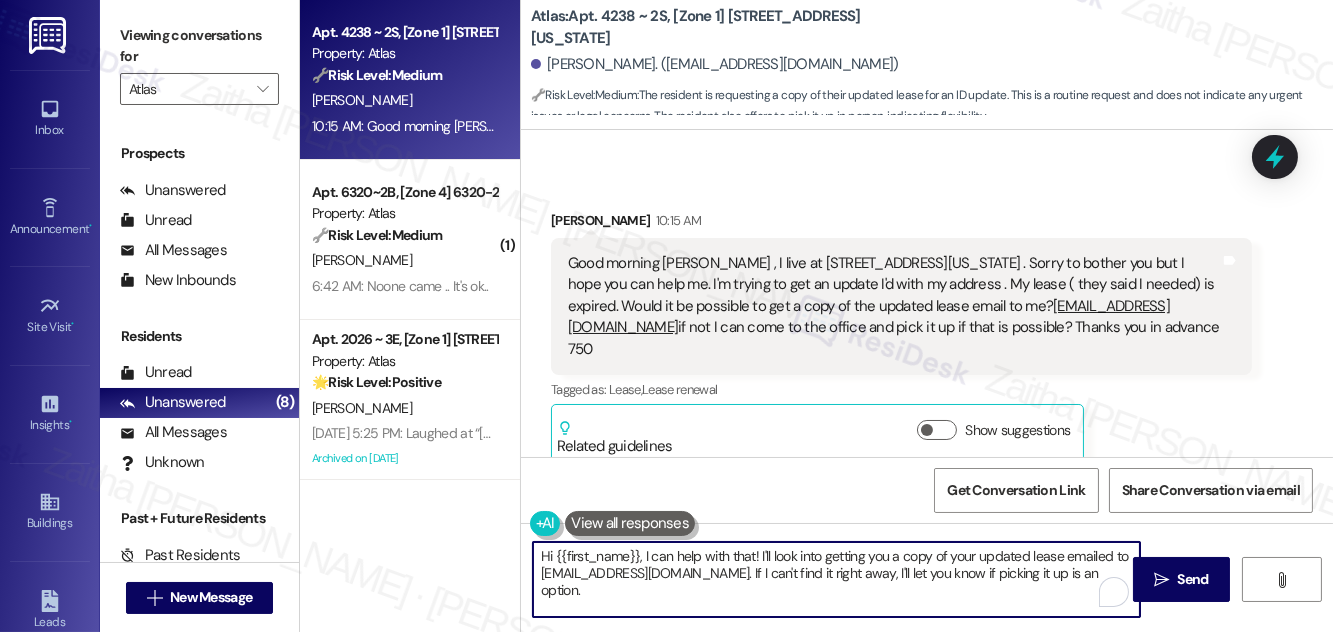 click on "Hi {{first_name}}, I can help with that! I'll look into getting you a copy of your updated lease emailed to [EMAIL_ADDRESS][DOMAIN_NAME]. If I can't find it right away, I'll let you know if picking it up is an option." at bounding box center [836, 579] 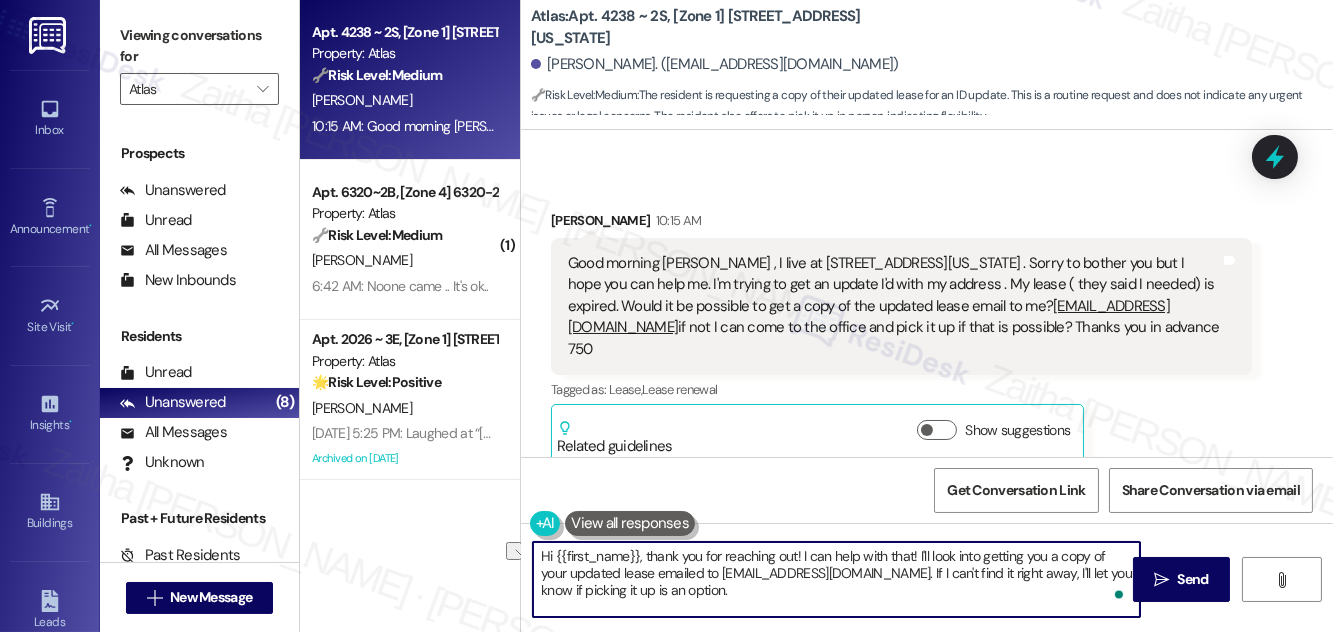 drag, startPoint x: 801, startPoint y: 552, endPoint x: 916, endPoint y: 553, distance: 115.00435 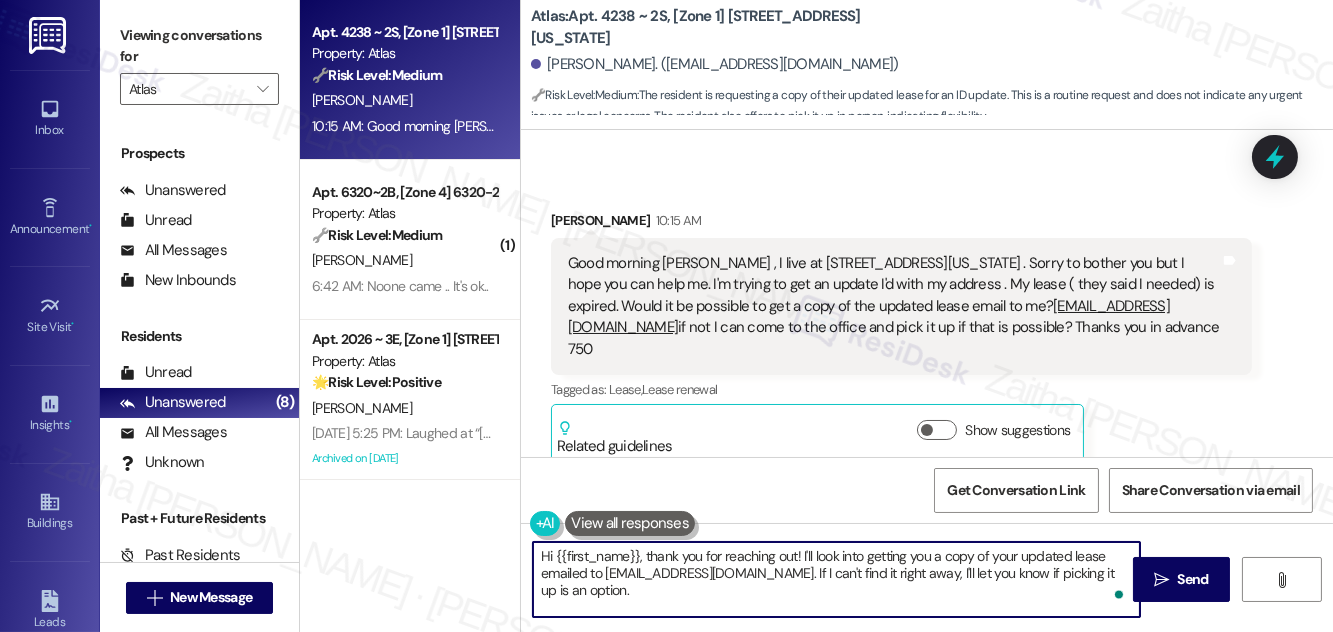click on "Hi {{first_name}}, thank you for reaching out! I'll look into getting you a copy of your updated lease emailed to [EMAIL_ADDRESS][DOMAIN_NAME]. If I can't find it right away, I'll let you know if picking it up is an option." at bounding box center (836, 579) 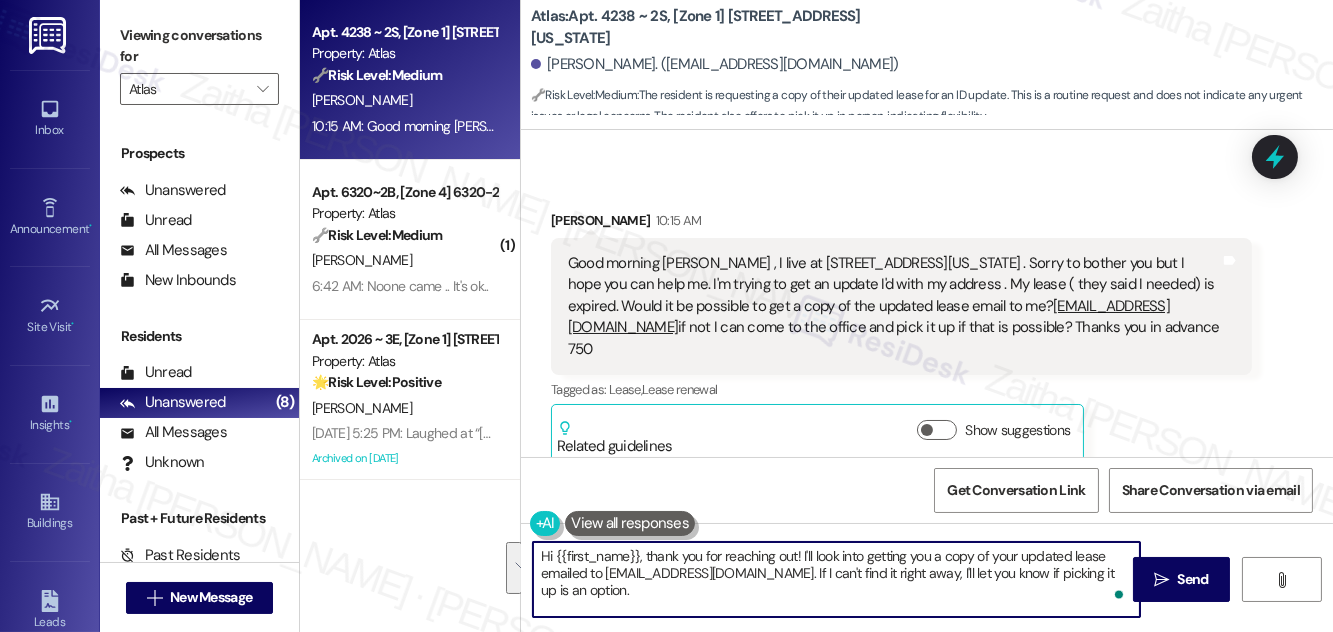drag, startPoint x: 536, startPoint y: 556, endPoint x: 608, endPoint y: 604, distance: 86.53323 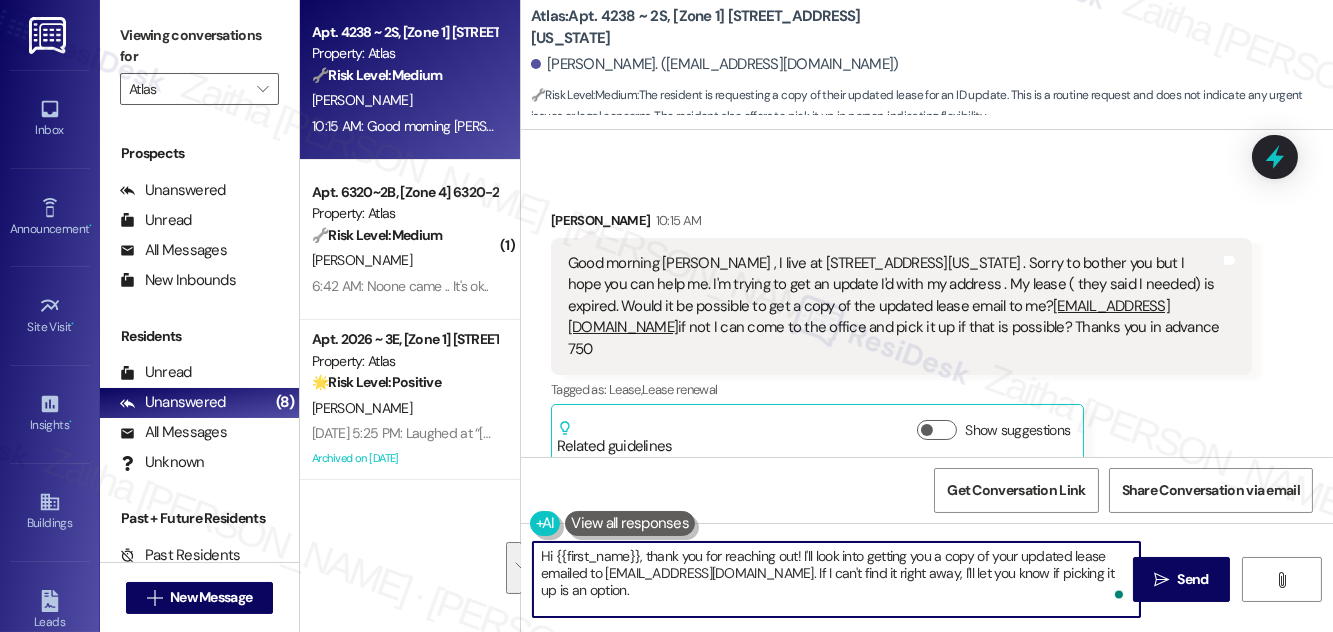 type on "Hi {{first_name}}, thank you for reaching out! I'll look into getting you a copy of your updated lease emailed to [EMAIL_ADDRESS][DOMAIN_NAME]. If I can't find it right away, I'll let you know if picking it up is an option." 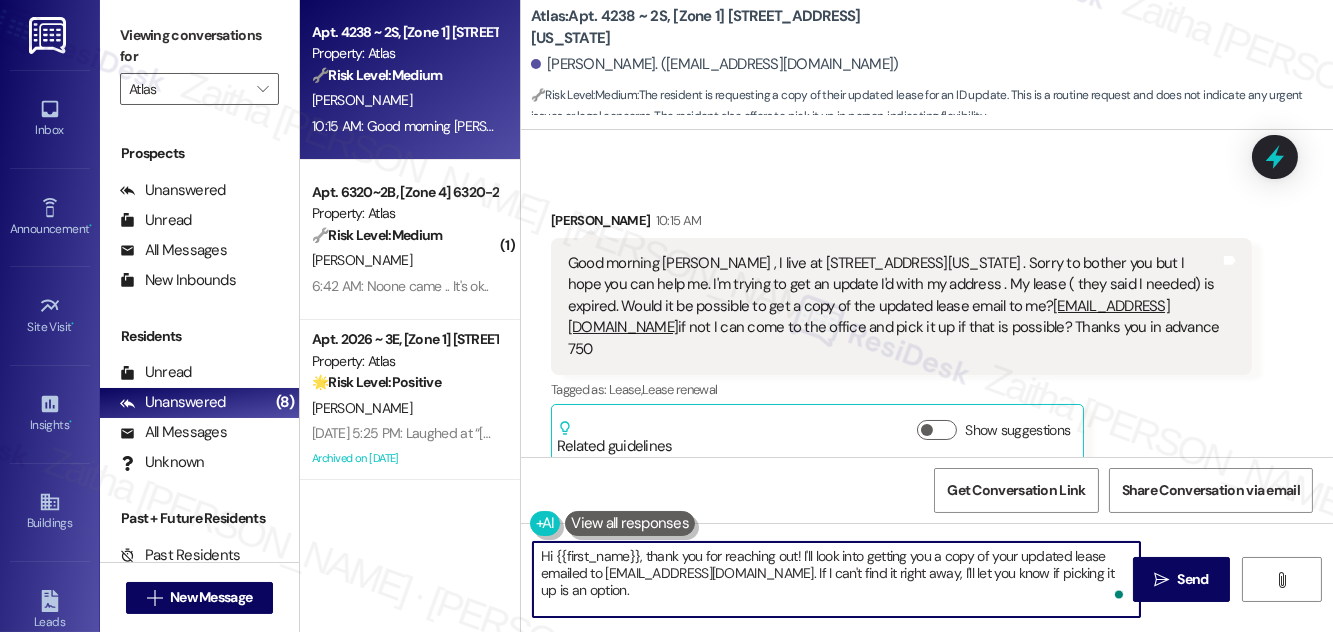 click on "Hi {{first_name}}, thank you for reaching out! I'll look into getting you a copy of your updated lease emailed to [EMAIL_ADDRESS][DOMAIN_NAME]. If I can't find it right away, I'll let you know if picking it up is an option." at bounding box center [836, 579] 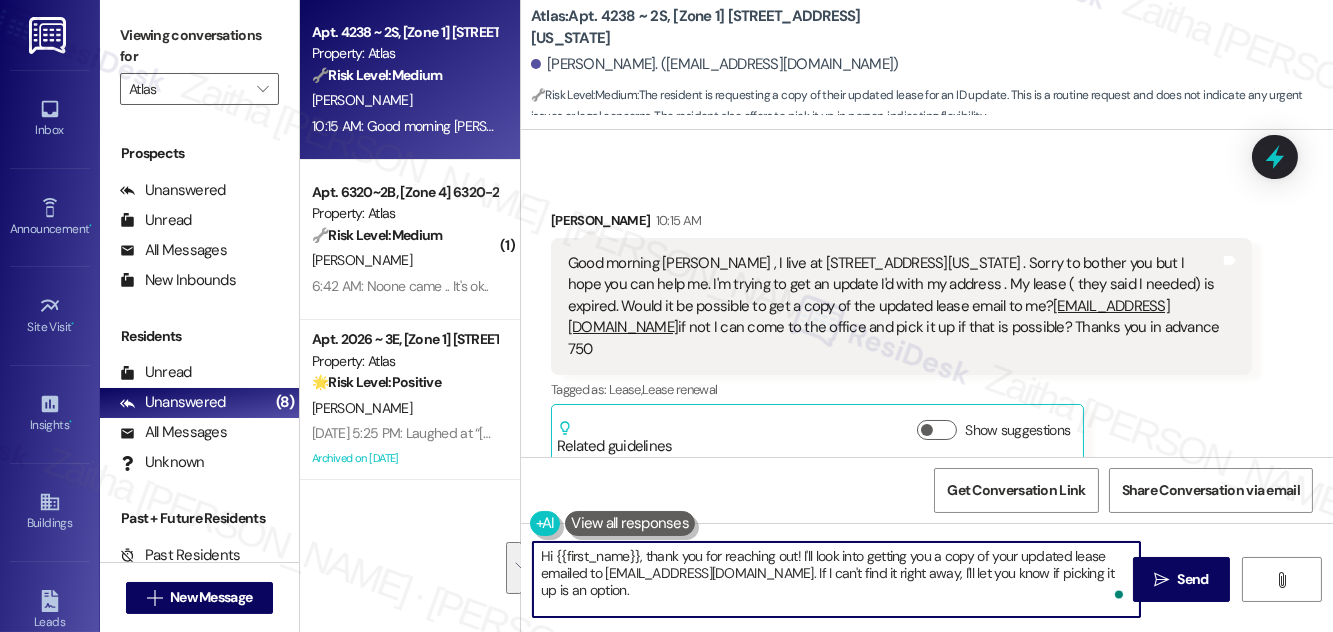 drag, startPoint x: 533, startPoint y: 552, endPoint x: 592, endPoint y: 591, distance: 70.724815 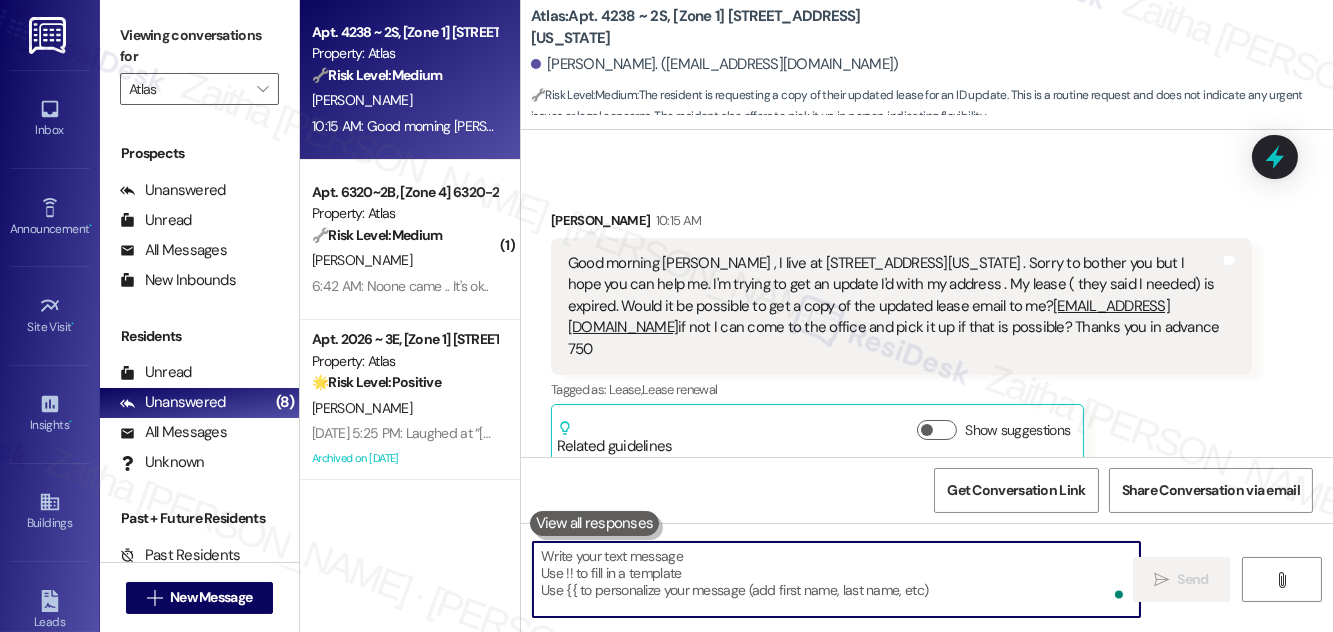 paste on "Hi {{first_name}}, thank you for reaching out. I’ll check on the updated lease and whether it can be emailed to [EMAIL_ADDRESS][DOMAIN_NAME]." 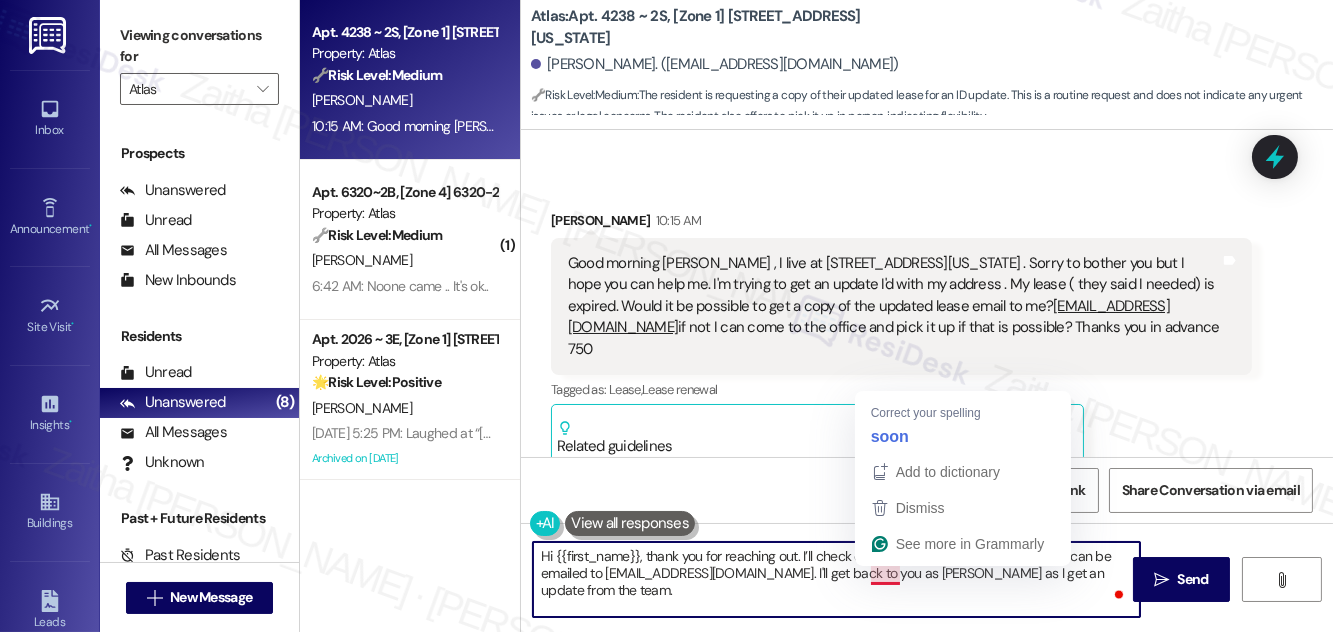 type on "Hi {{first_name}}, thank you for reaching out. I’ll check on the updated lease and whether it can be emailed to [EMAIL_ADDRESS][DOMAIN_NAME]. I'll get back to you as soon as I get an update from the team." 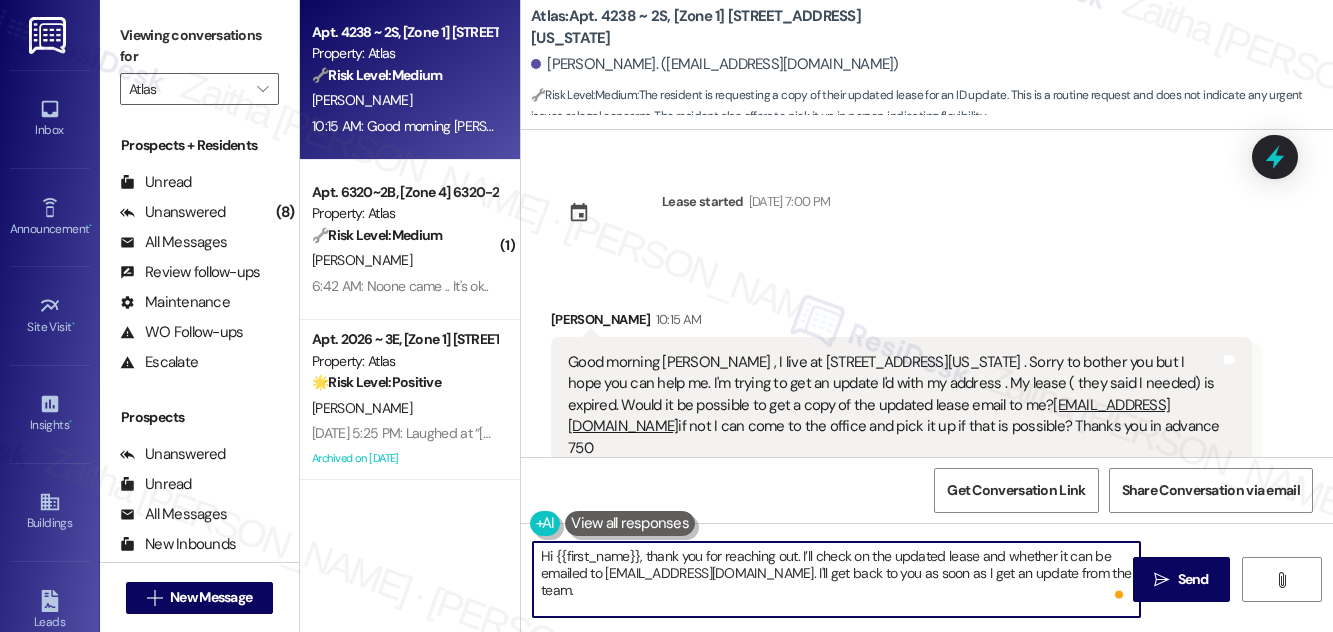 scroll, scrollTop: 0, scrollLeft: 0, axis: both 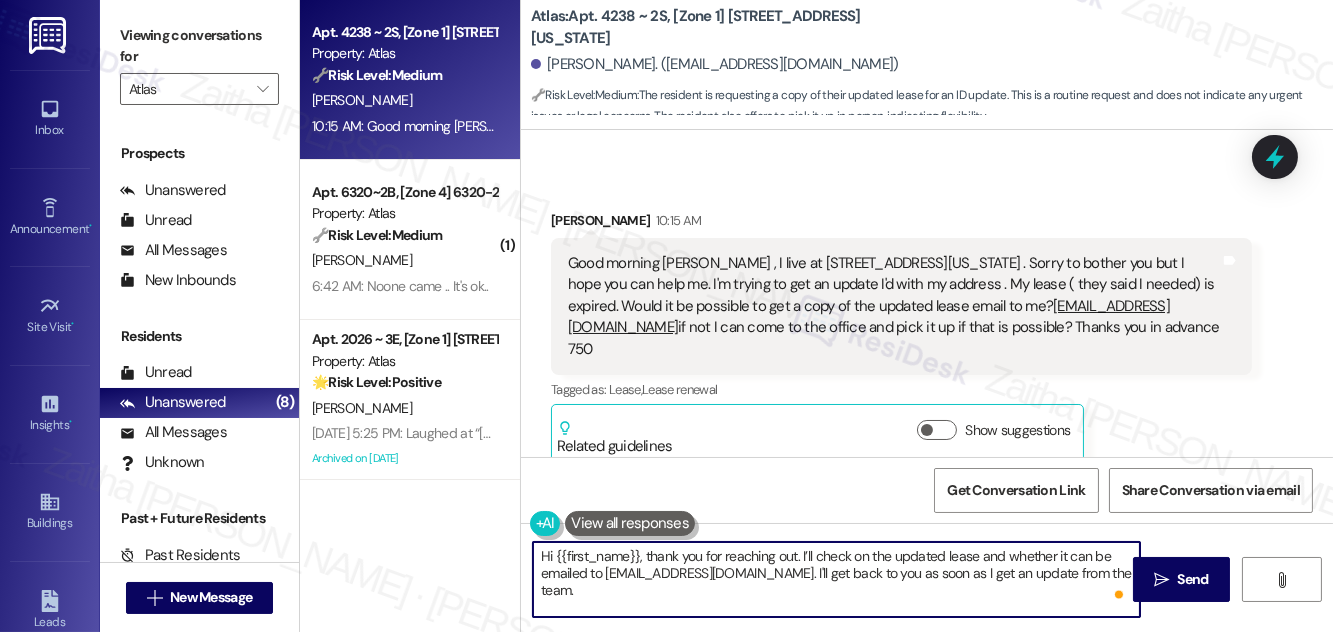 click on "Hi {{first_name}}, thank you for reaching out. I’ll check on the updated lease and whether it can be emailed to [EMAIL_ADDRESS][DOMAIN_NAME]. I'll get back to you as soon as I get an update from the team." at bounding box center [836, 579] 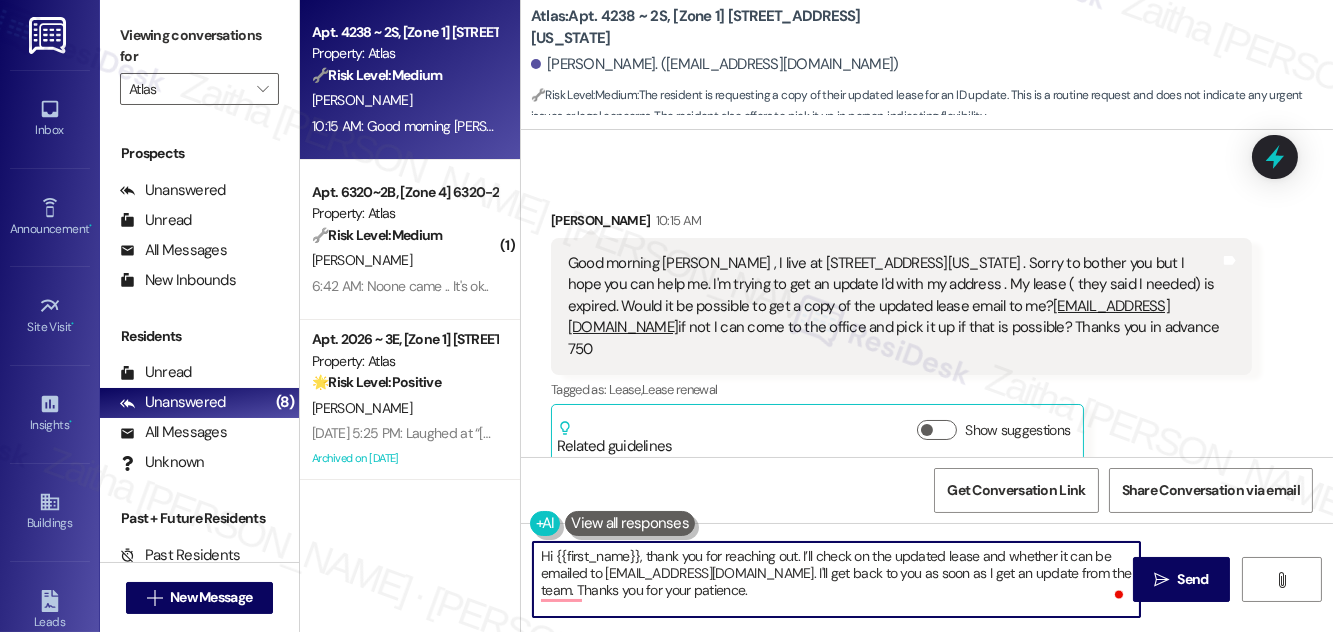 click on "Hi {{first_name}}, thank you for reaching out. I’ll check on the updated lease and whether it can be emailed to ms.perry42@gmail.com. I'll get back to you as soon as I get an update from the team. Thanks you for your patience." at bounding box center [836, 579] 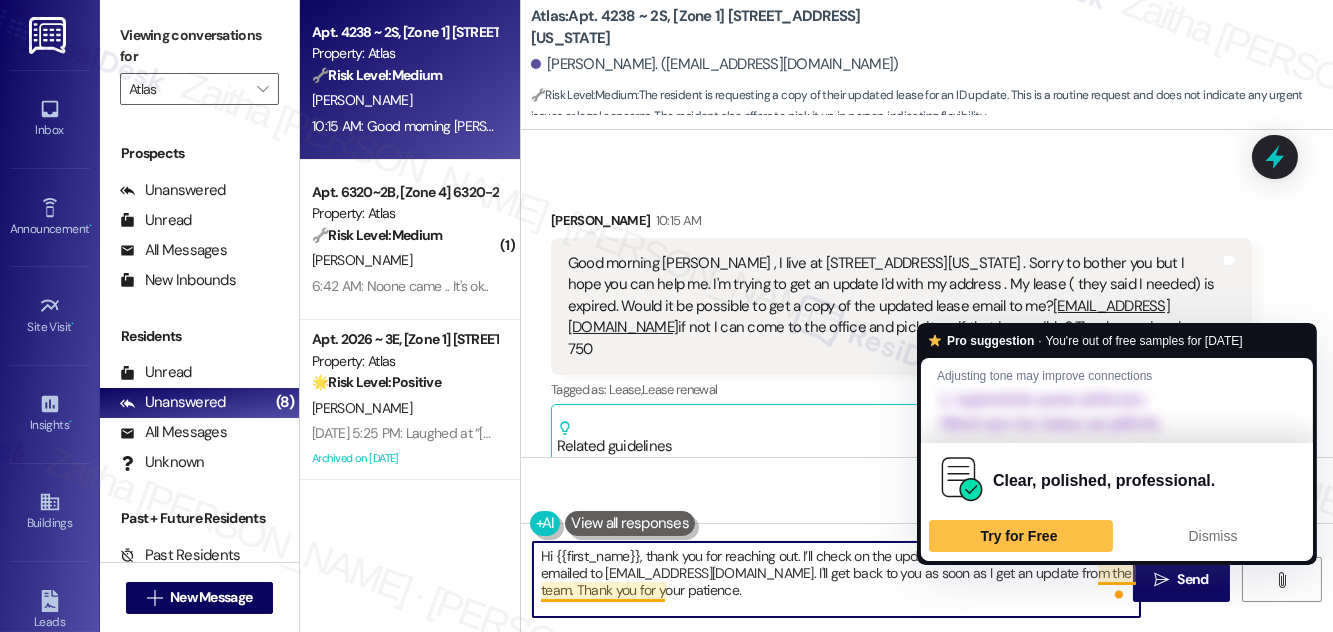 click on "Hi {{first_name}}, thank you for reaching out. I’ll check on the updated lease and whether it can be emailed to ms.perry42@gmail.com. I'll get back to you as soon as I get an update from the team. Thank you for your patience." at bounding box center (836, 579) 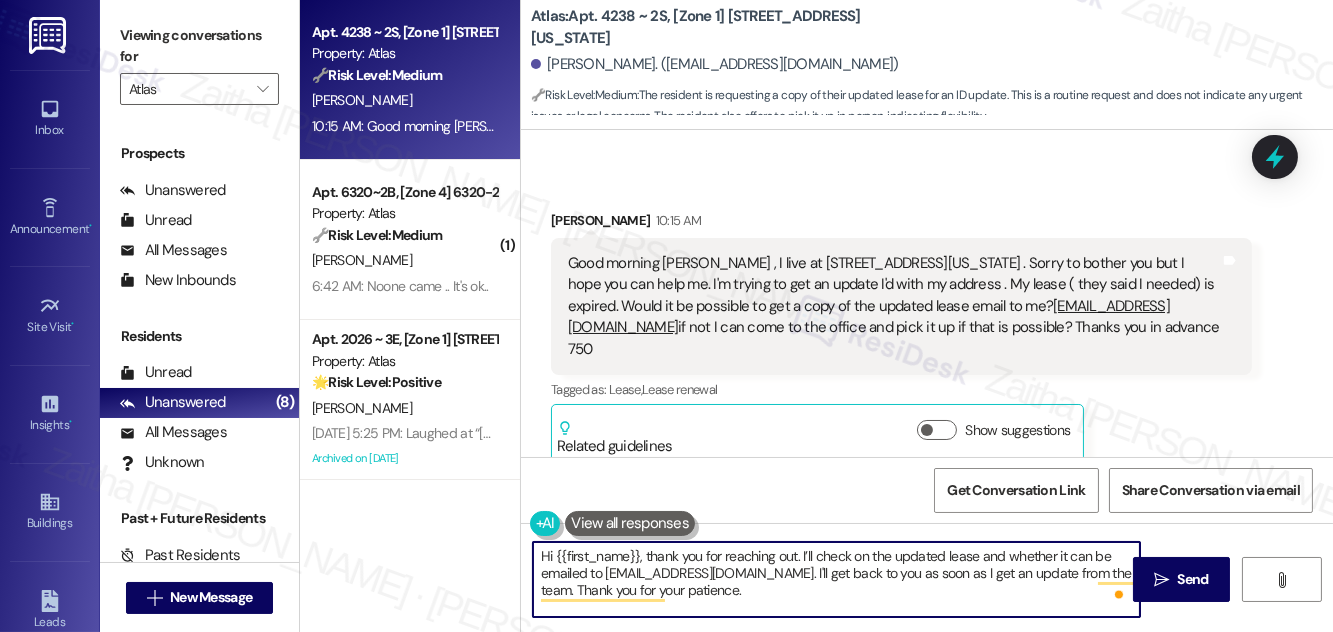 click on "Hi {{first_name}}, thank you for reaching out. I’ll check on the updated lease and whether it can be emailed to ms.perry42@gmail.com. I'll get back to you as soon as I get an update from the team. Thank you for your patience." at bounding box center [836, 579] 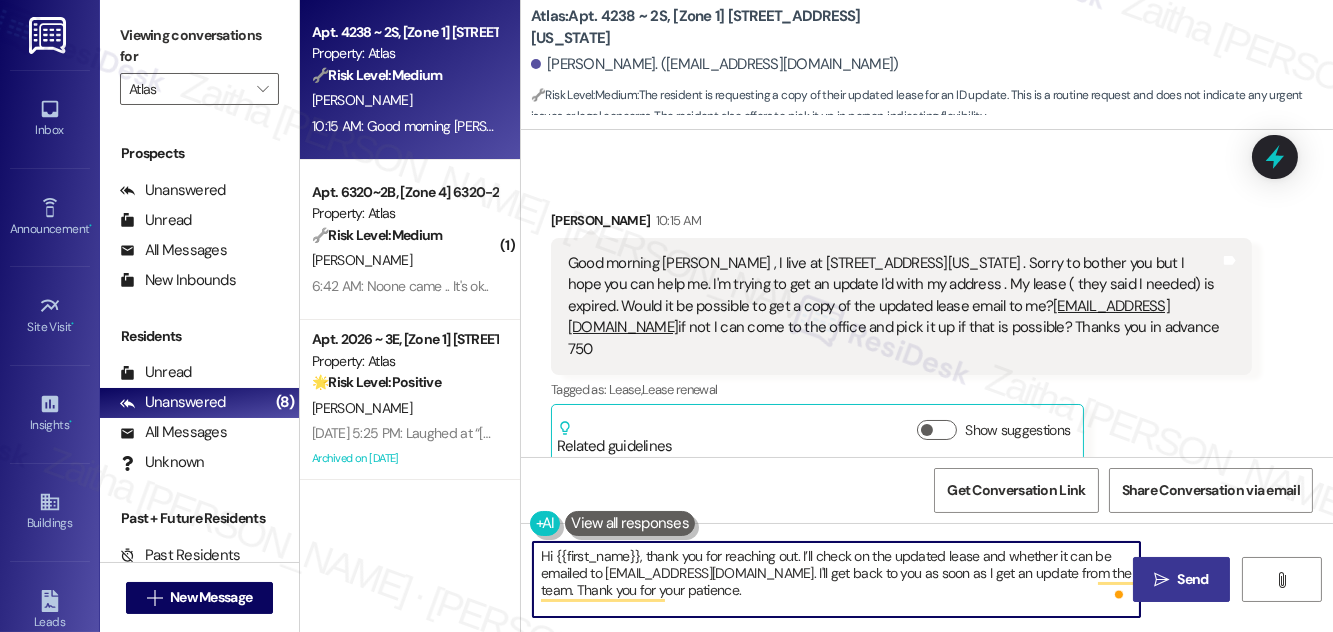 type on "Hi {{first_name}}, thank you for reaching out. I’ll check on the updated lease and whether it can be emailed to ms.perry42@gmail.com. I'll get back to you as soon as I get an update from the team. Thank you for your patience." 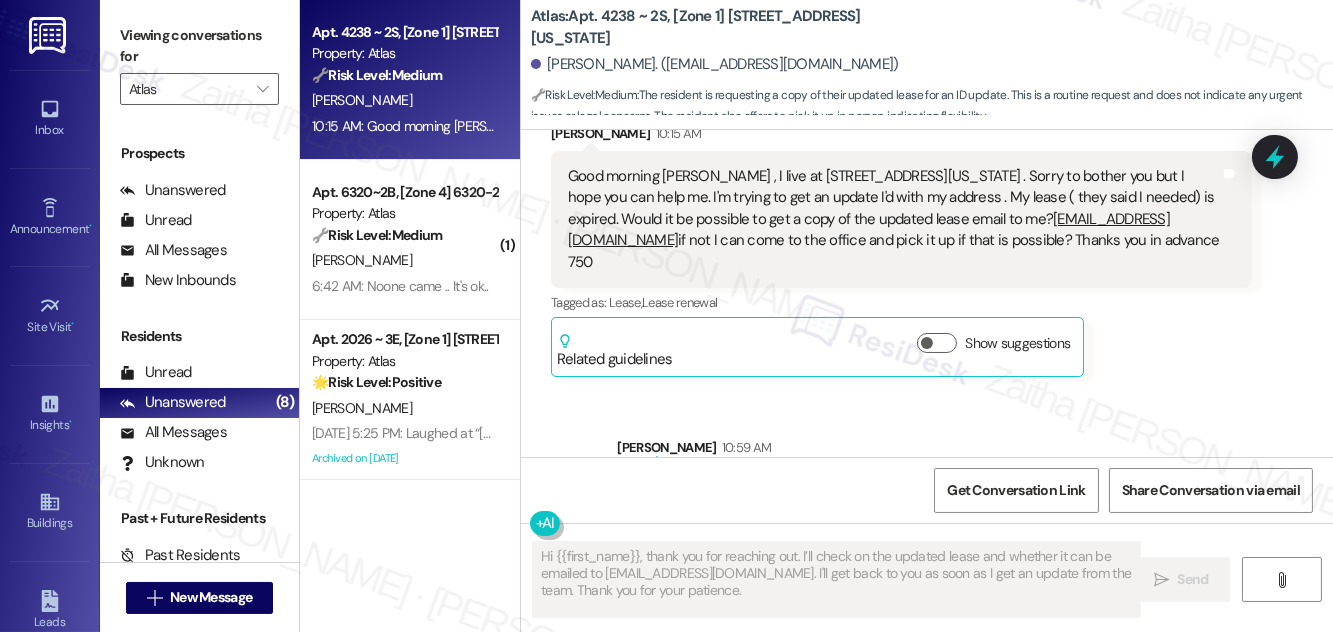 scroll, scrollTop: 282, scrollLeft: 0, axis: vertical 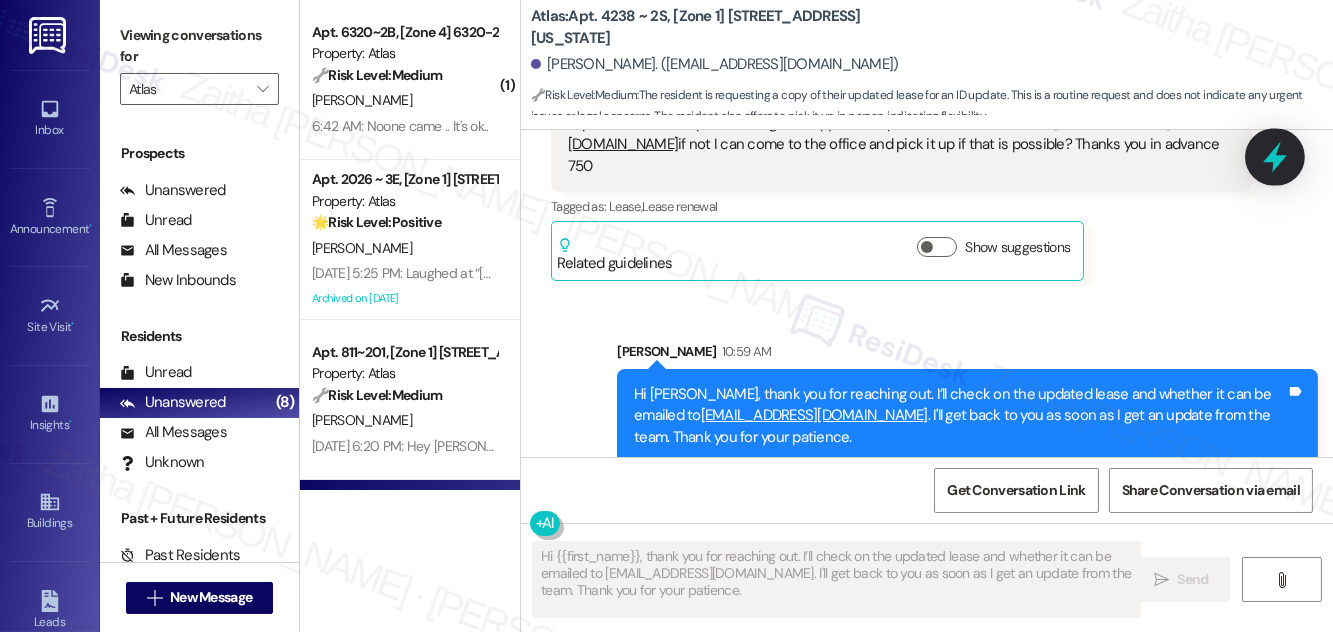 click 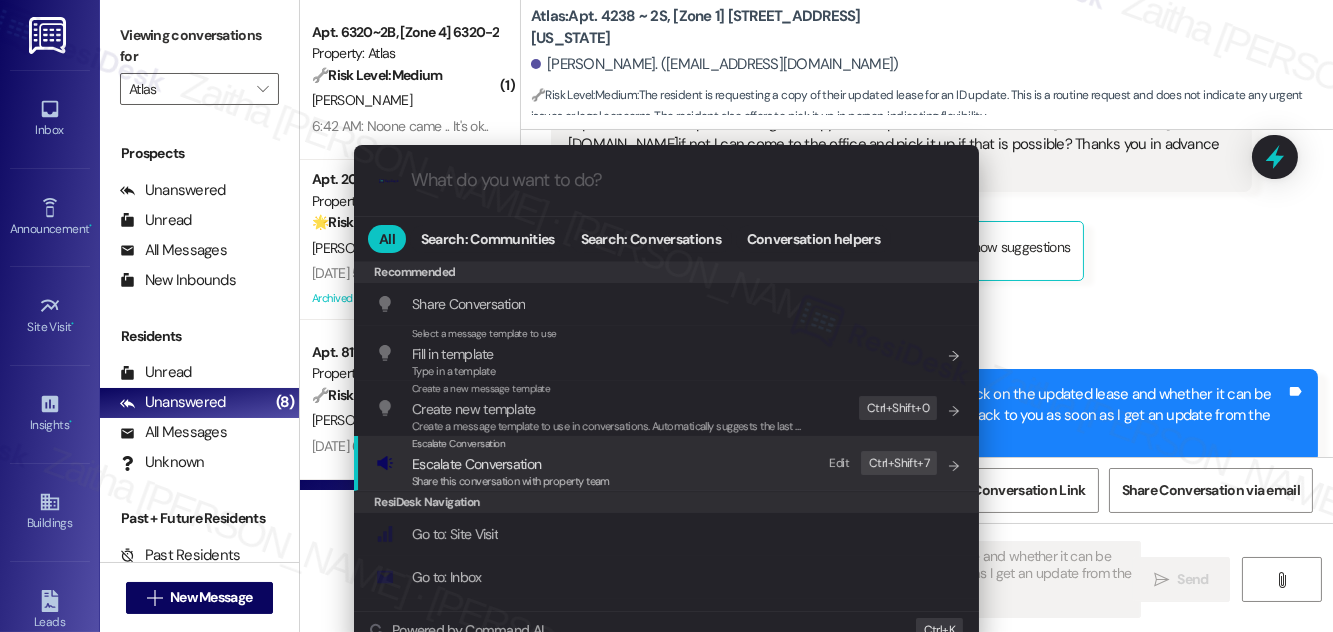 click on "Escalate Conversation" at bounding box center [476, 464] 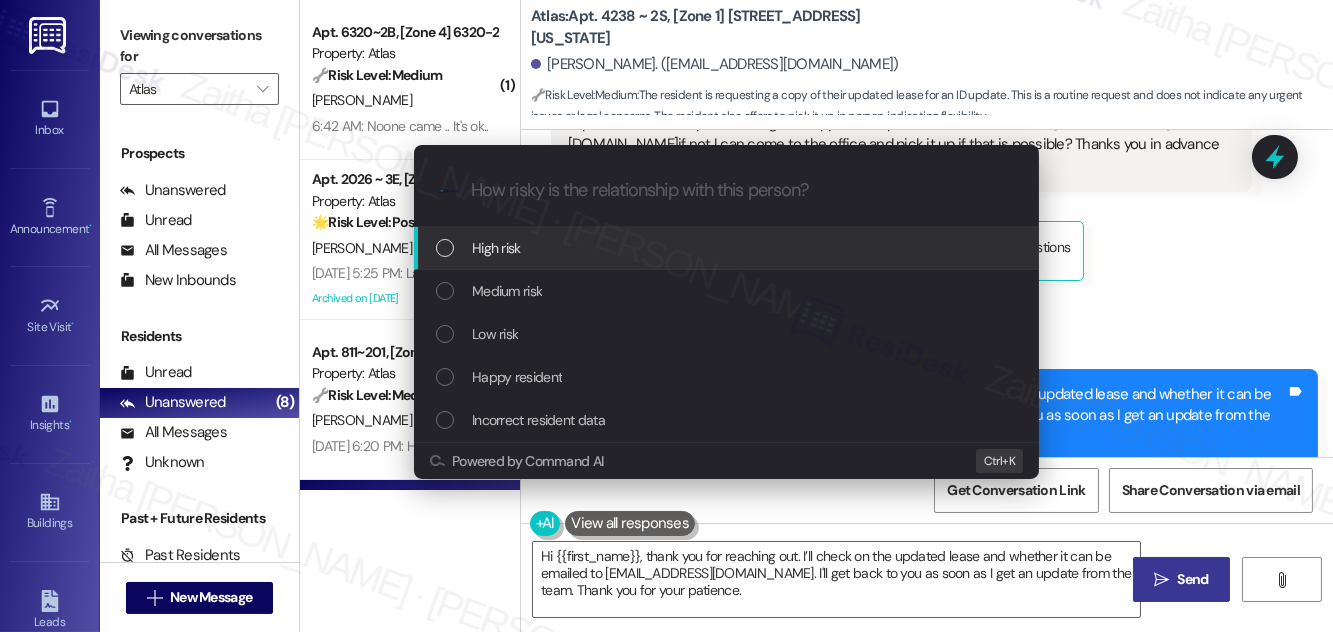 drag, startPoint x: 535, startPoint y: 285, endPoint x: 634, endPoint y: 194, distance: 134.46933 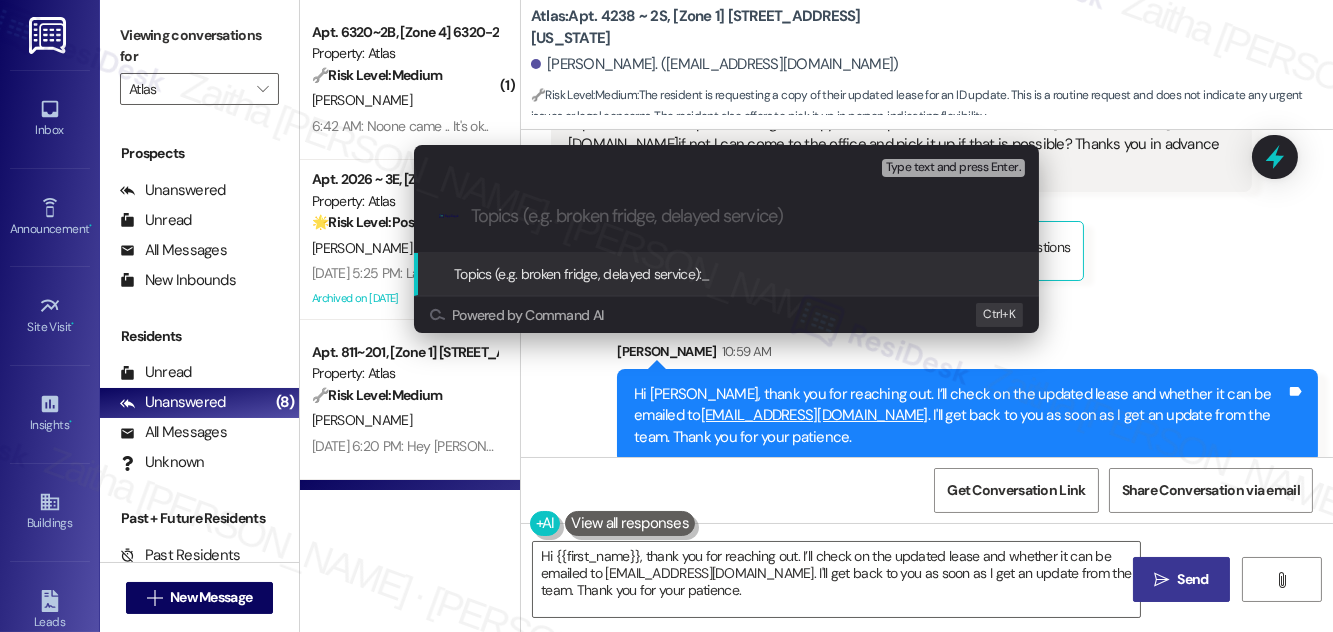 paste on "Request for Updated Lease Copy" 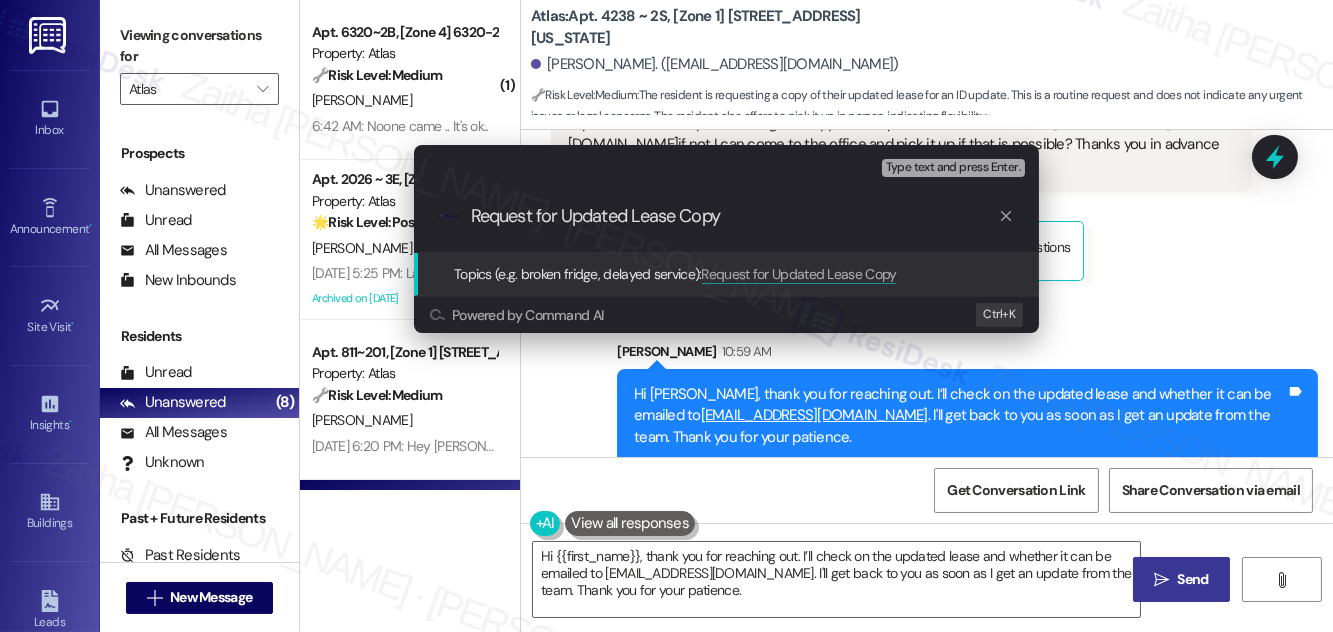 type 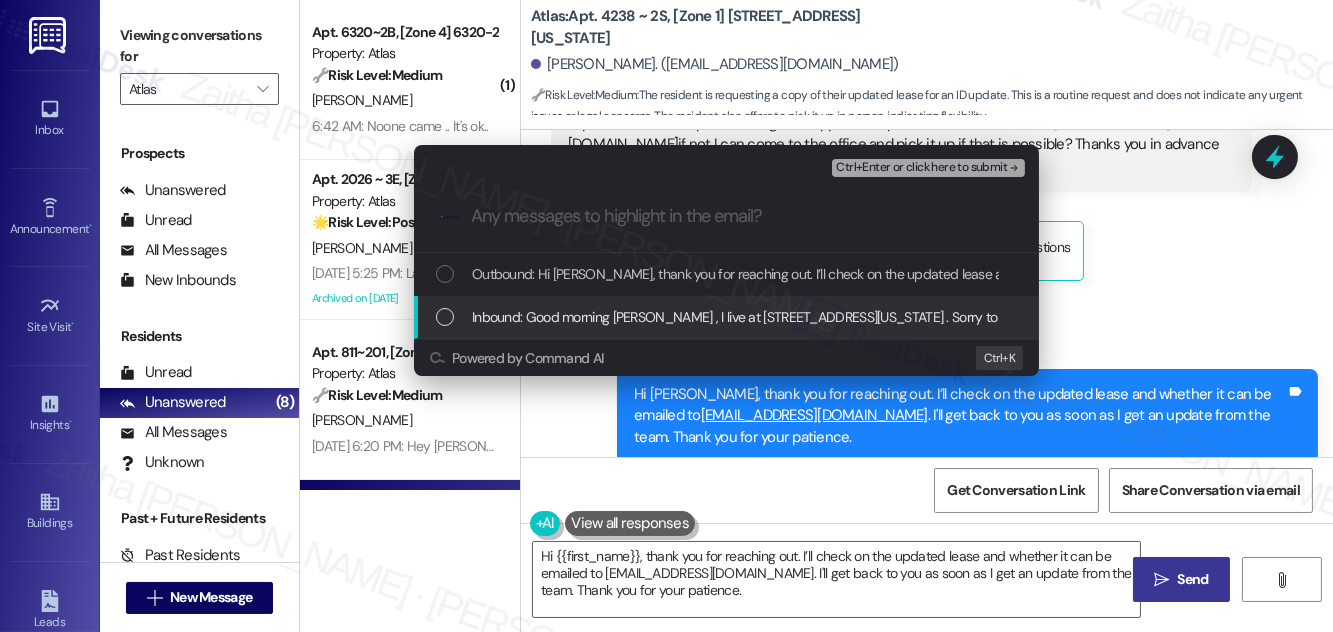 click at bounding box center (445, 317) 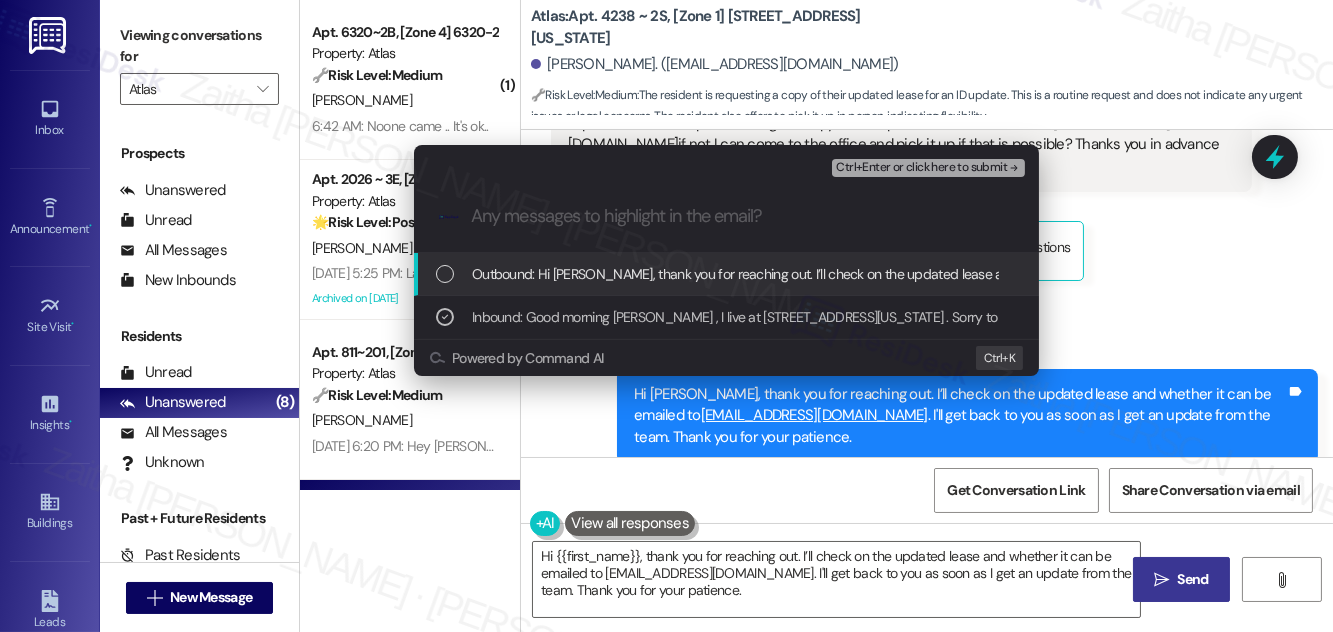 click on "Ctrl+Enter or click here to submit" at bounding box center [921, 168] 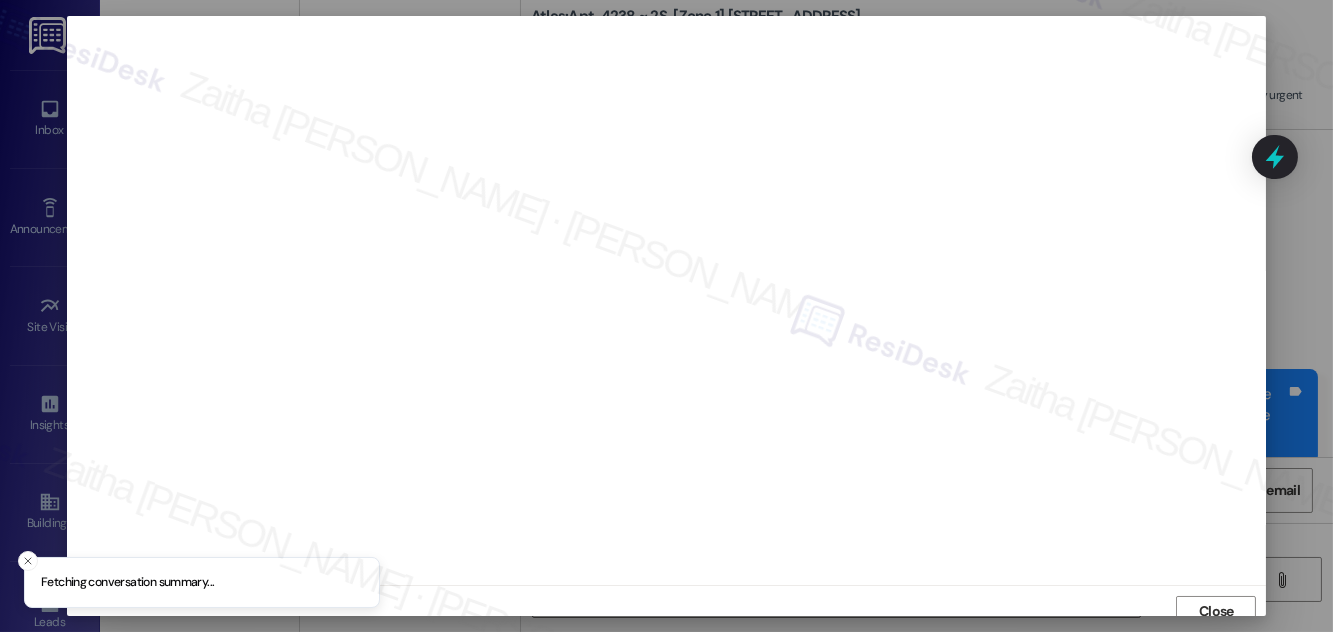 scroll, scrollTop: 11, scrollLeft: 0, axis: vertical 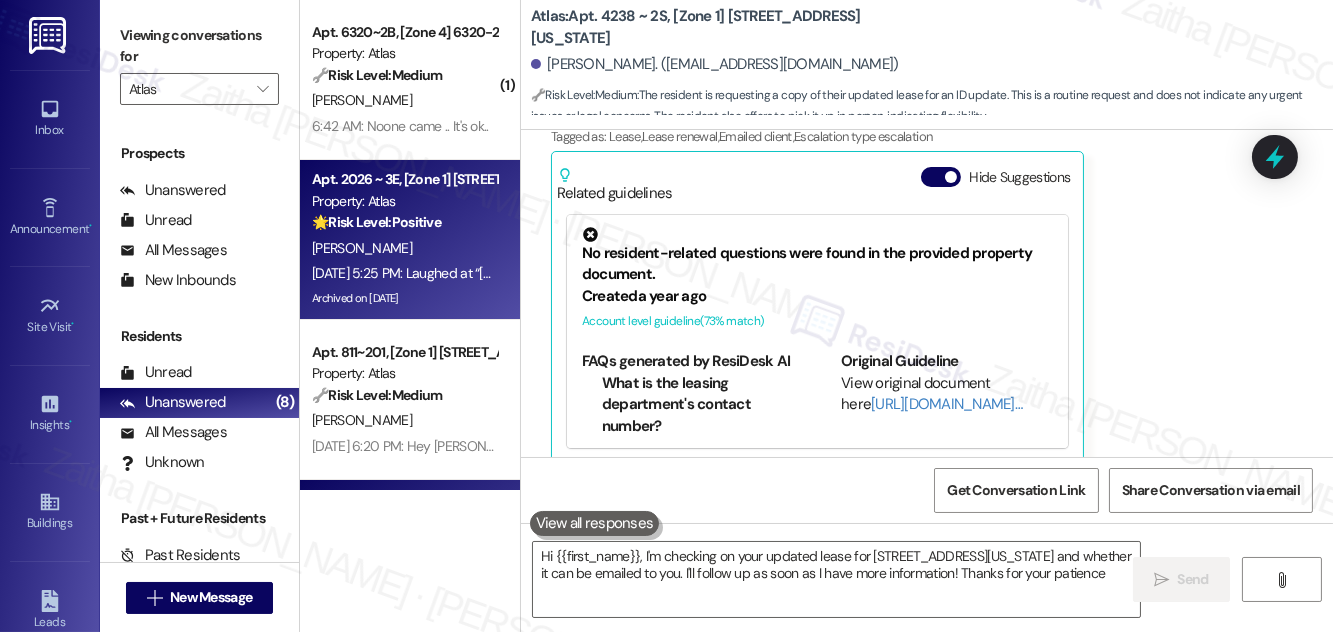 type on "Hi {{first_name}}, I'm checking on your updated lease for 4238 S Indiana Ave, Apt 2 and whether it can be emailed to you. I'll follow up as soon as I have more information! Thanks for your patience!" 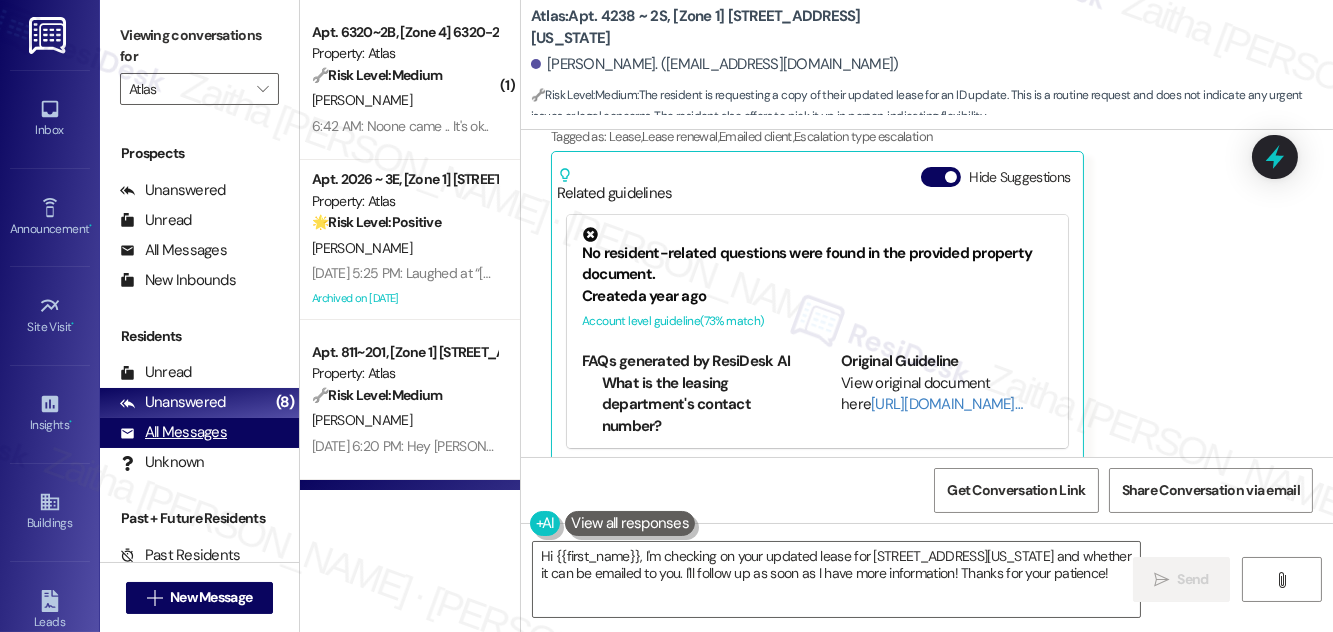 click on "All Messages" at bounding box center (173, 432) 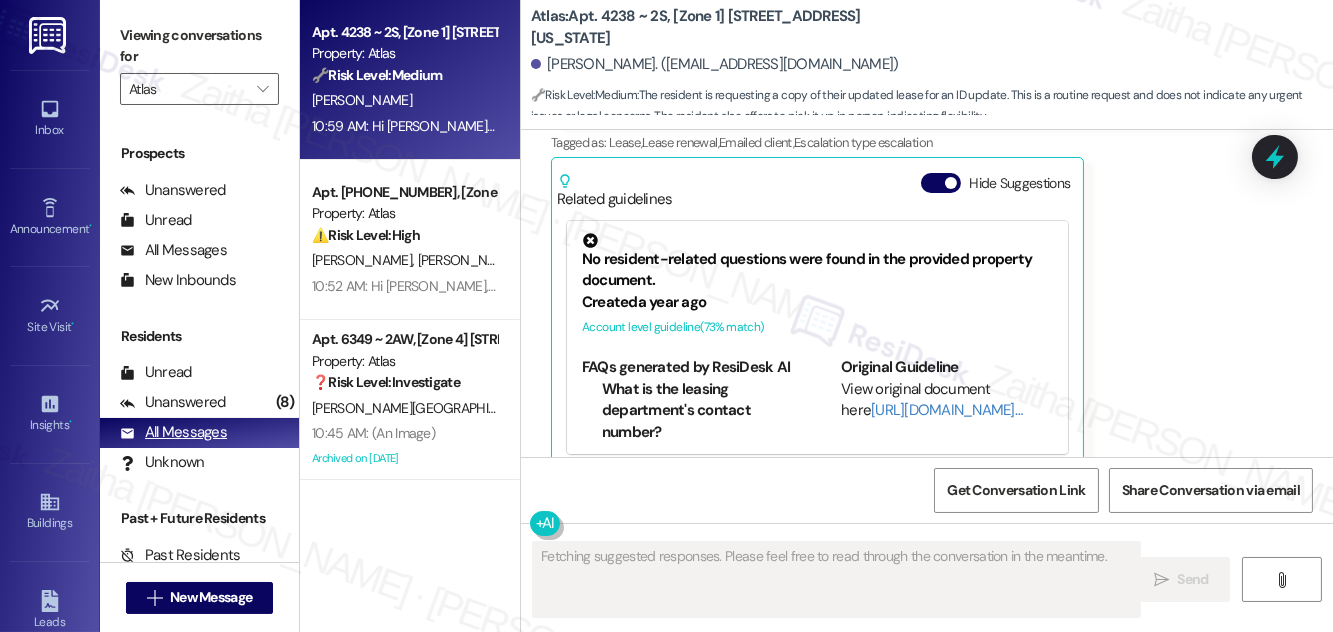 scroll, scrollTop: 352, scrollLeft: 0, axis: vertical 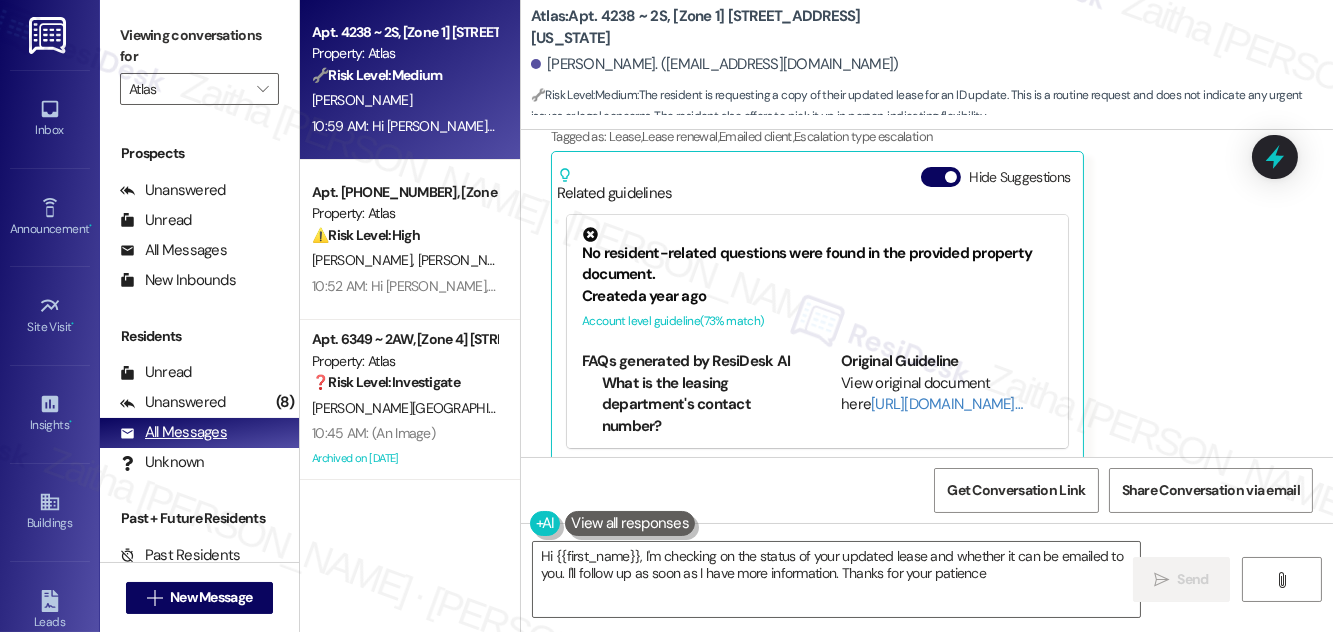 type on "Hi {{first_name}}, I'm checking on the status of your updated lease and whether it can be emailed to you. I'll follow up as soon as I have more information. Thanks for your patience!" 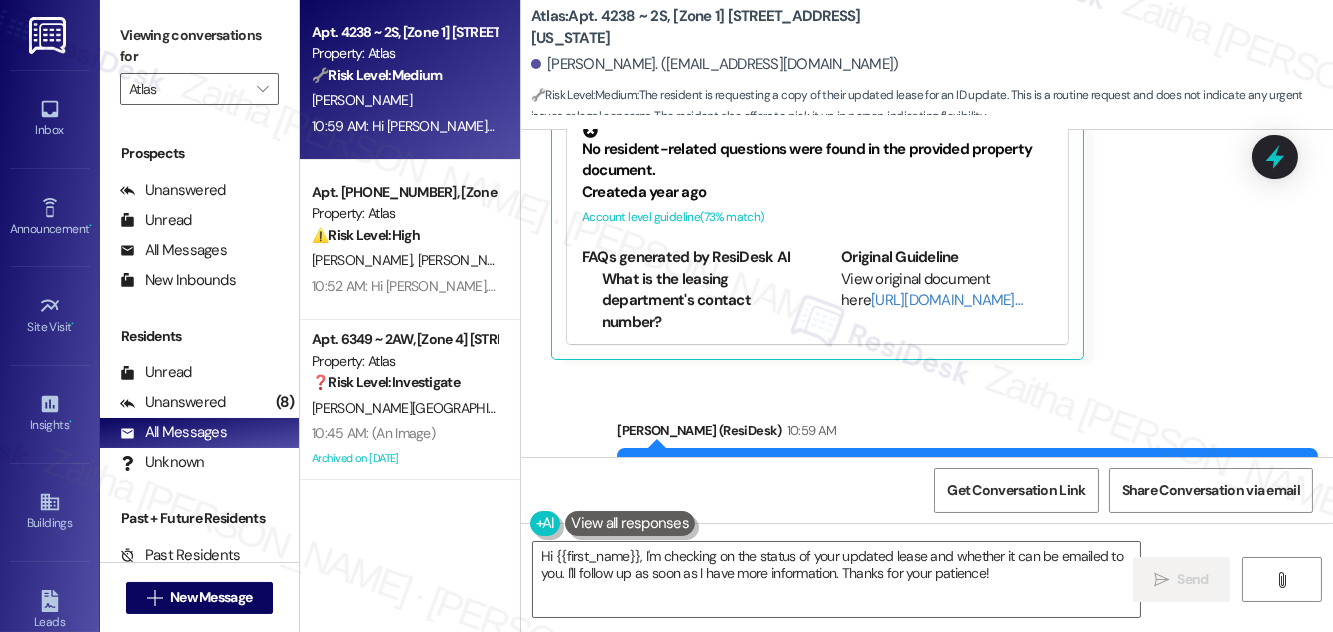 scroll, scrollTop: 564, scrollLeft: 0, axis: vertical 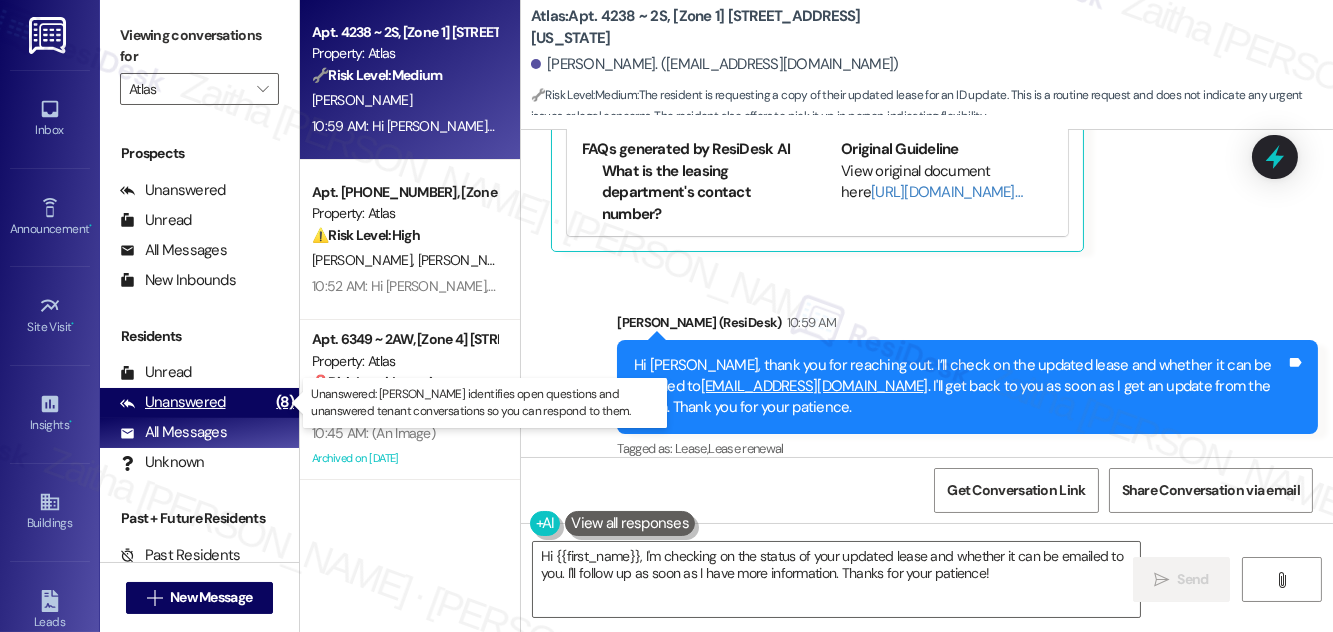click on "Unanswered" at bounding box center (173, 402) 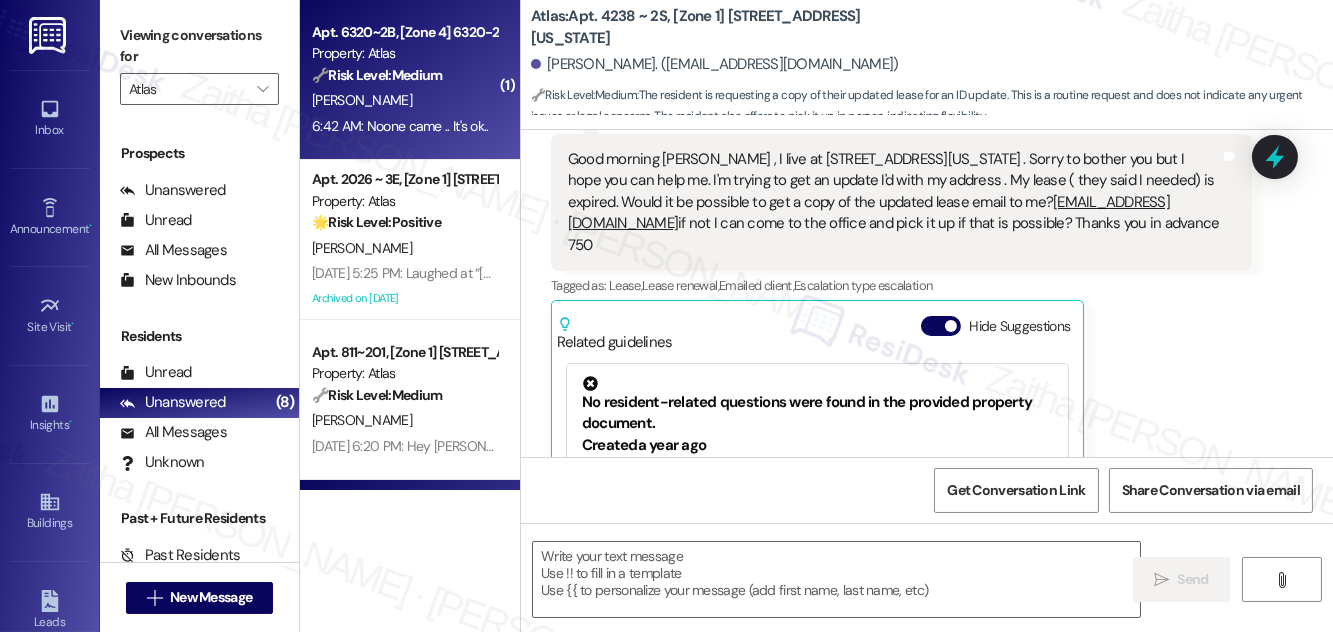 type on "Fetching suggested responses. Please feel free to read through the conversation in the meantime." 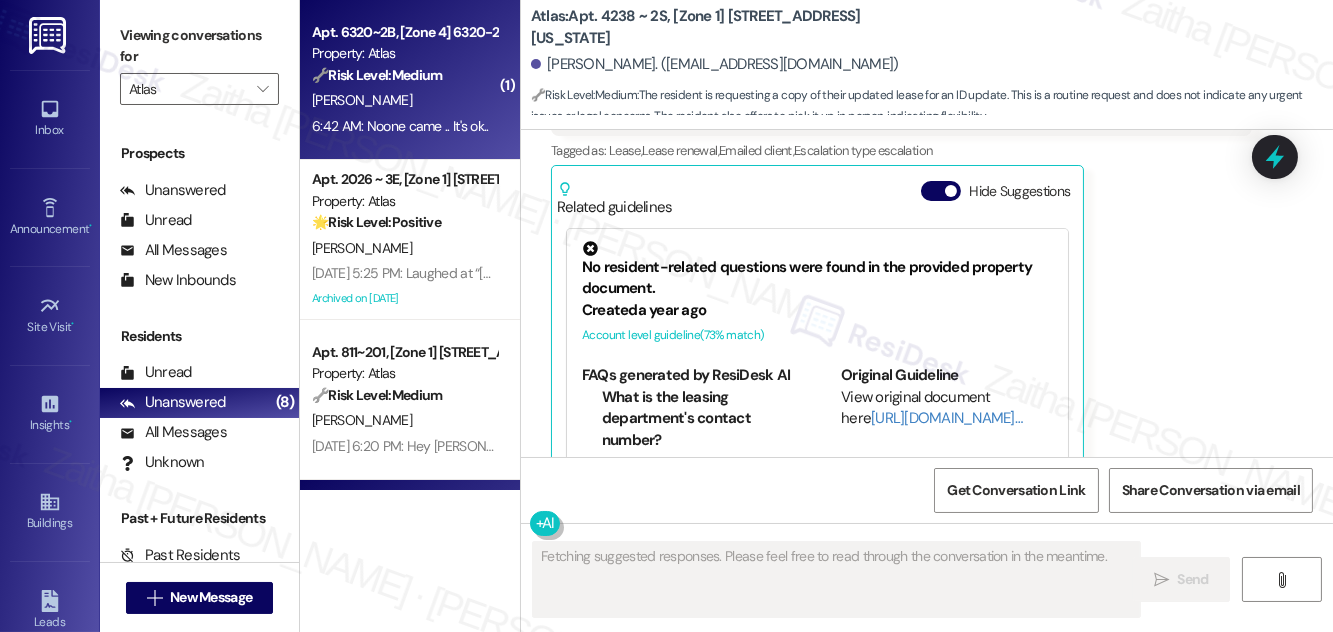 scroll, scrollTop: 352, scrollLeft: 0, axis: vertical 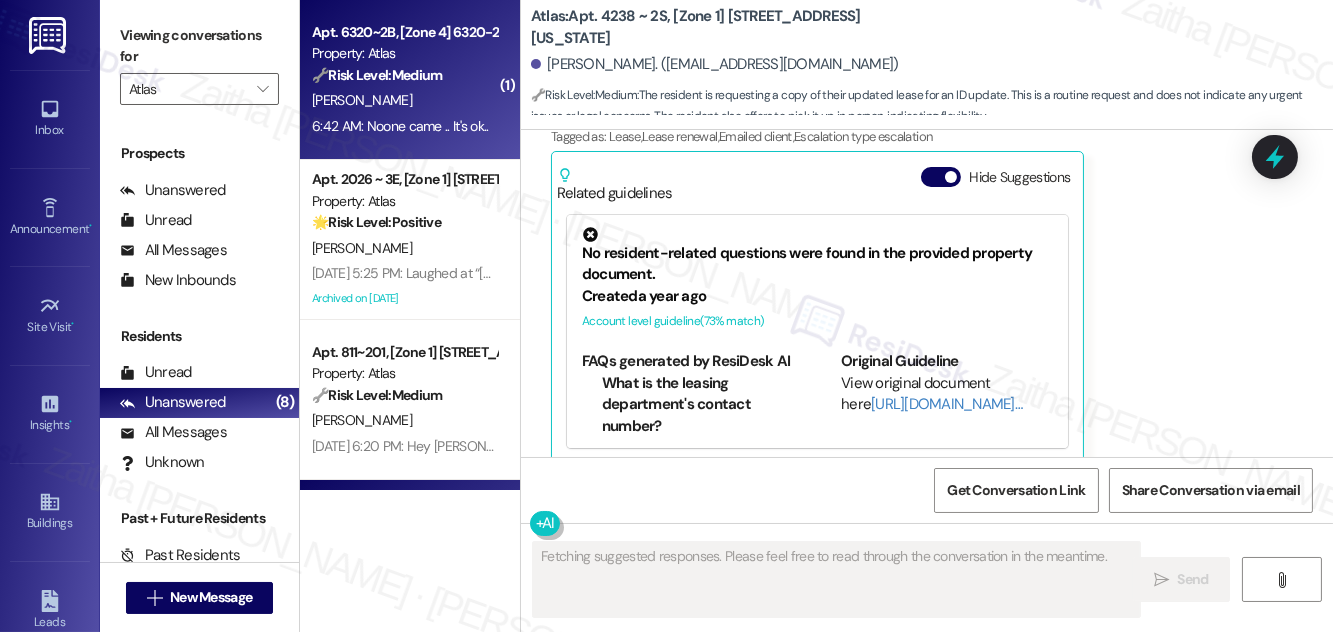 click on "🔧  Risk Level:  Medium The resident states that no one came for the scheduled pest control. This is a failure in service delivery, but not an immediate threat. It requires follow-up to reschedule and ensure the service is completed." at bounding box center [404, 75] 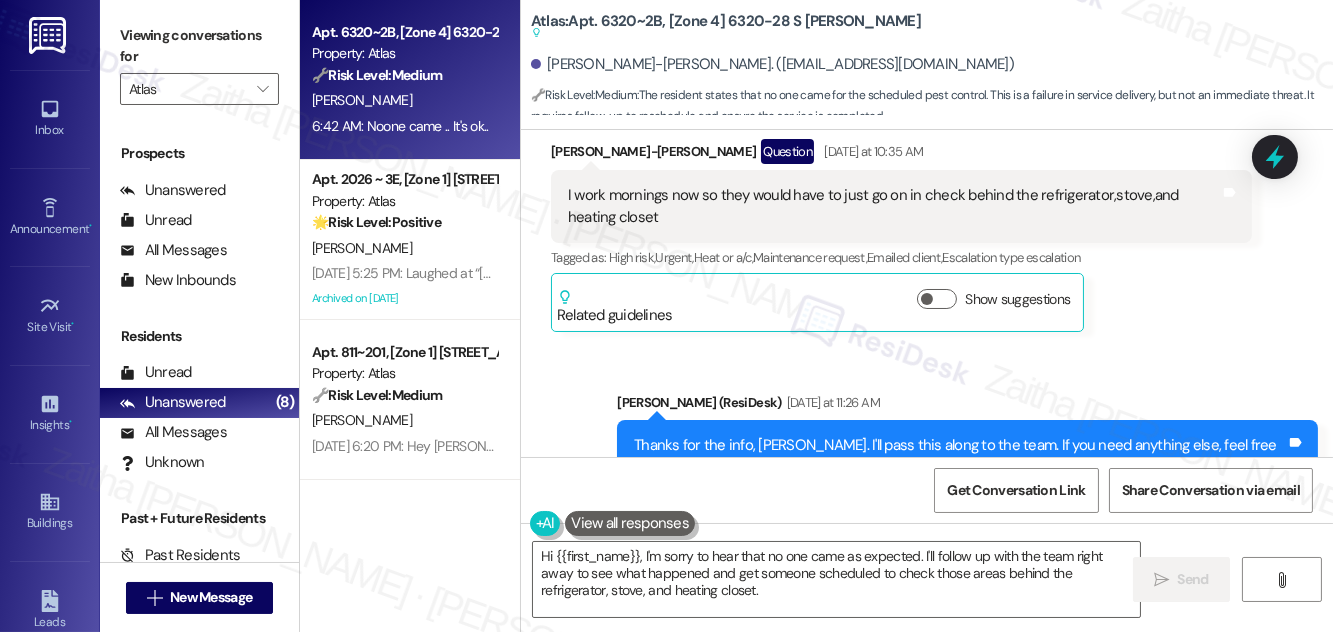 scroll, scrollTop: 38894, scrollLeft: 0, axis: vertical 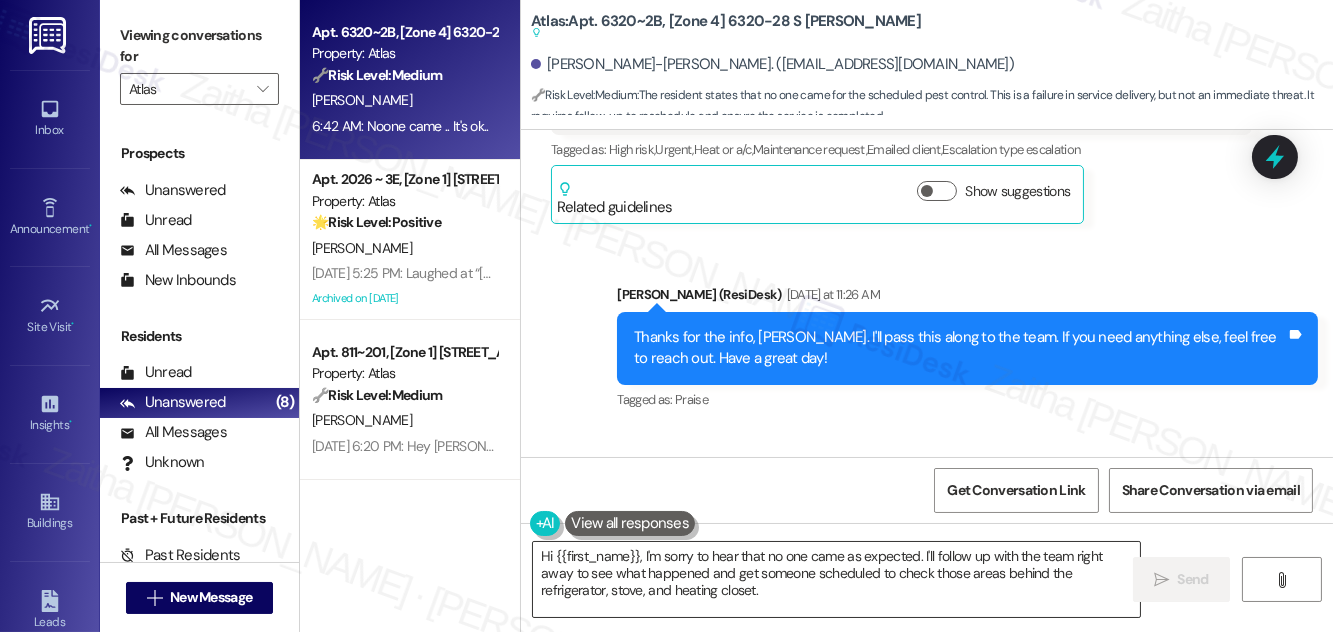 click on "Hi {{first_name}}, I'm sorry to hear that no one came as expected. I'll follow up with the team right away to see what happened and get someone scheduled to check those areas behind the refrigerator, stove, and heating closet." at bounding box center (836, 579) 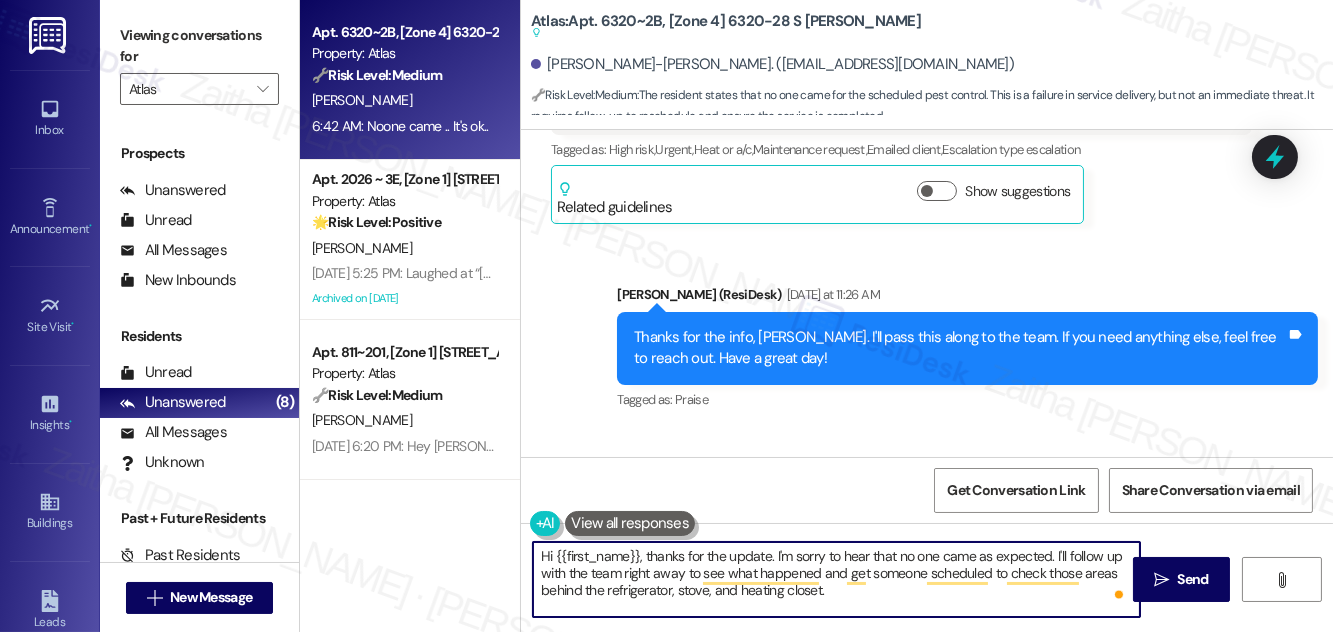 click on "Hi {{first_name}}, thanks for the update. I'm sorry to hear that no one came as expected. I'll follow up with the team right away to see what happened and get someone scheduled to check those areas behind the refrigerator, stove, and heating closet." at bounding box center (836, 579) 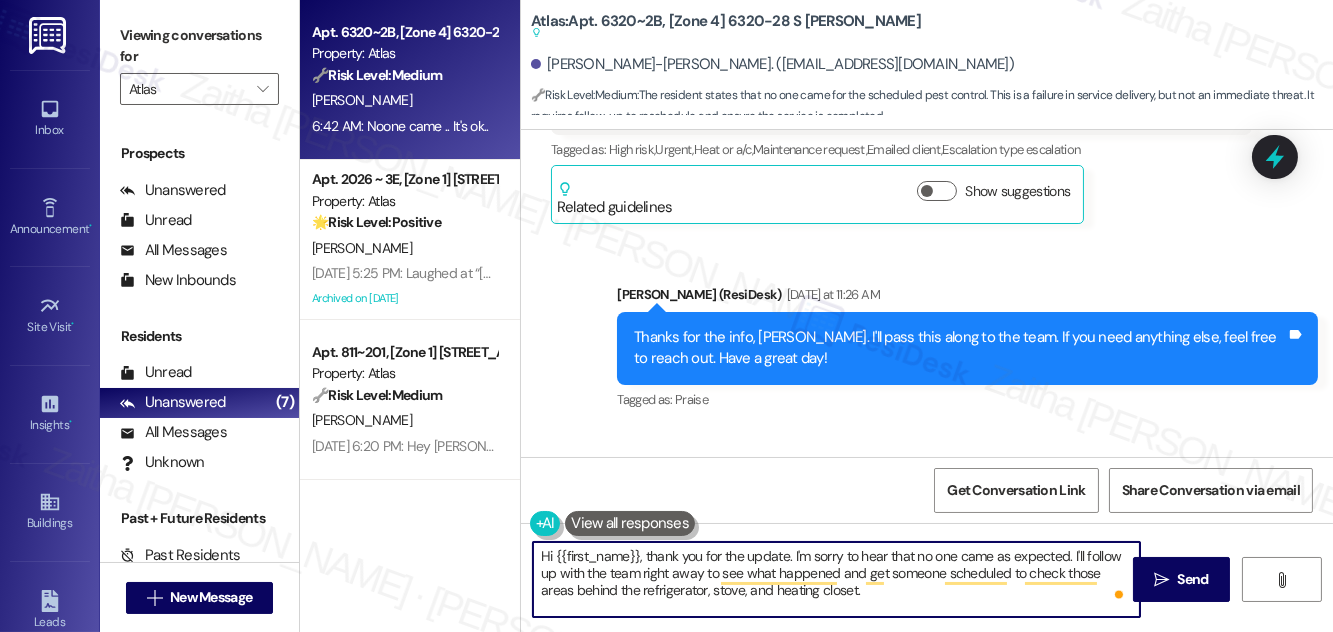 click on "Hi {{first_name}}, thank you for the update. I'm sorry to hear that no one came as expected. I'll follow up with the team right away to see what happened and get someone scheduled to check those areas behind the refrigerator, stove, and heating closet." at bounding box center [836, 579] 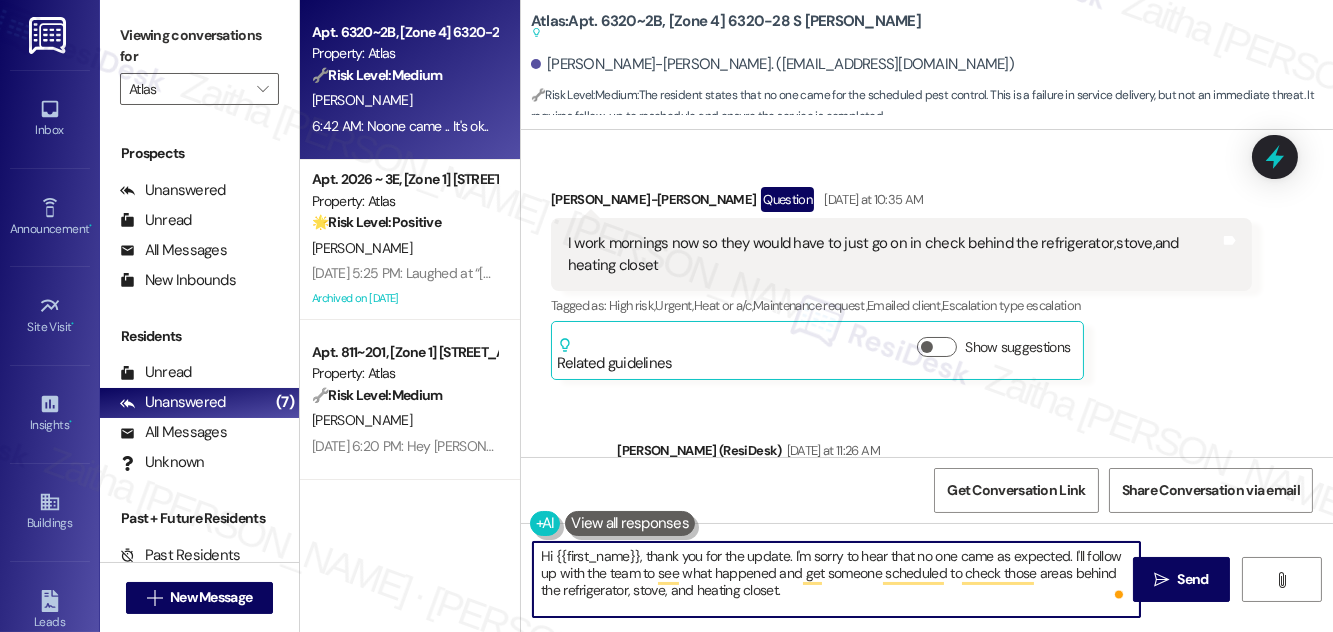 scroll, scrollTop: 38894, scrollLeft: 0, axis: vertical 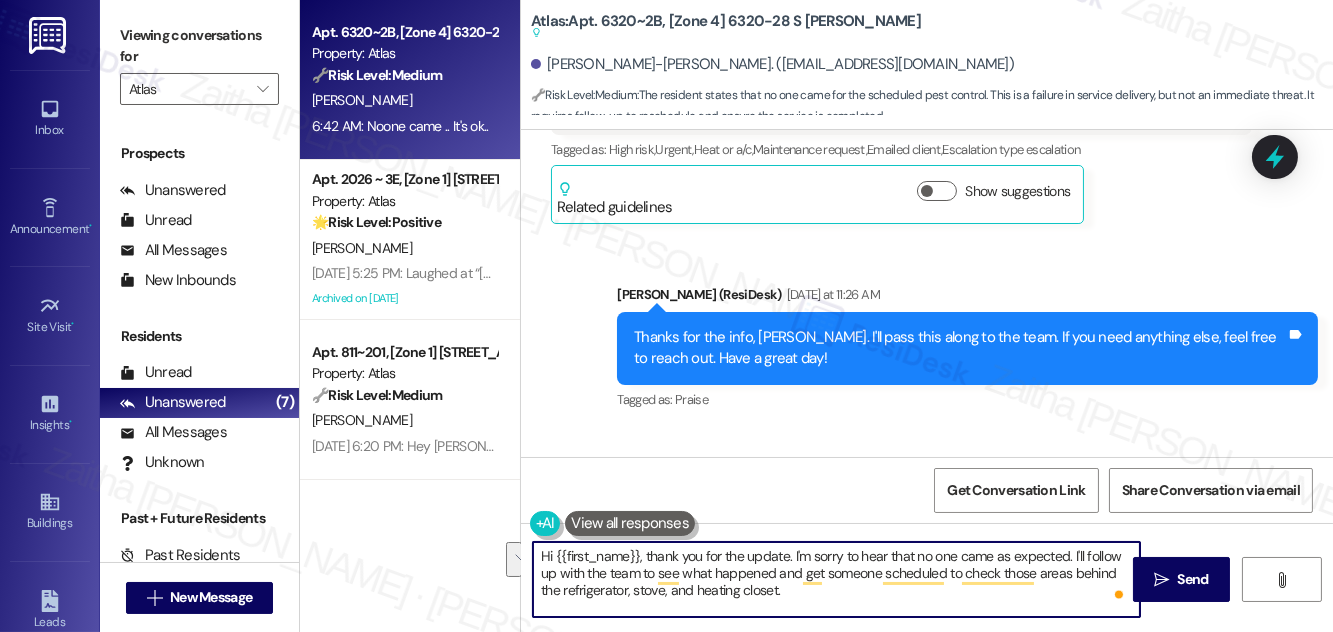 drag, startPoint x: 777, startPoint y: 571, endPoint x: 790, endPoint y: 595, distance: 27.294687 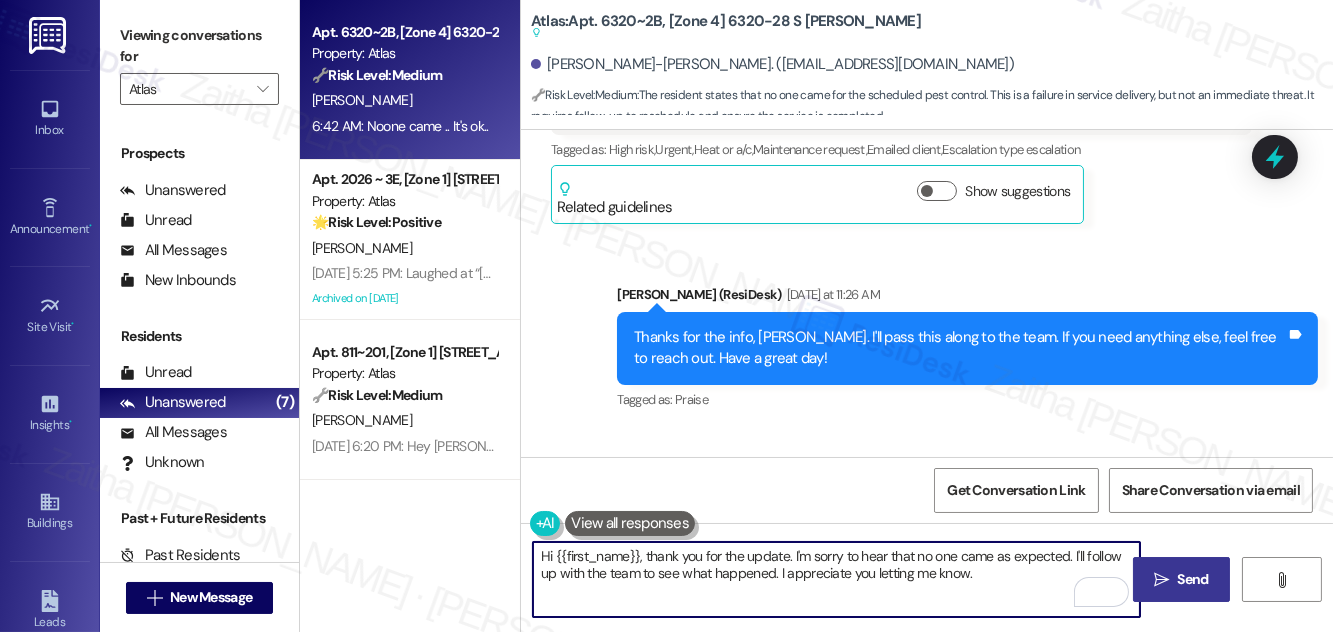 type on "Hi {{first_name}}, thank you for the update. I'm sorry to hear that no one came as expected. I'll follow up with the team to see what happened. I appreciate you letting me know." 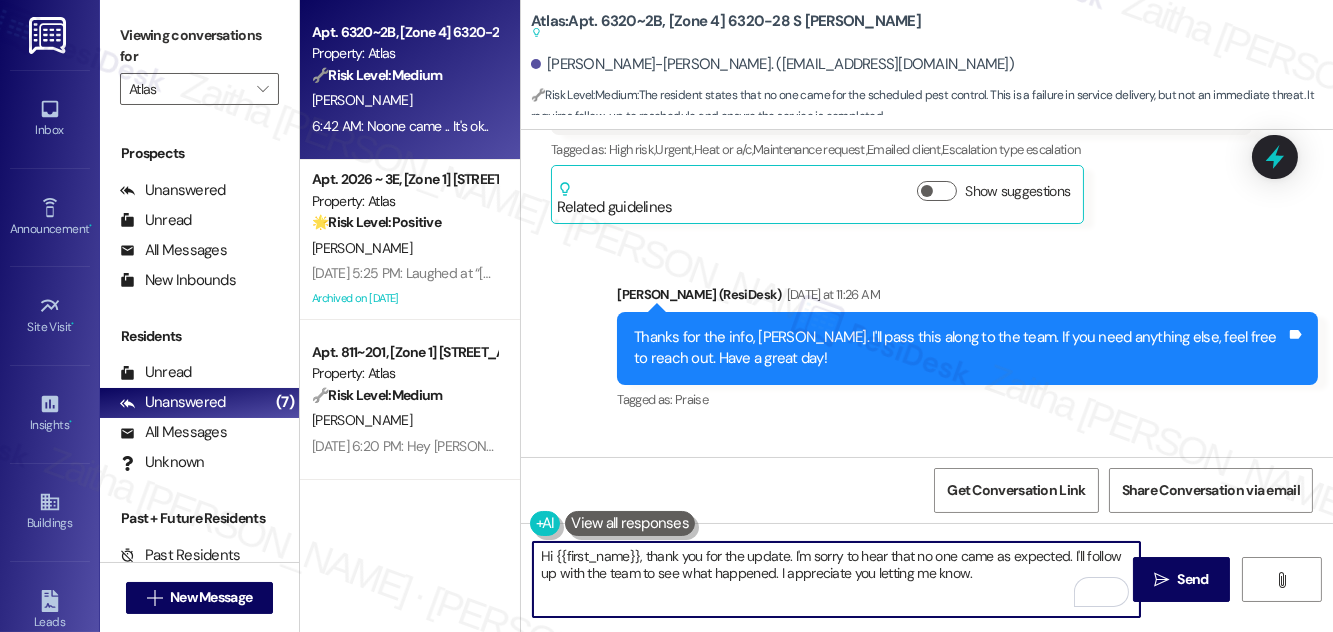 drag, startPoint x: 1200, startPoint y: 574, endPoint x: 1178, endPoint y: 543, distance: 38.013157 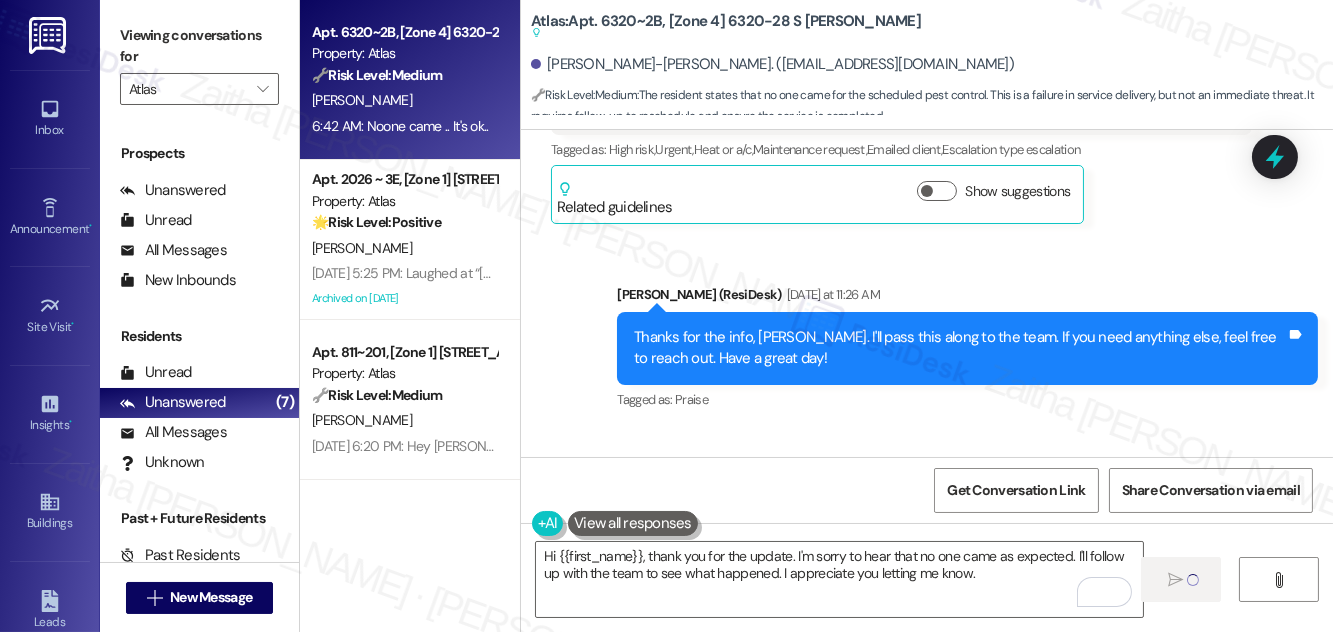 type 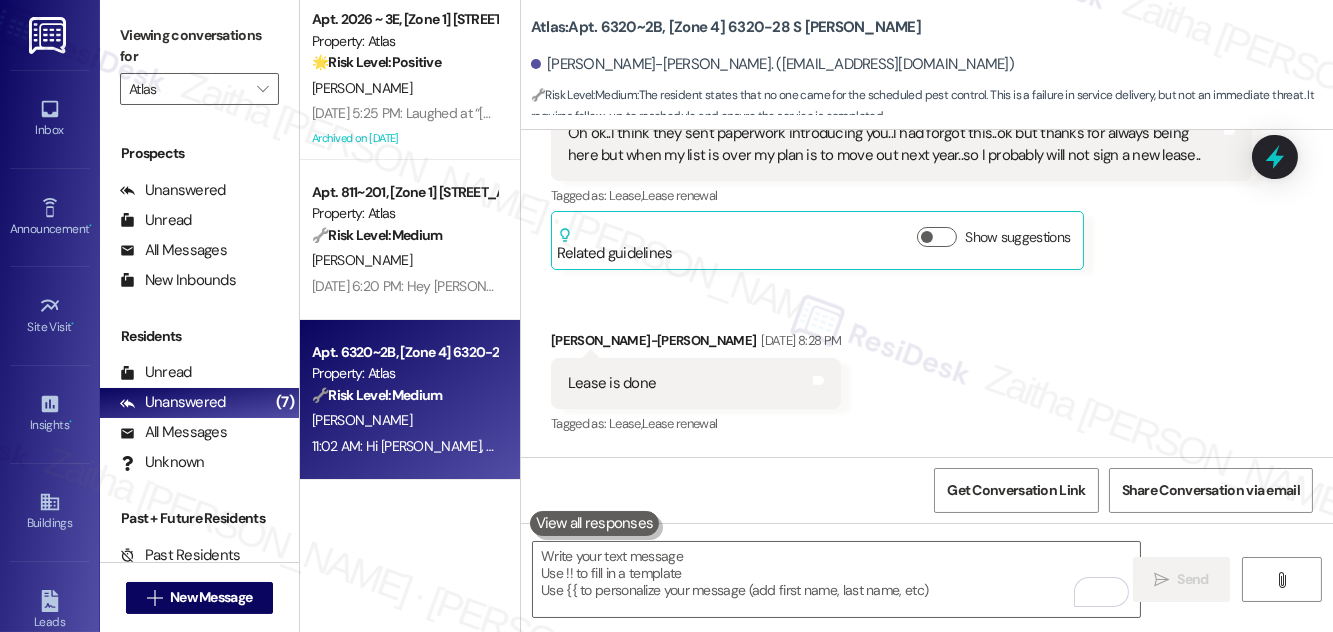 scroll, scrollTop: 37984, scrollLeft: 0, axis: vertical 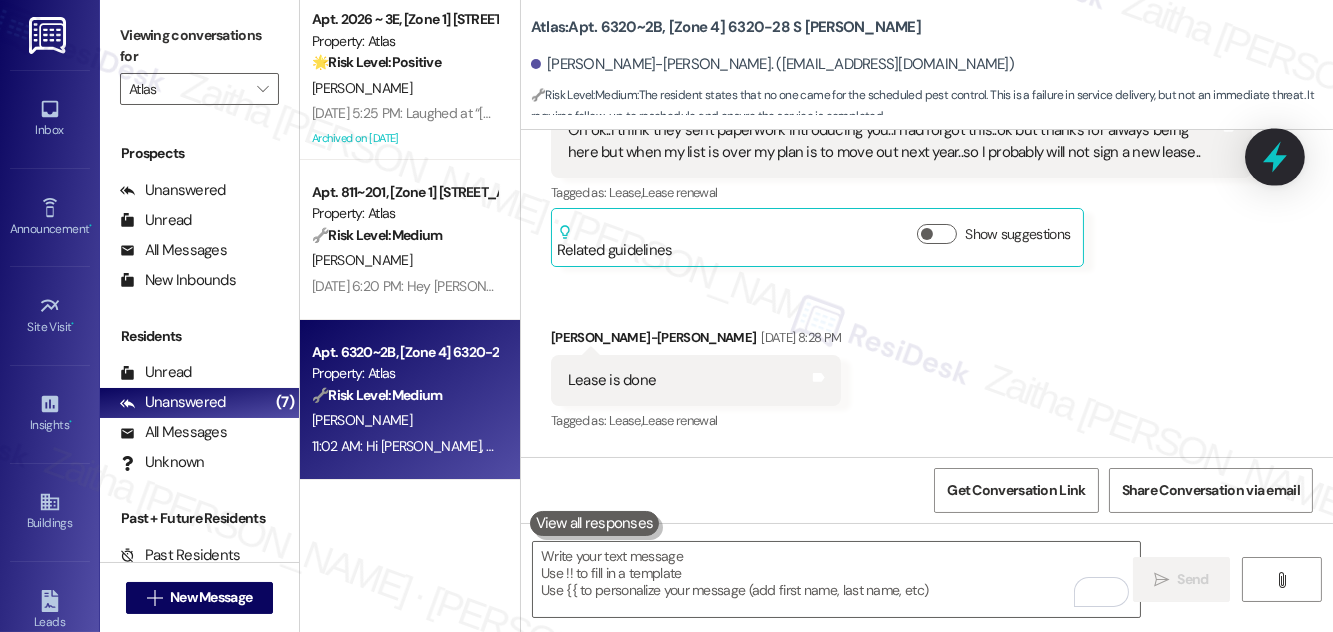 click 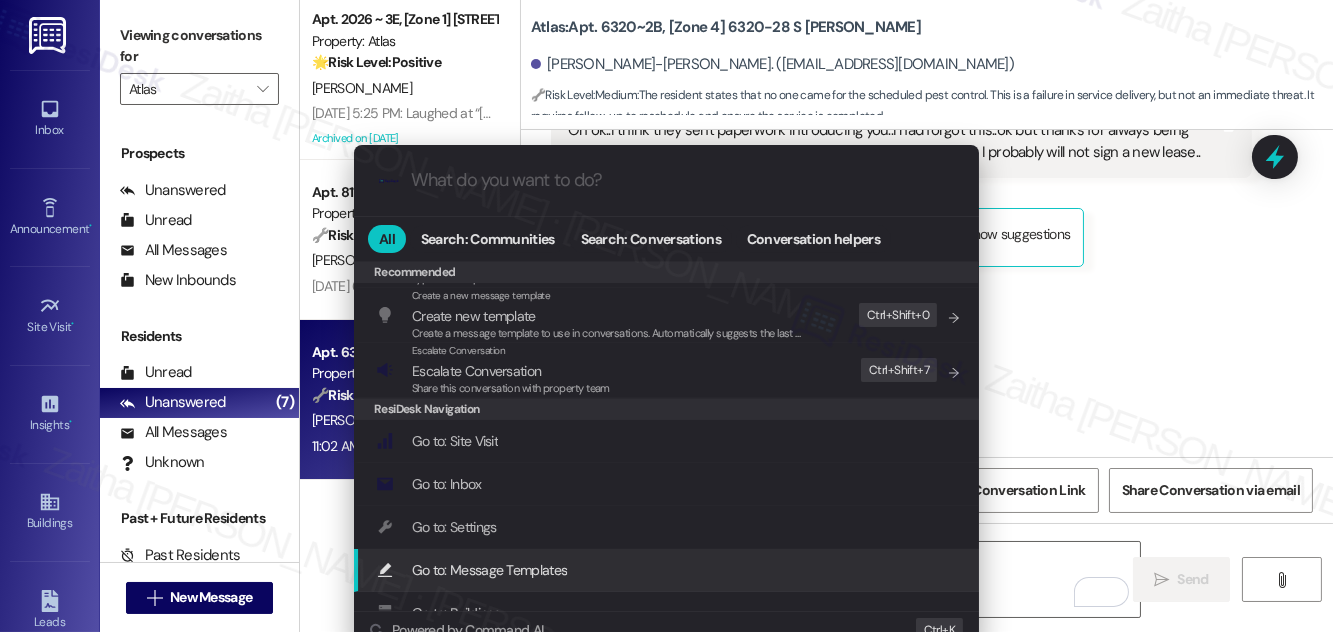 scroll, scrollTop: 90, scrollLeft: 0, axis: vertical 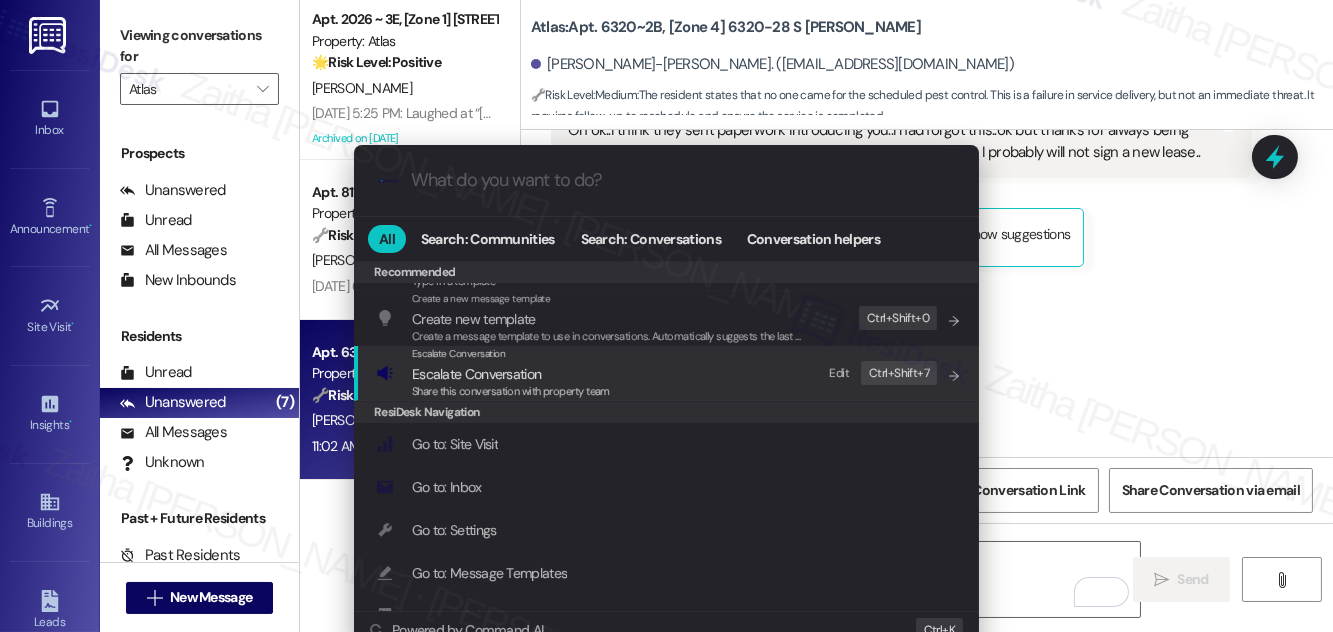 click on "Escalate Conversation" at bounding box center (476, 374) 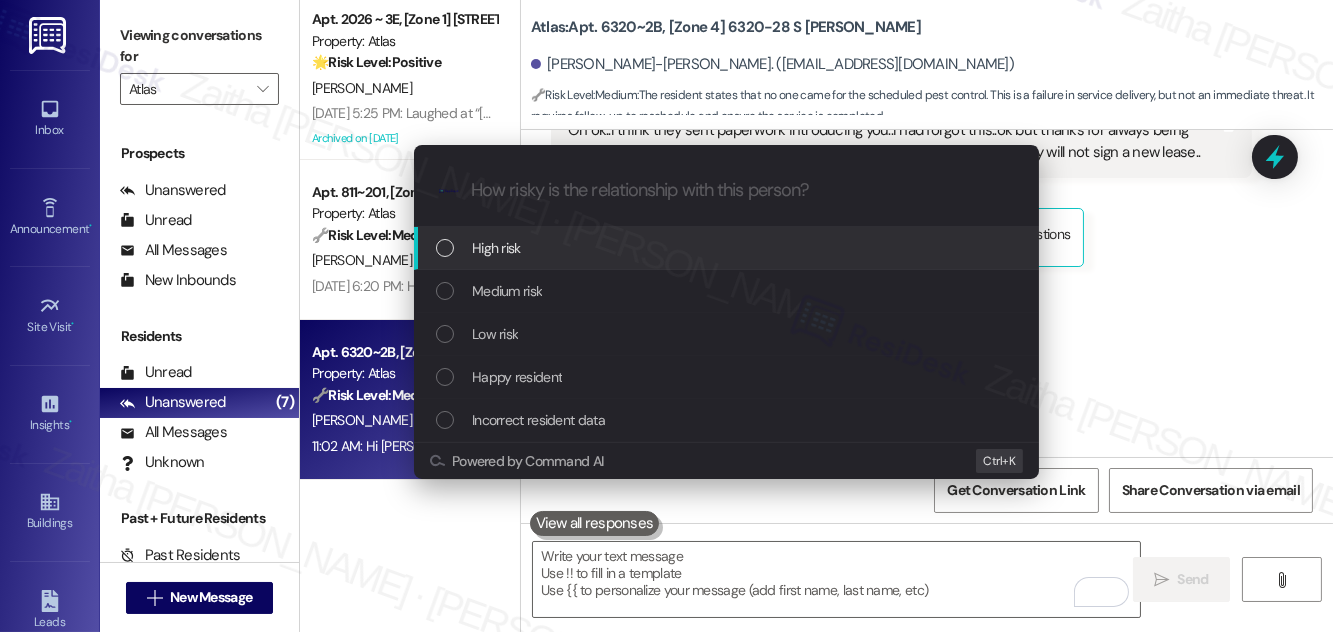 scroll, scrollTop: 0, scrollLeft: 0, axis: both 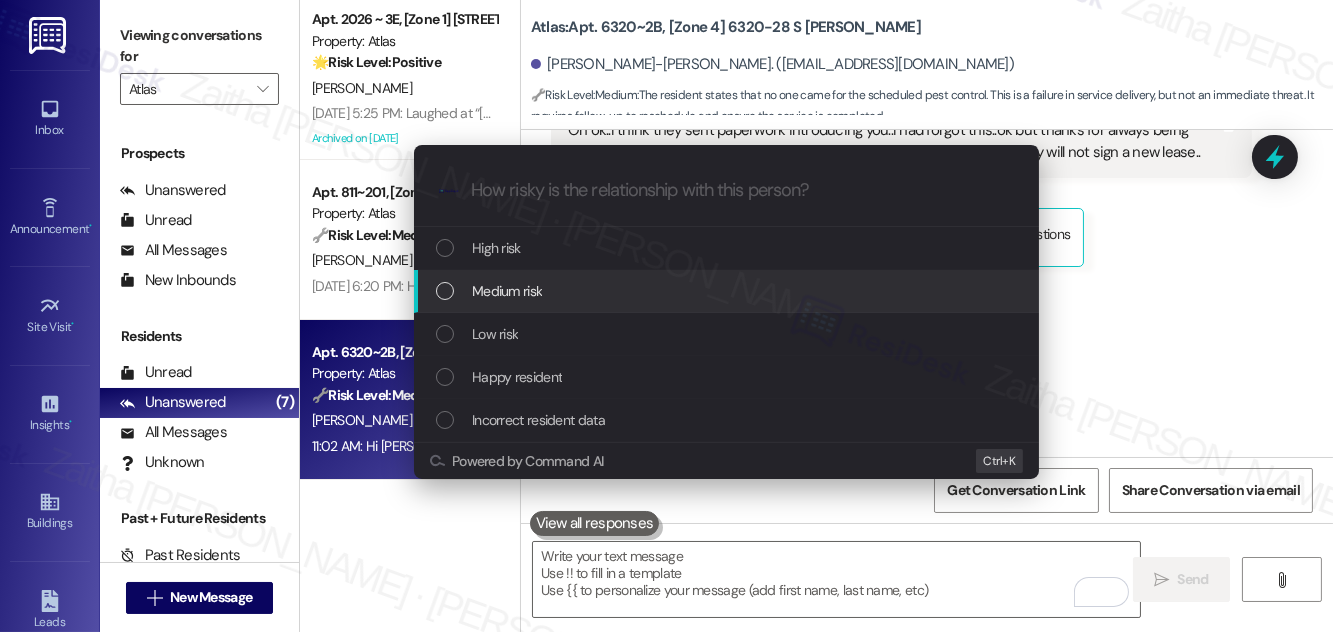 click on "Medium risk" at bounding box center (728, 291) 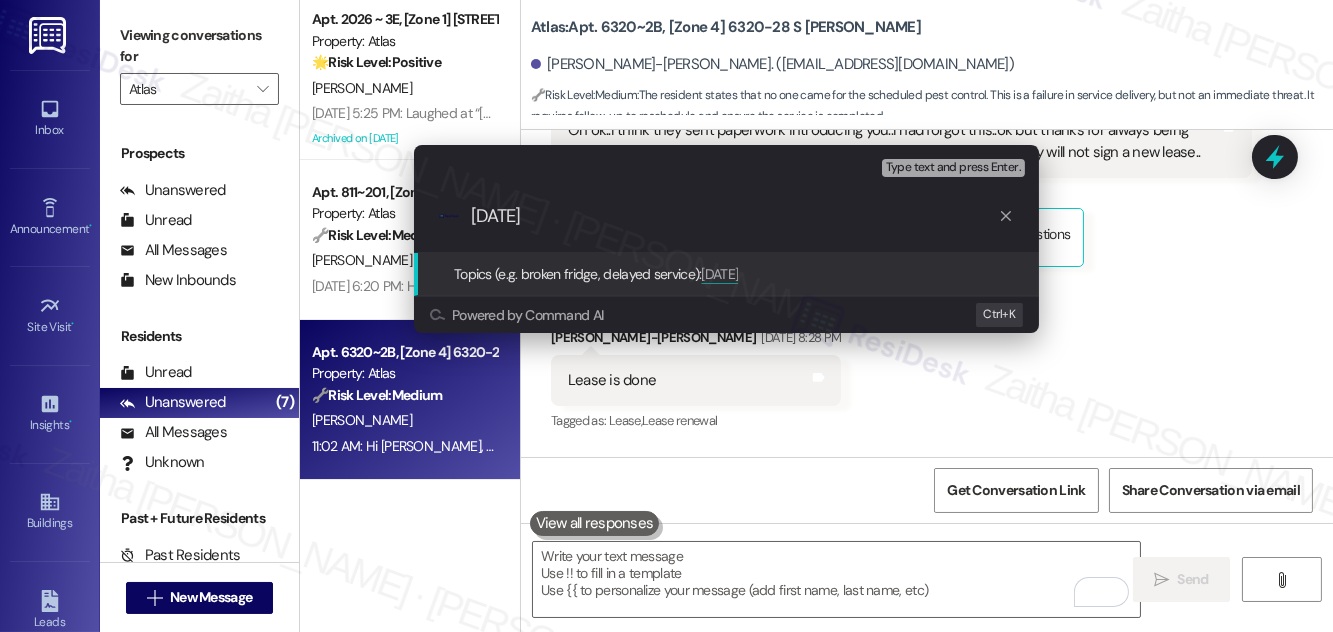 paste on "Pest Control Routine Service" 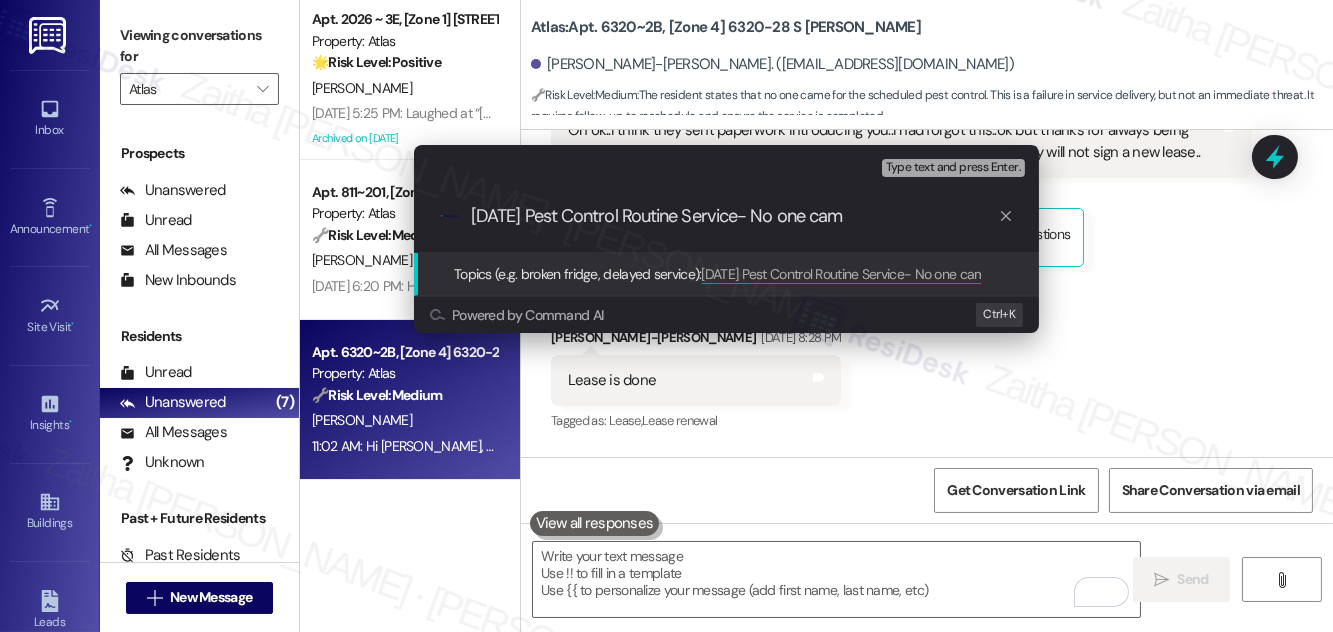 type on "July 9th Pest Control Routine Service- No one came" 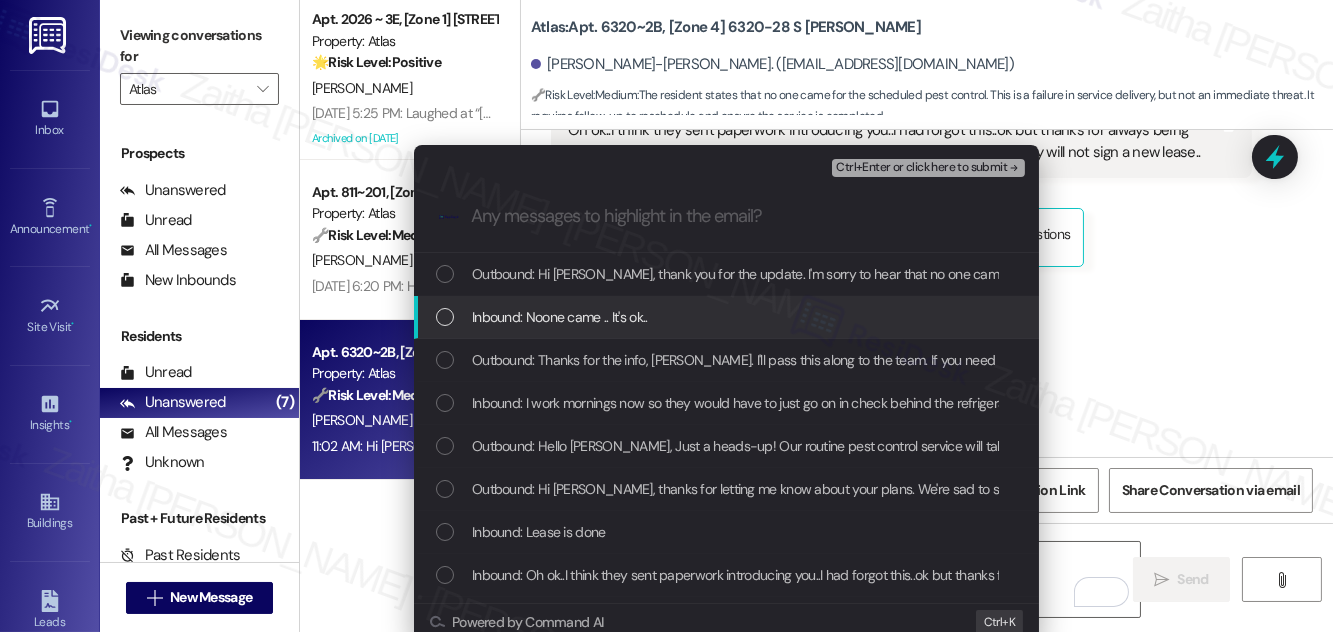 type 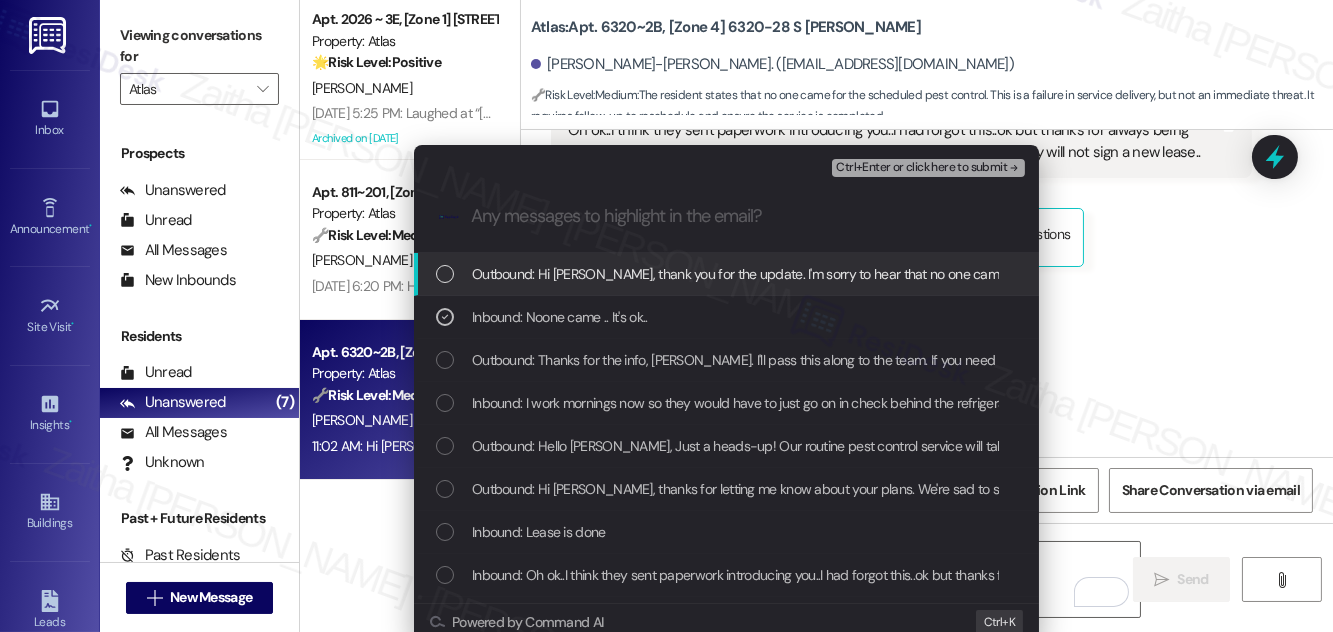 click on "Ctrl+Enter or click here to submit" at bounding box center [921, 168] 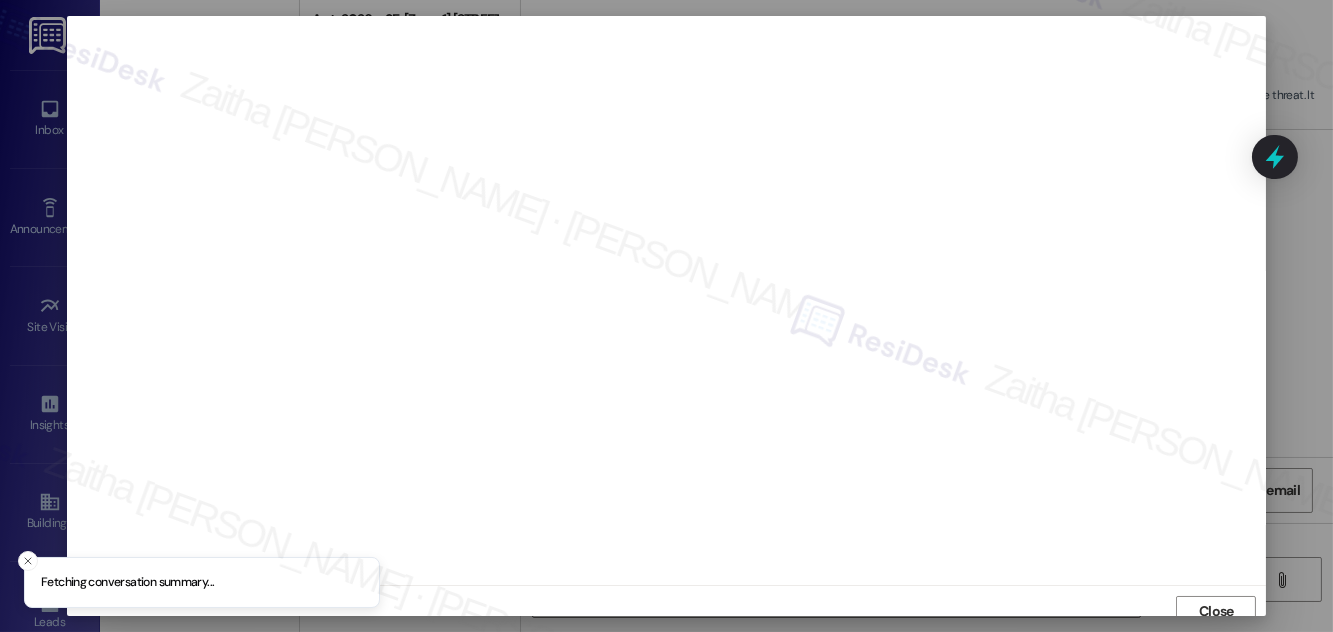 scroll, scrollTop: 11, scrollLeft: 0, axis: vertical 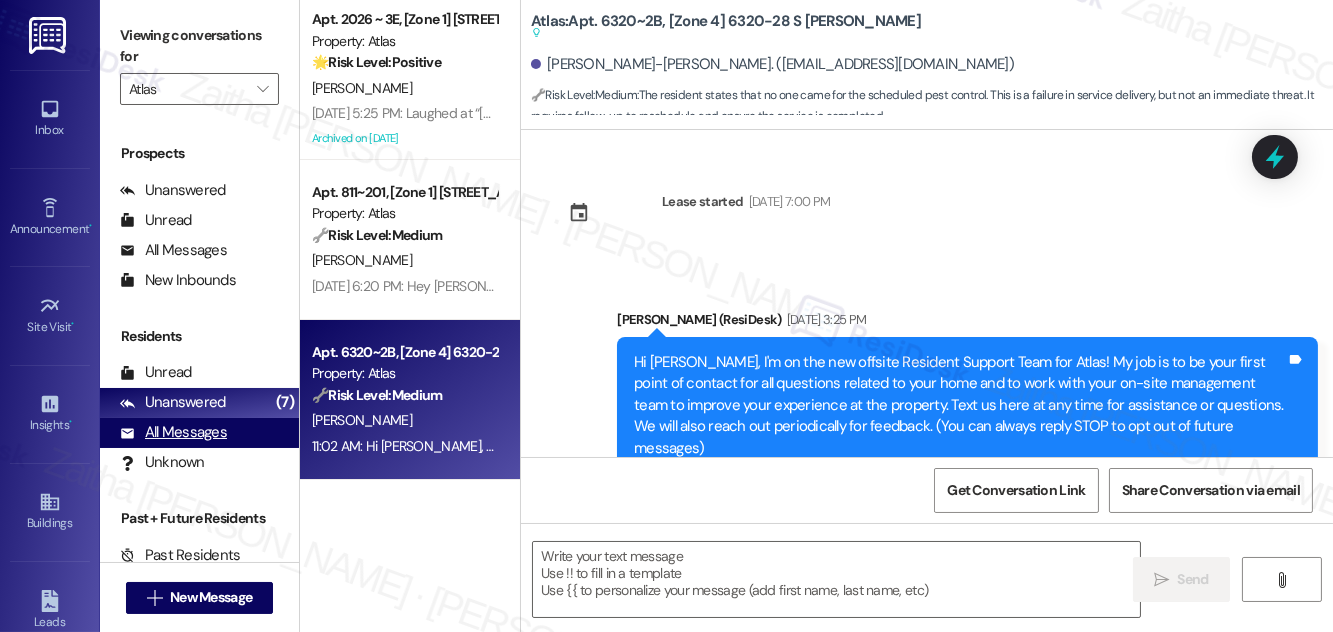 type on "Fetching suggested responses. Please feel free to read through the conversation in the meantime." 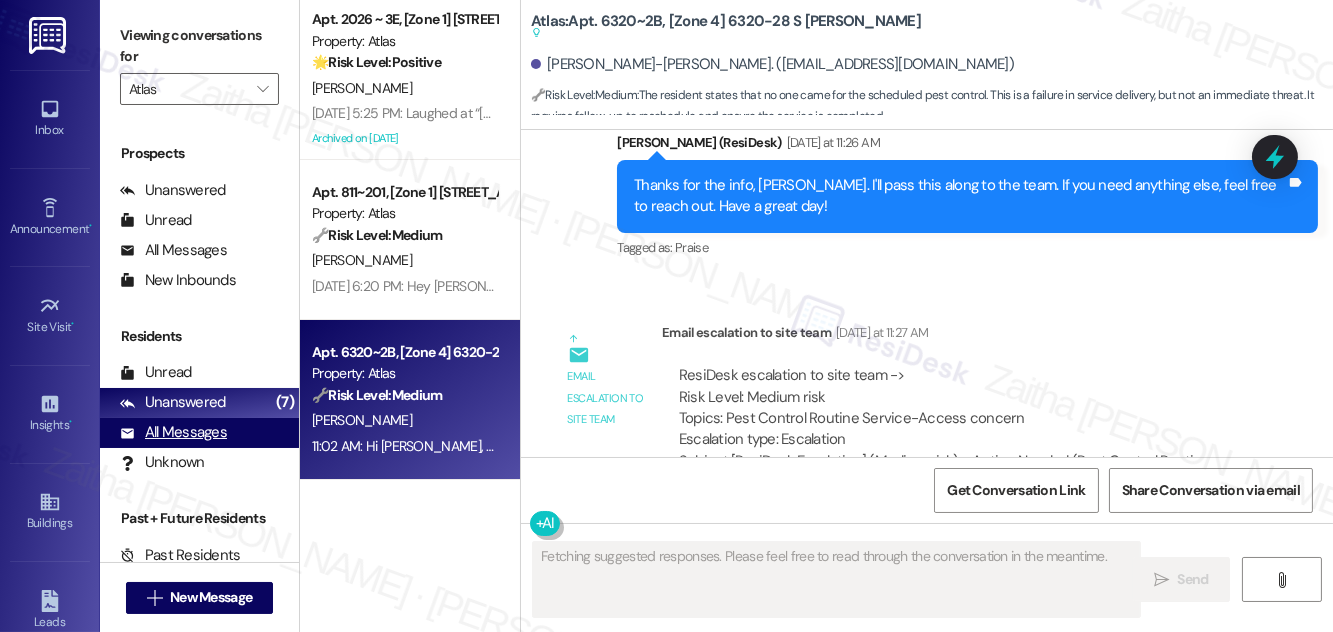 scroll, scrollTop: 38893, scrollLeft: 0, axis: vertical 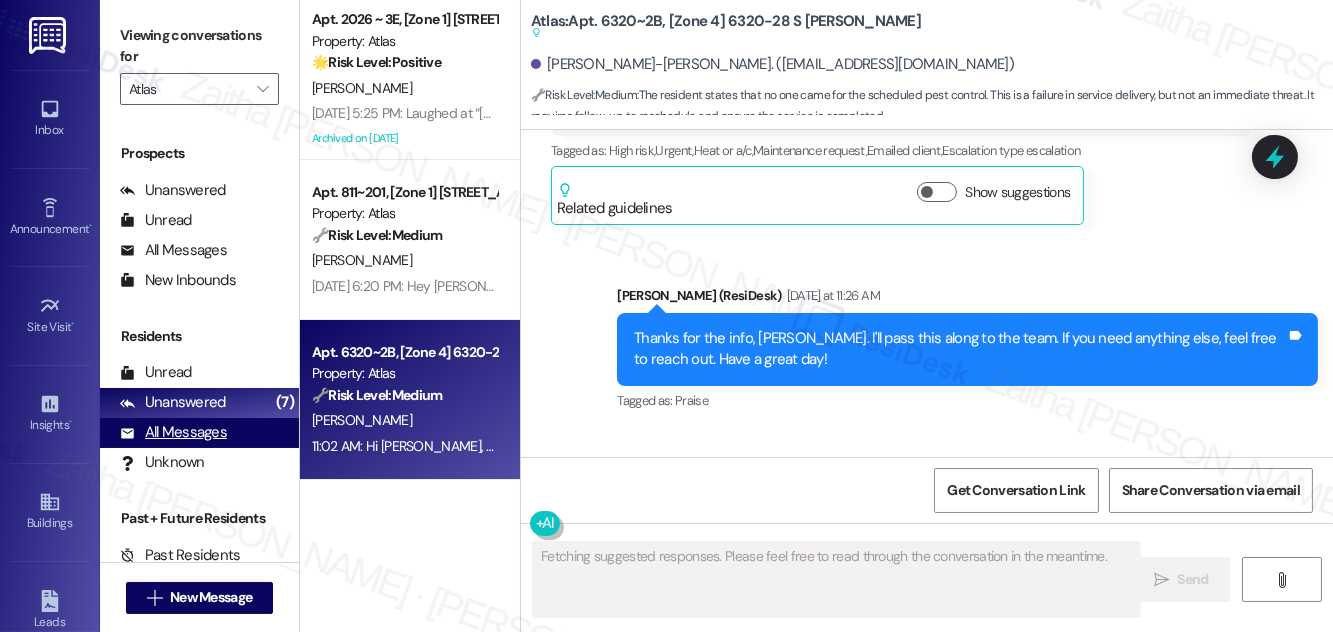 click on "All Messages" at bounding box center (173, 432) 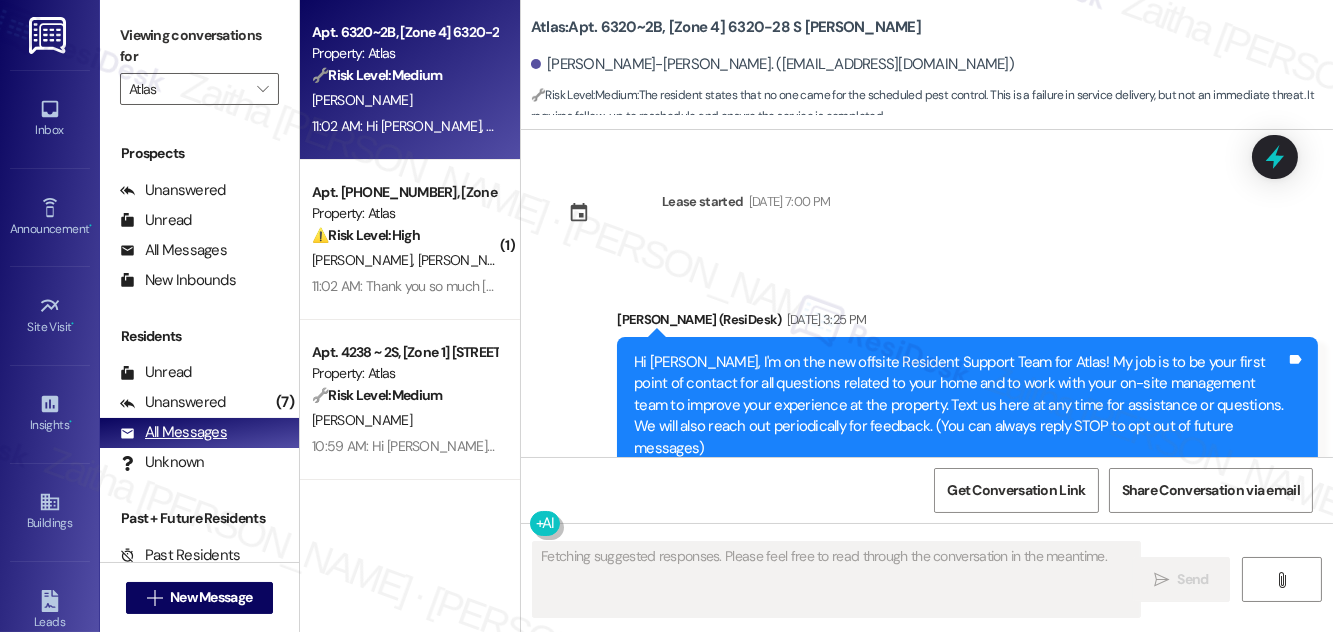 scroll, scrollTop: 38893, scrollLeft: 0, axis: vertical 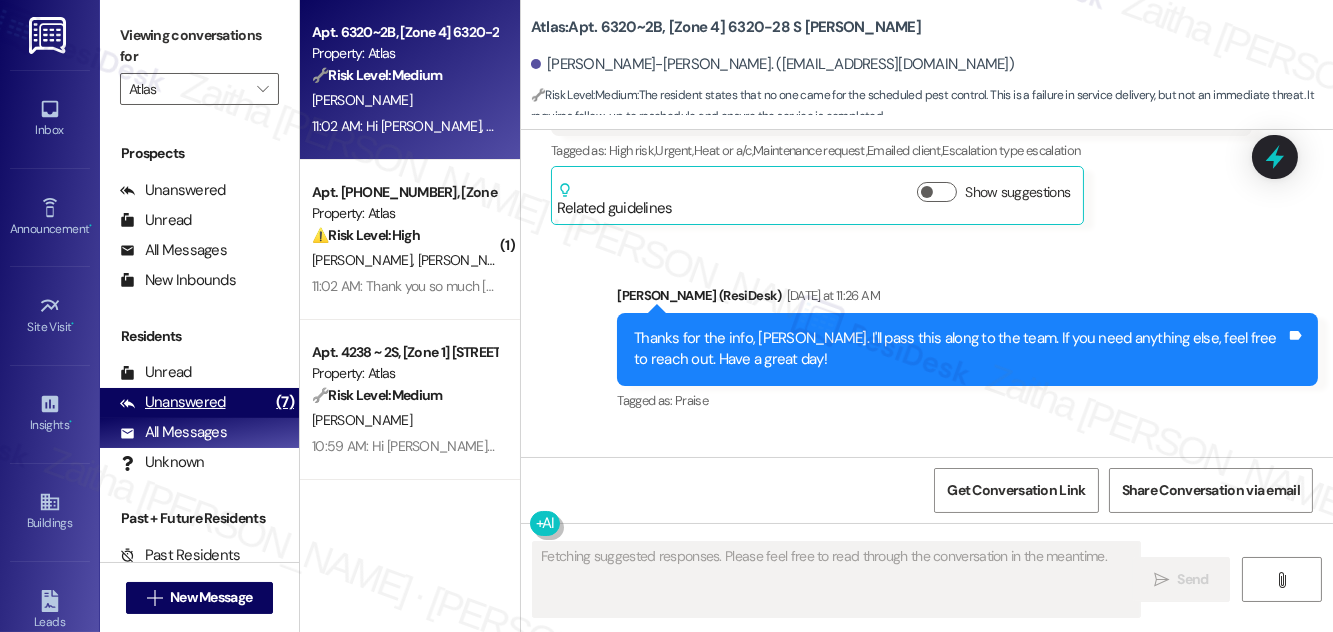 click on "Unanswered" at bounding box center (173, 402) 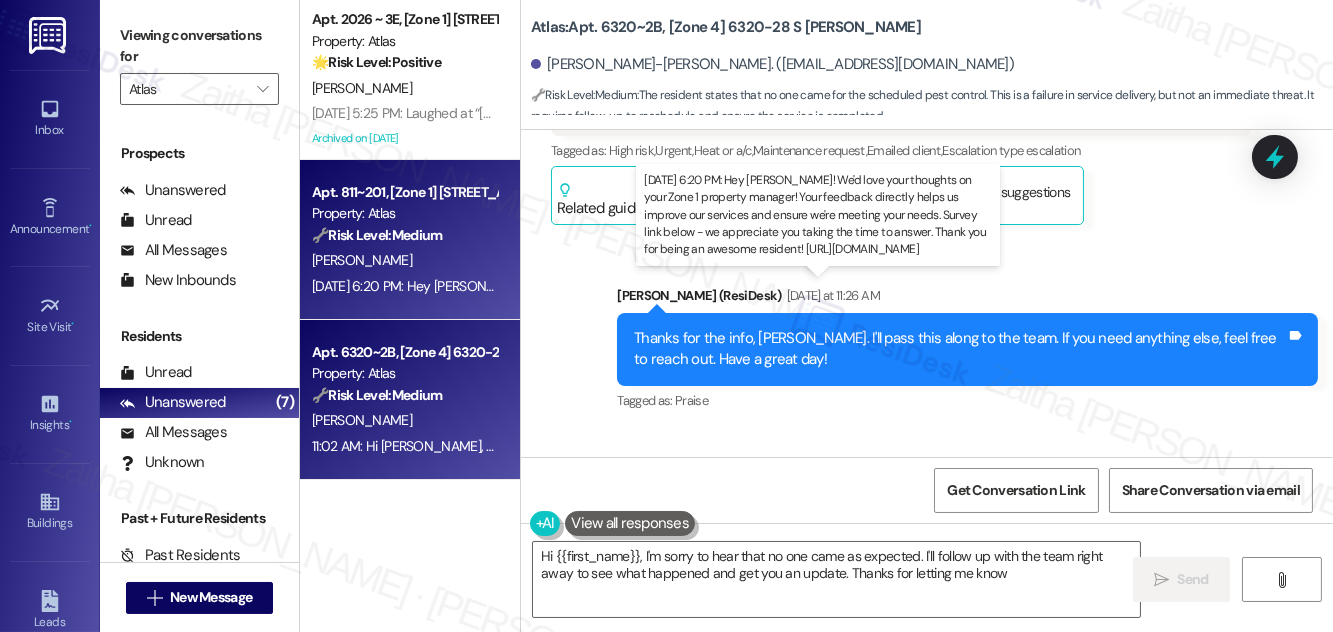 type on "Hi {{first_name}}, I'm sorry to hear that no one came as expected. I'll follow up with the team right away to see what happened and get you an update. Thanks for letting me know!" 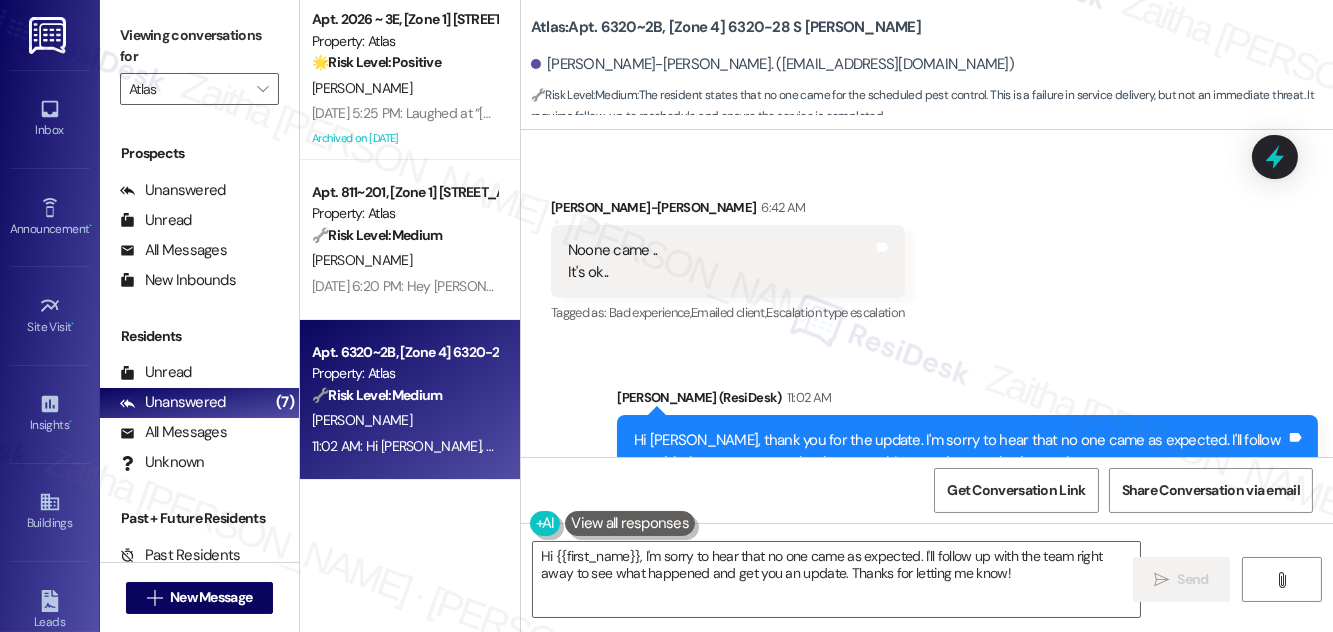 scroll, scrollTop: 39513, scrollLeft: 0, axis: vertical 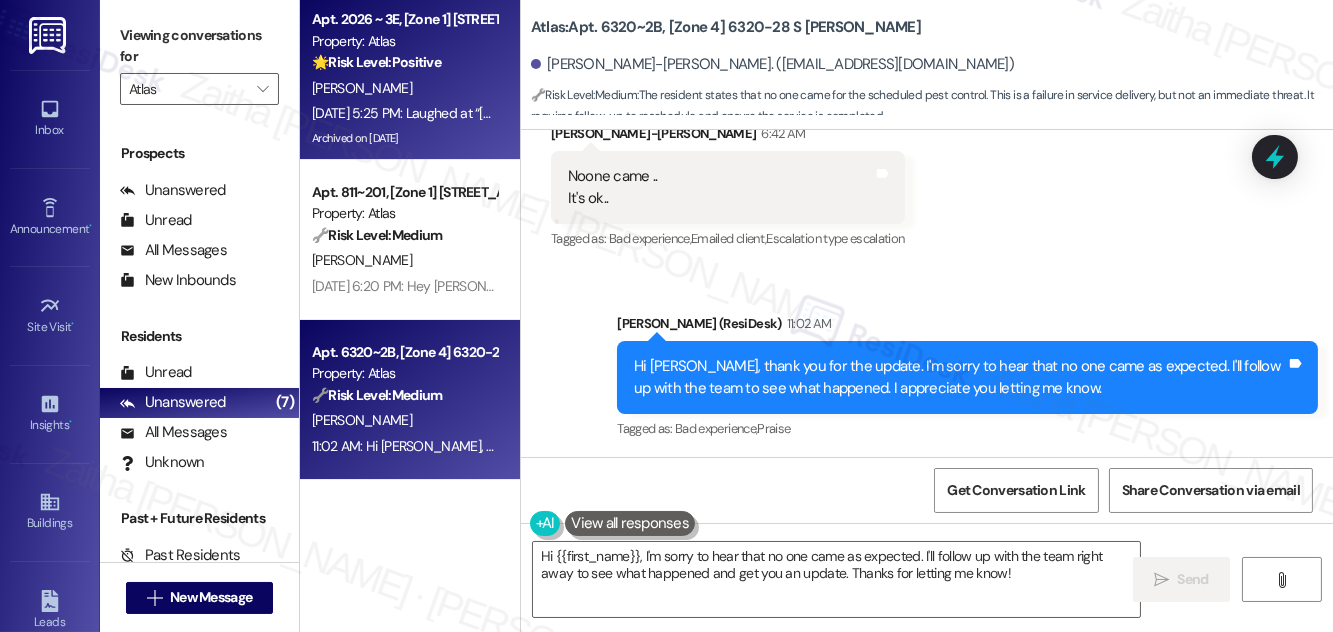 click on "[PERSON_NAME]" at bounding box center (404, 88) 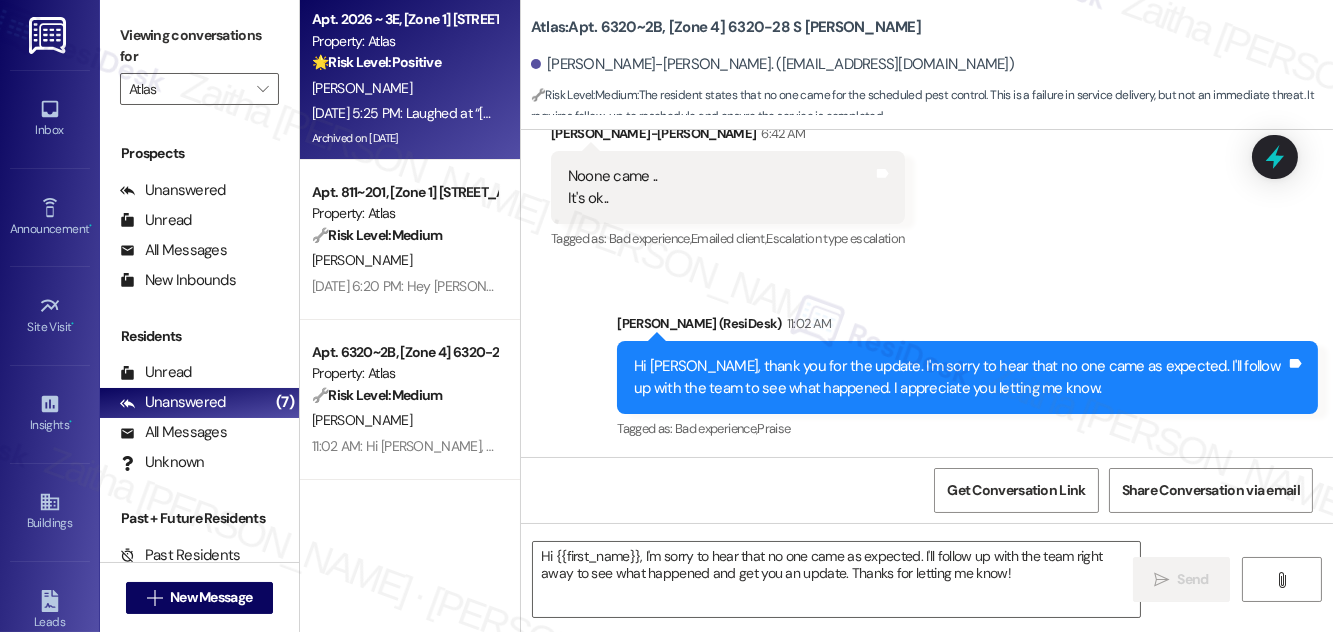 type on "Fetching suggested responses. Please feel free to read through the conversation in the meantime." 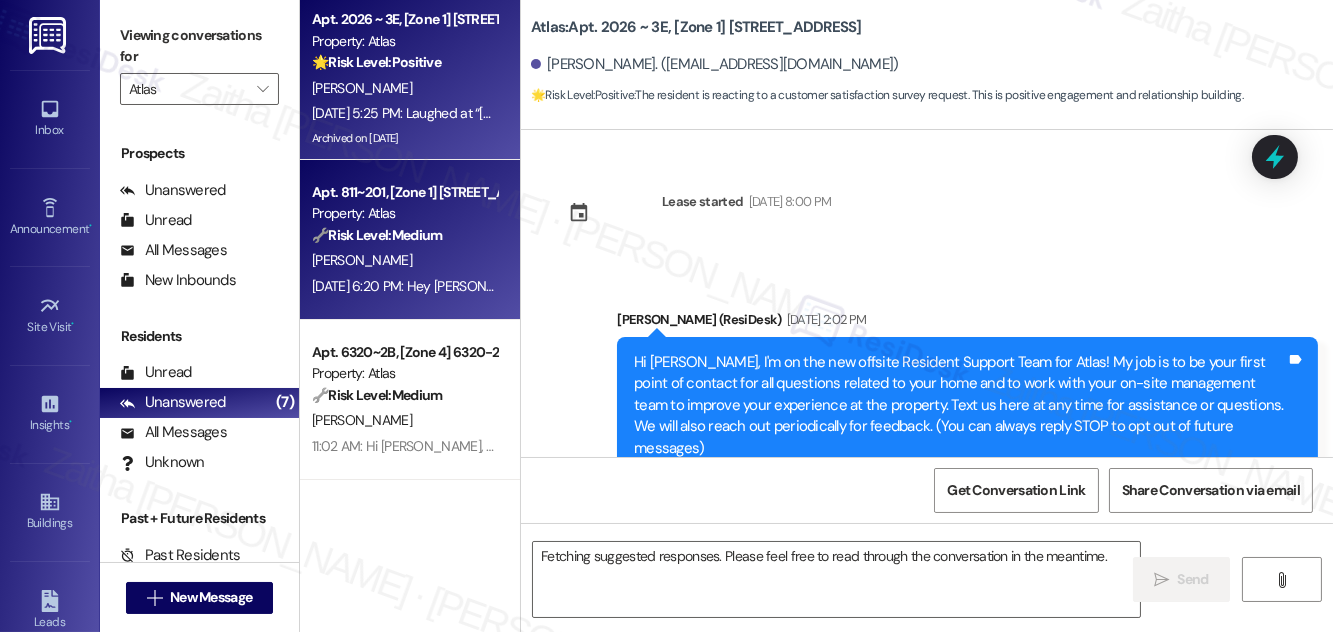scroll, scrollTop: 28397, scrollLeft: 0, axis: vertical 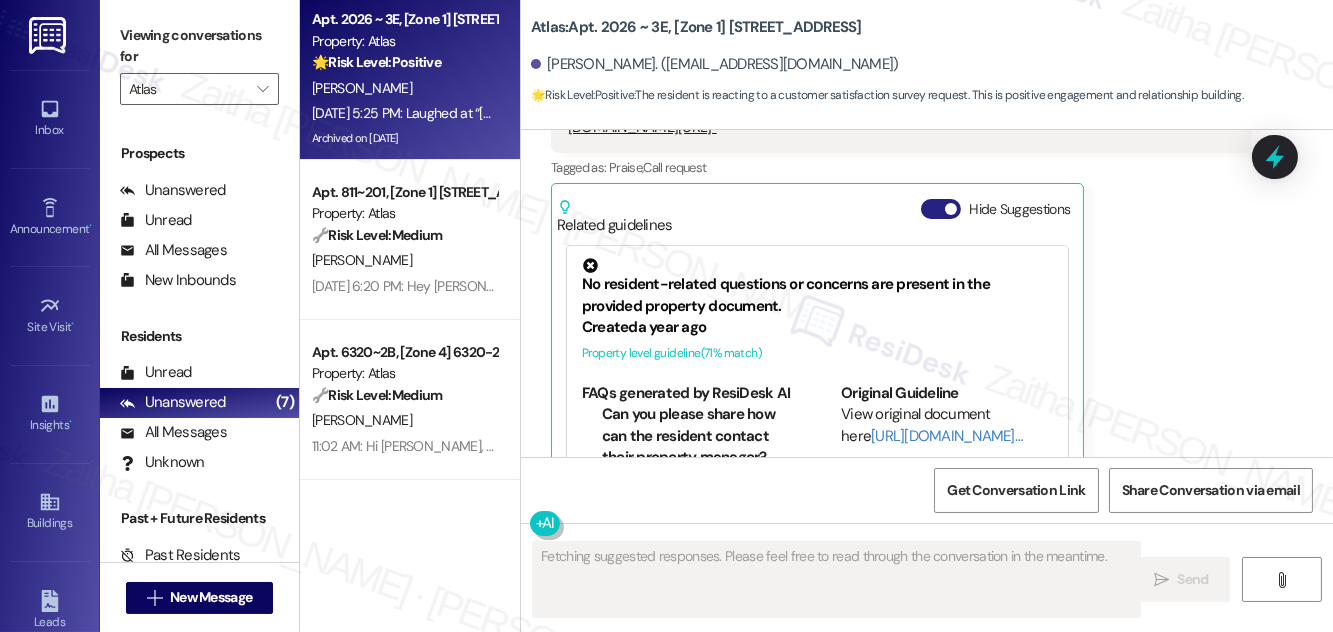 click on "Hide Suggestions" at bounding box center (941, 209) 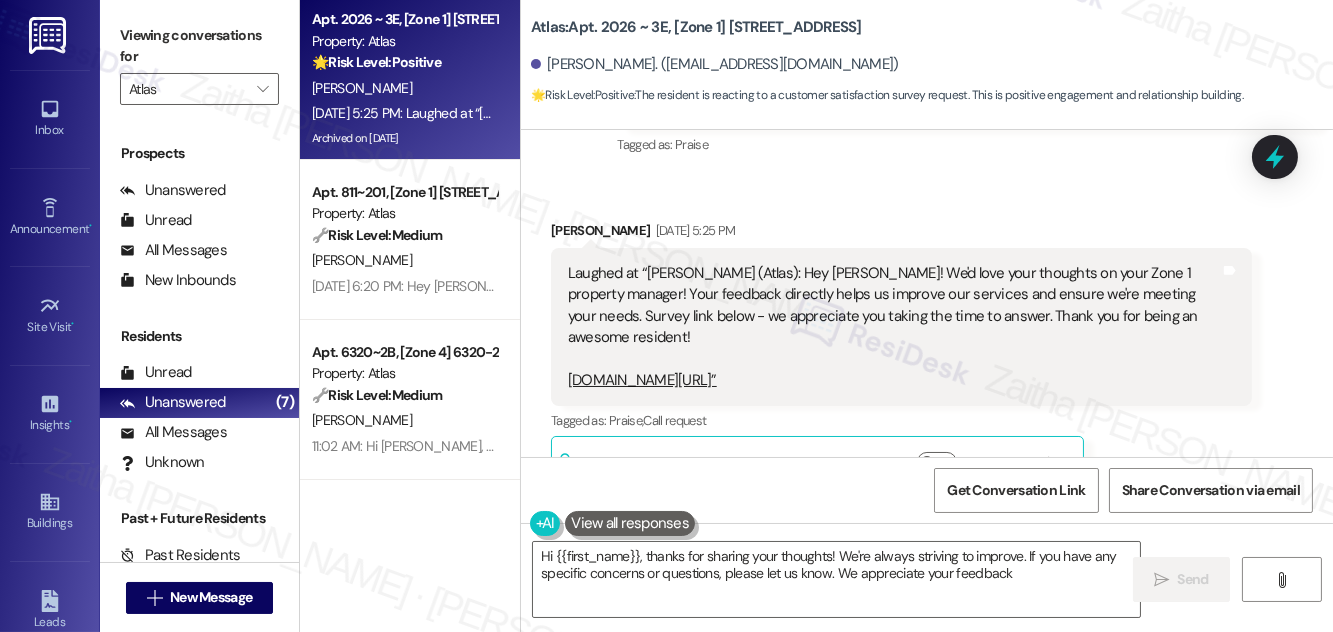 type on "Hi {{first_name}}, thanks for sharing your thoughts! We're always striving to improve. If you have any specific concerns or questions, please let us know. We appreciate your feedback!" 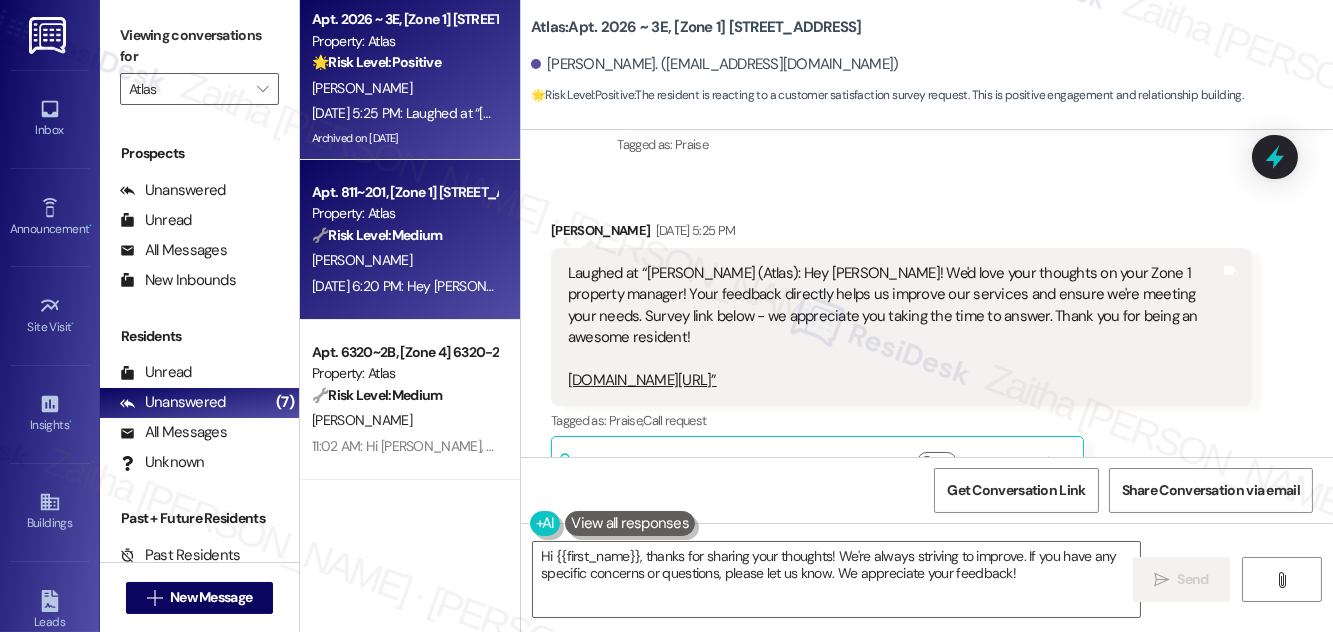 click on "[PERSON_NAME]" at bounding box center [404, 260] 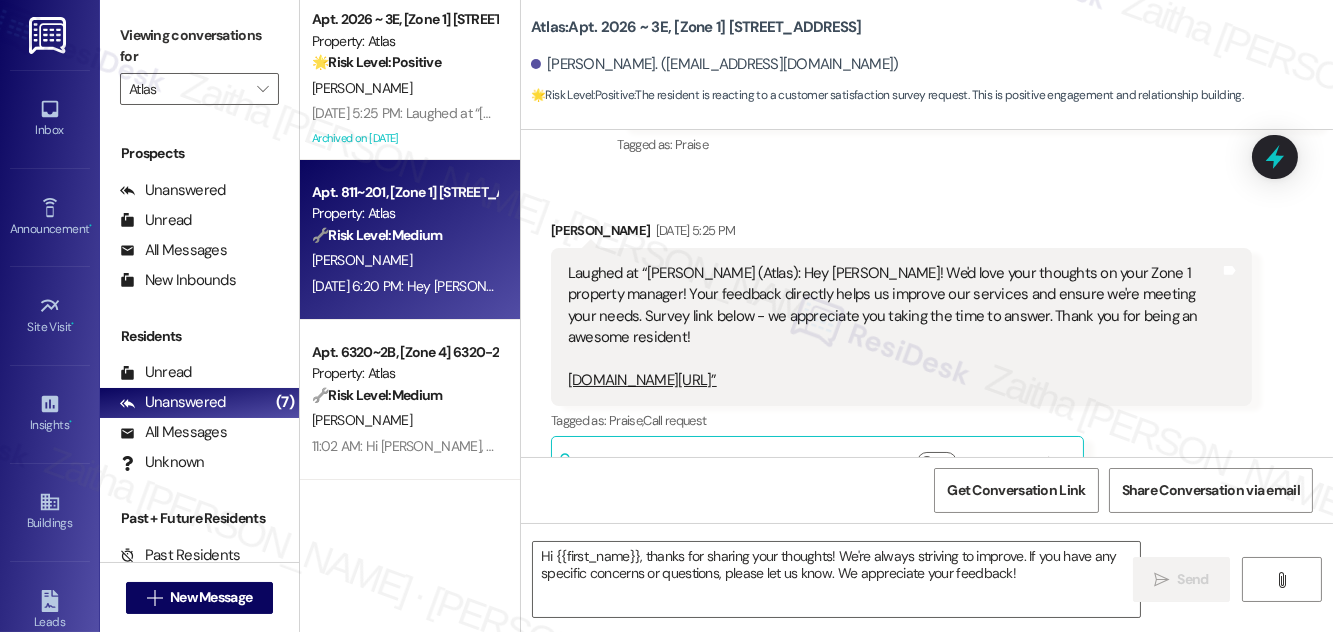 type on "Fetching suggested responses. Please feel free to read through the conversation in the meantime." 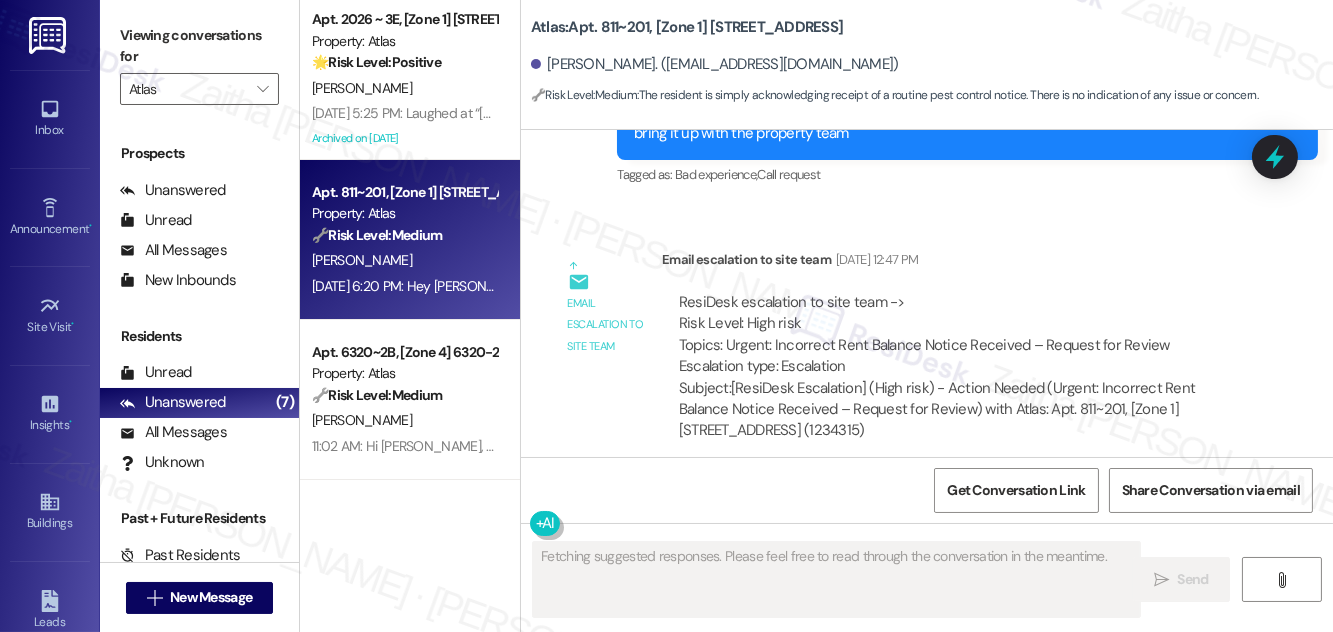scroll, scrollTop: 12194, scrollLeft: 0, axis: vertical 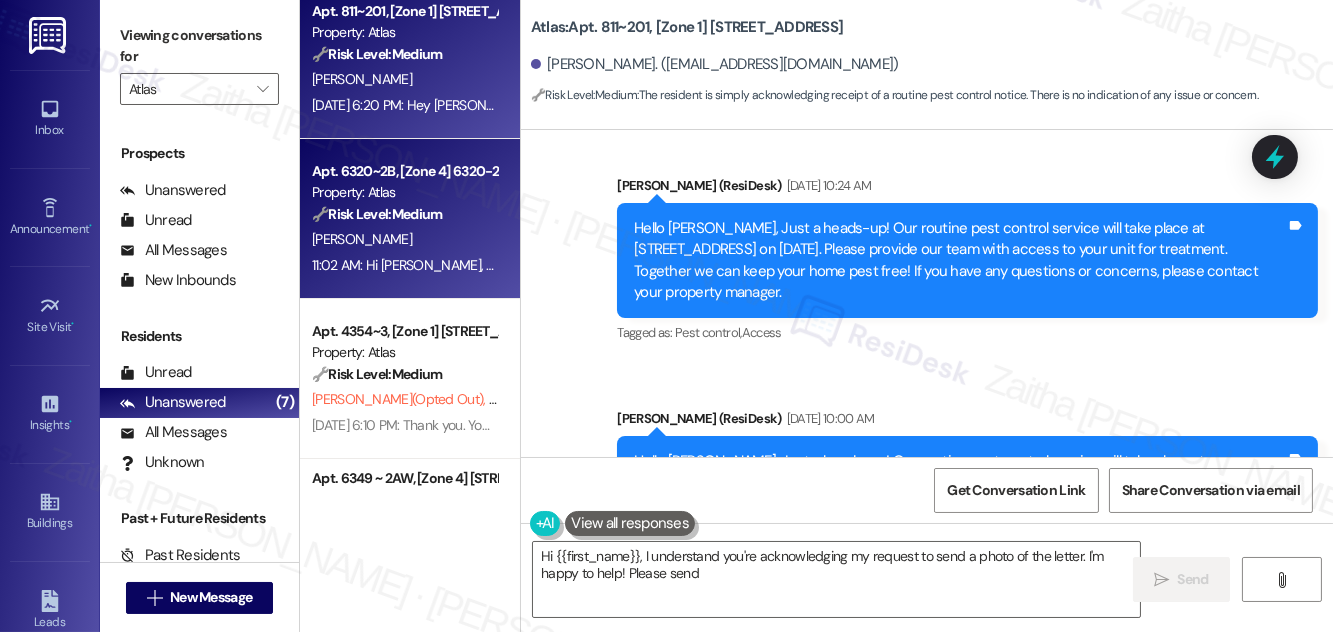 type on "Hi {{first_name}}, I understand you're acknowledging my request to send a photo of the letter. I'm happy to help! Please send" 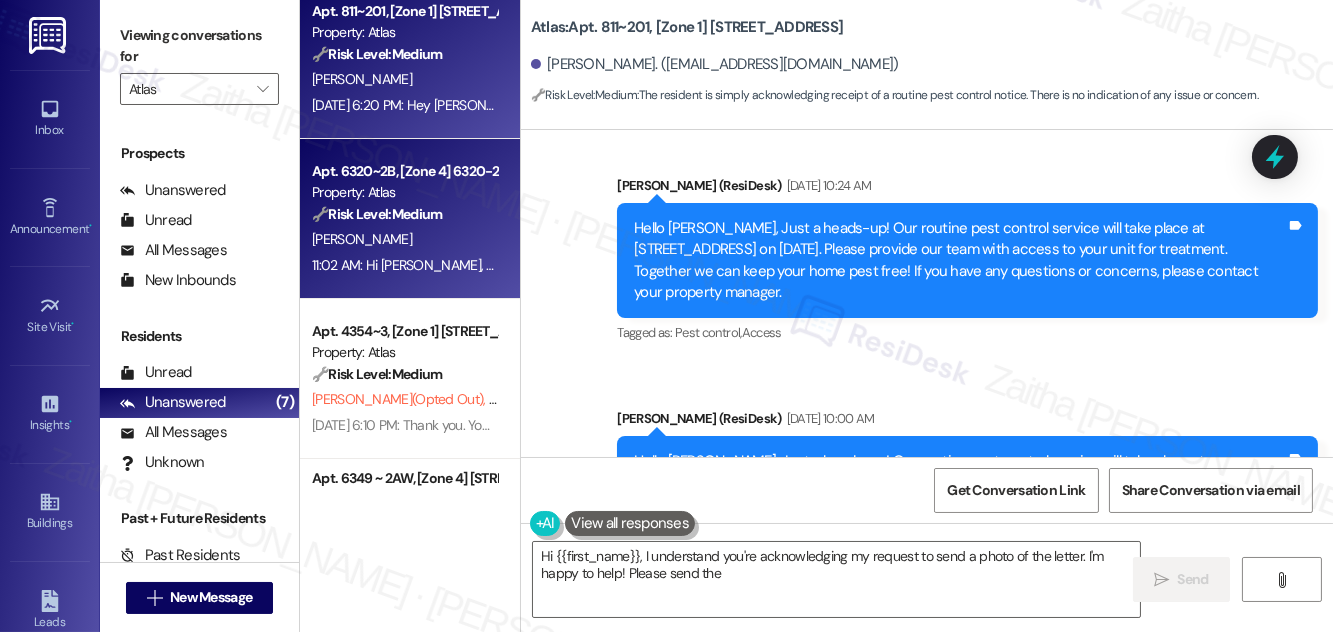 click on "[PERSON_NAME]" at bounding box center [404, 239] 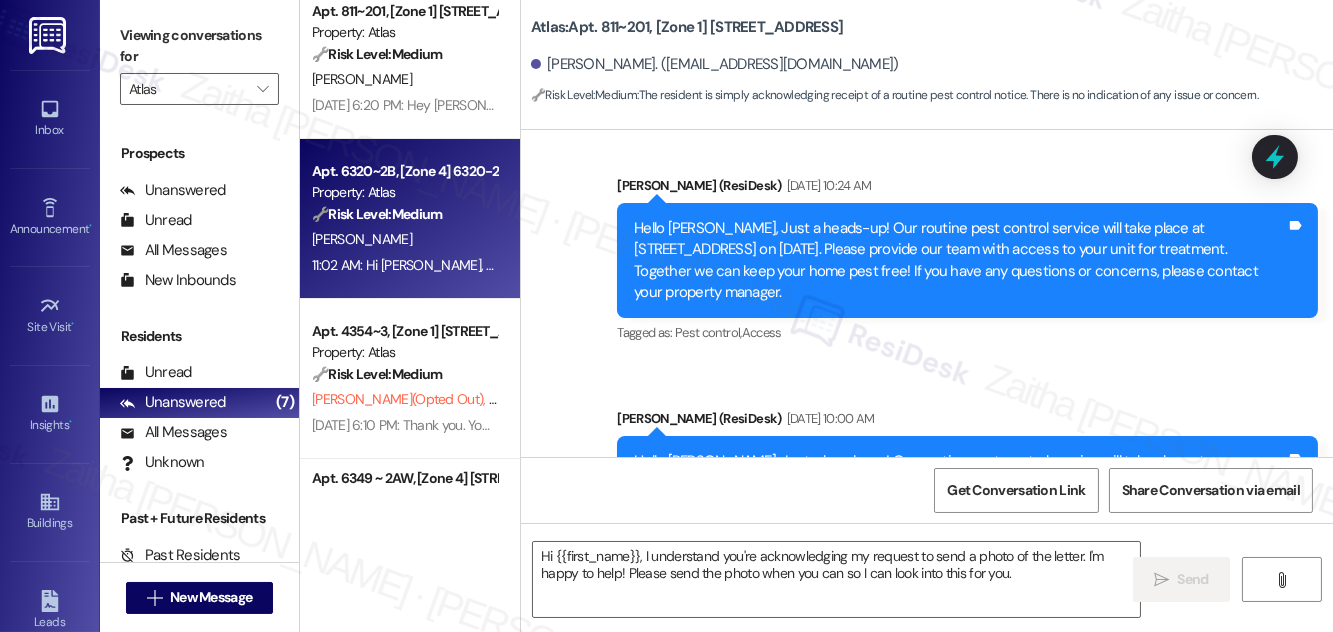 type on "Fetching suggested responses. Please feel free to read through the conversation in the meantime." 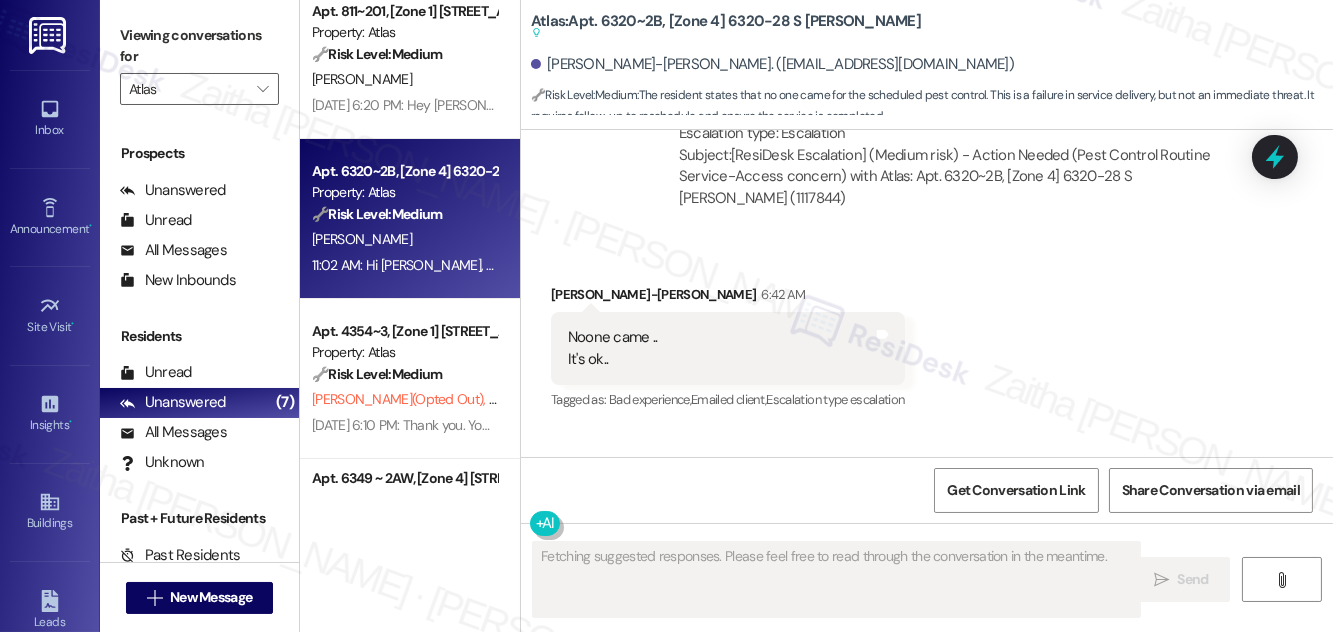 scroll, scrollTop: 39352, scrollLeft: 0, axis: vertical 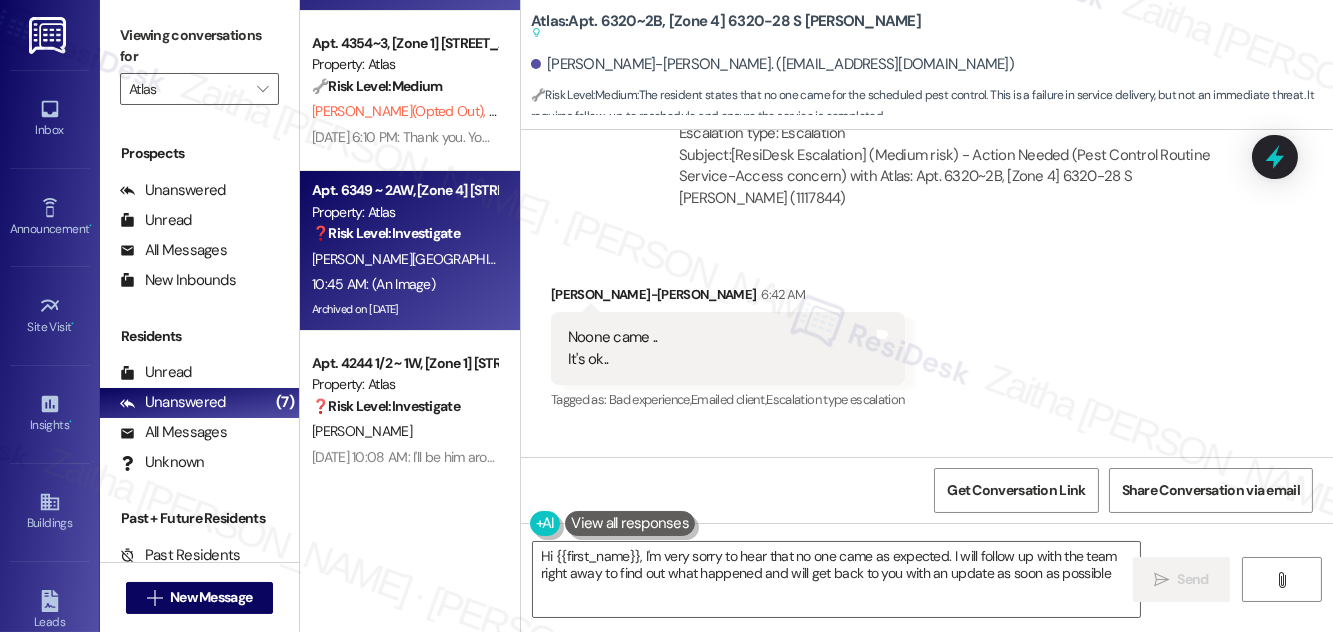 type on "Hi {{first_name}}, I'm very sorry to hear that no one came as expected. I will follow up with the team right away to find out what happened and will get back to you with an update as soon as possible." 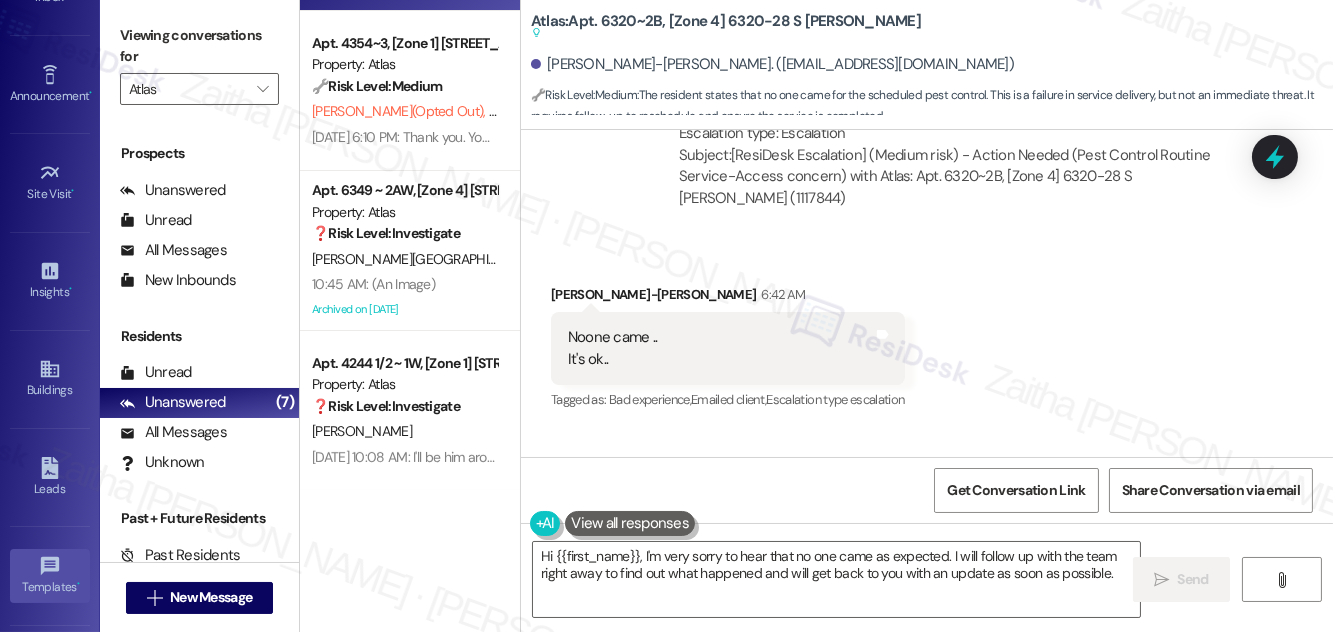 scroll, scrollTop: 314, scrollLeft: 0, axis: vertical 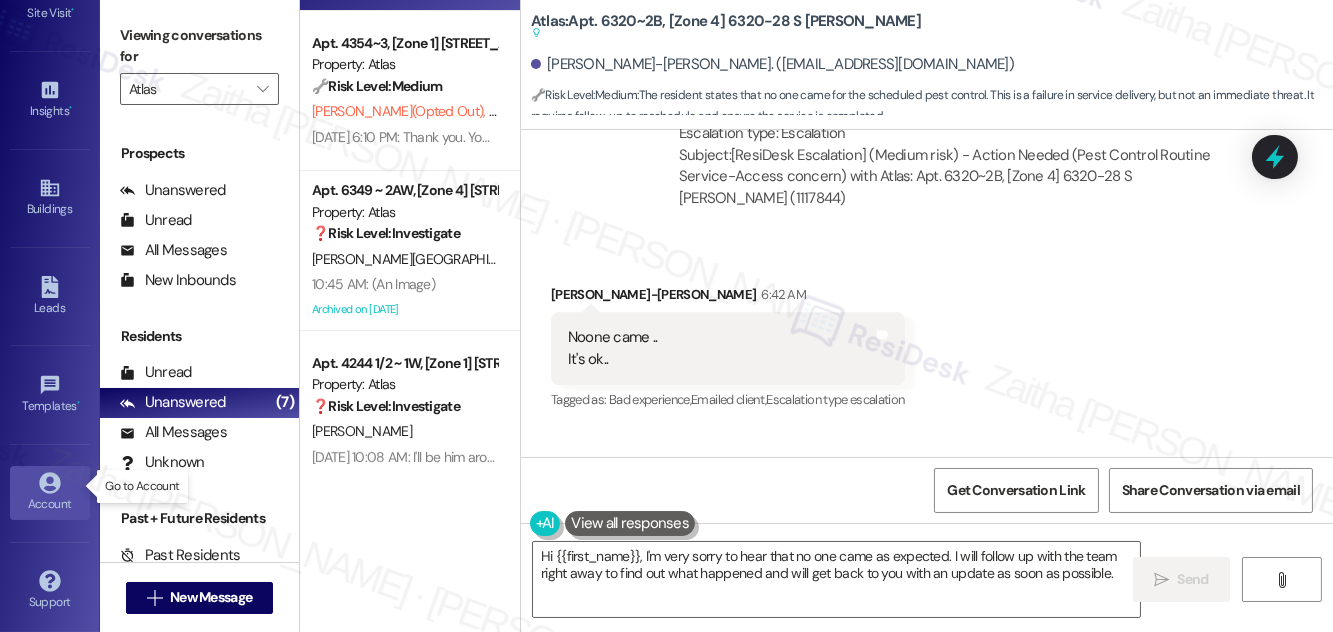 click 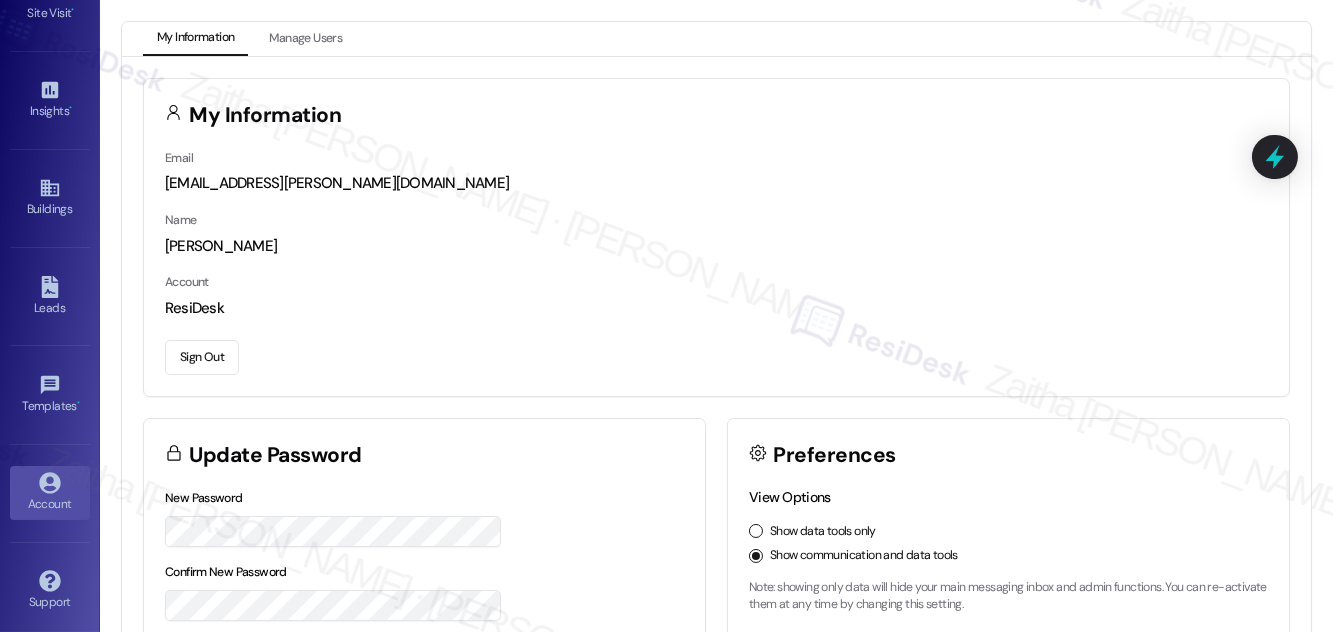 click on "Sign Out" at bounding box center (202, 357) 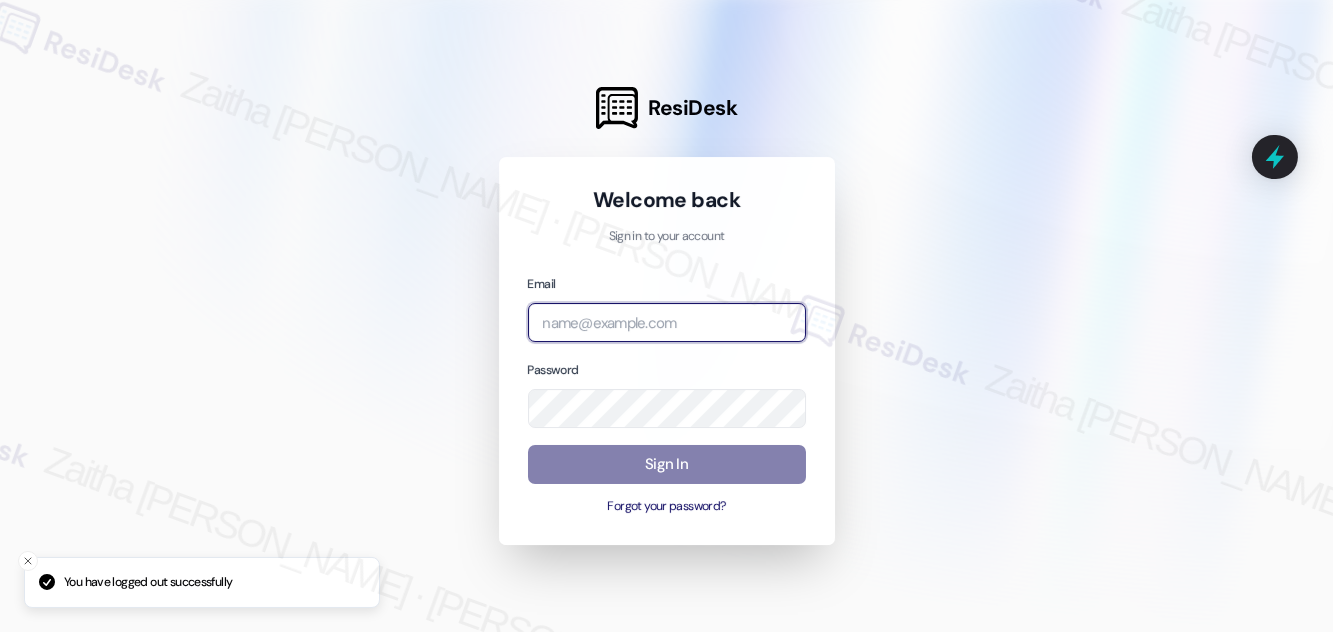 click at bounding box center [667, 322] 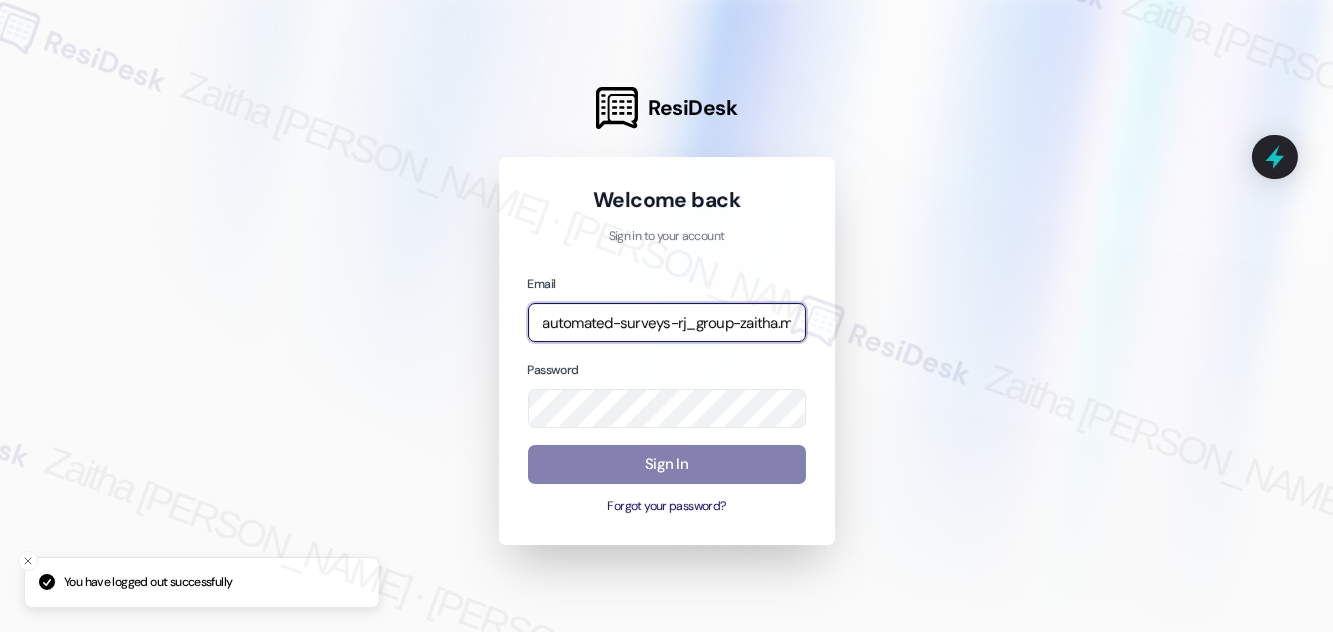type on "automated-surveys-rj_group-zaitha.mae.garcia@rj_group.com" 